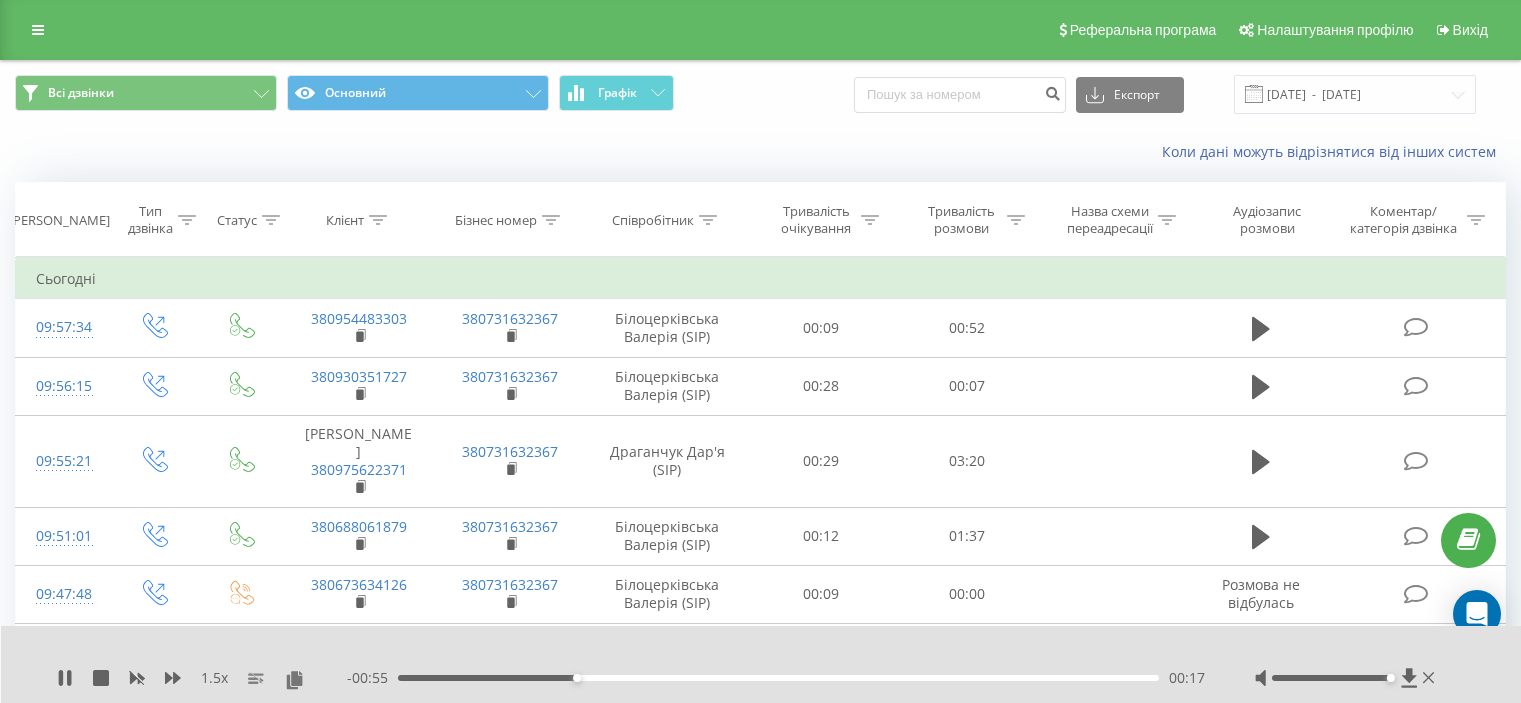 scroll, scrollTop: 352, scrollLeft: 0, axis: vertical 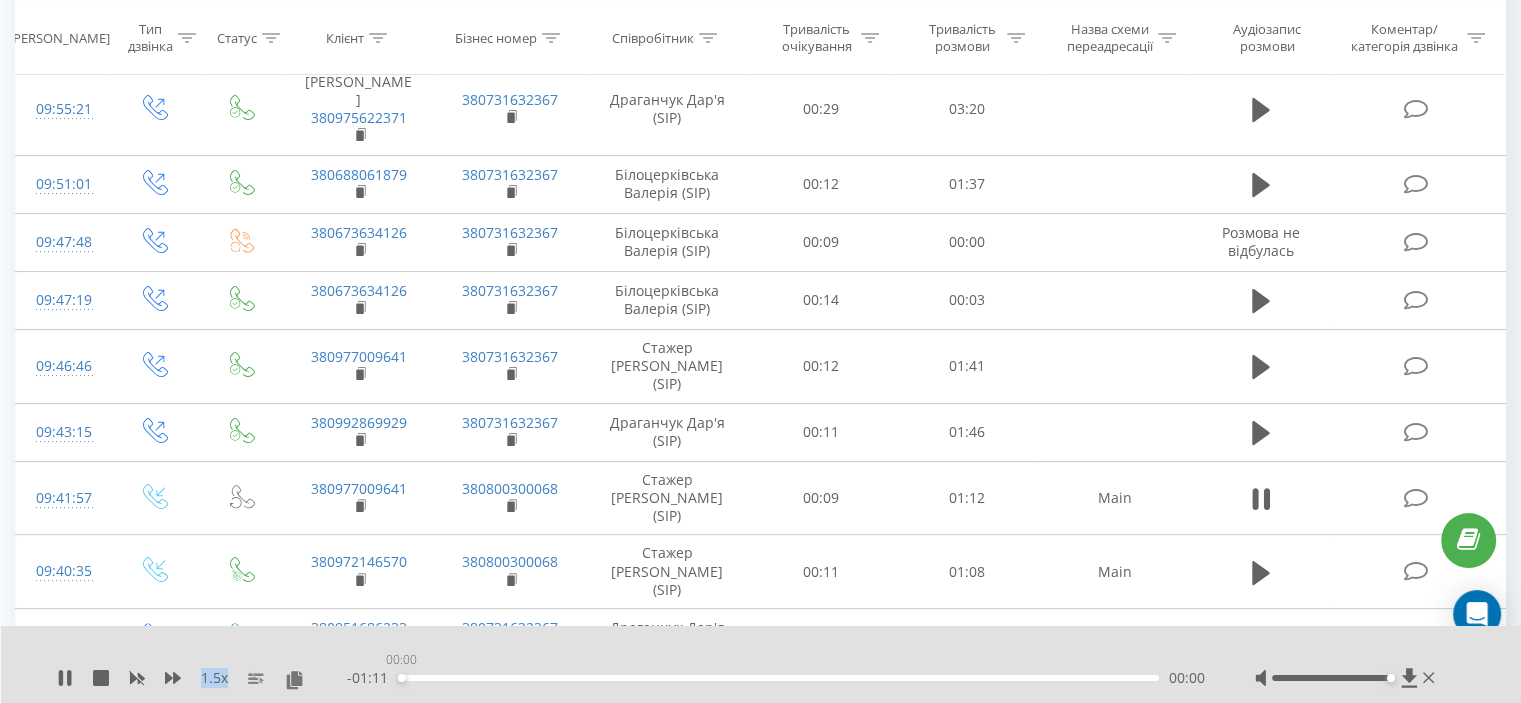 click on "00:00" at bounding box center (778, 678) 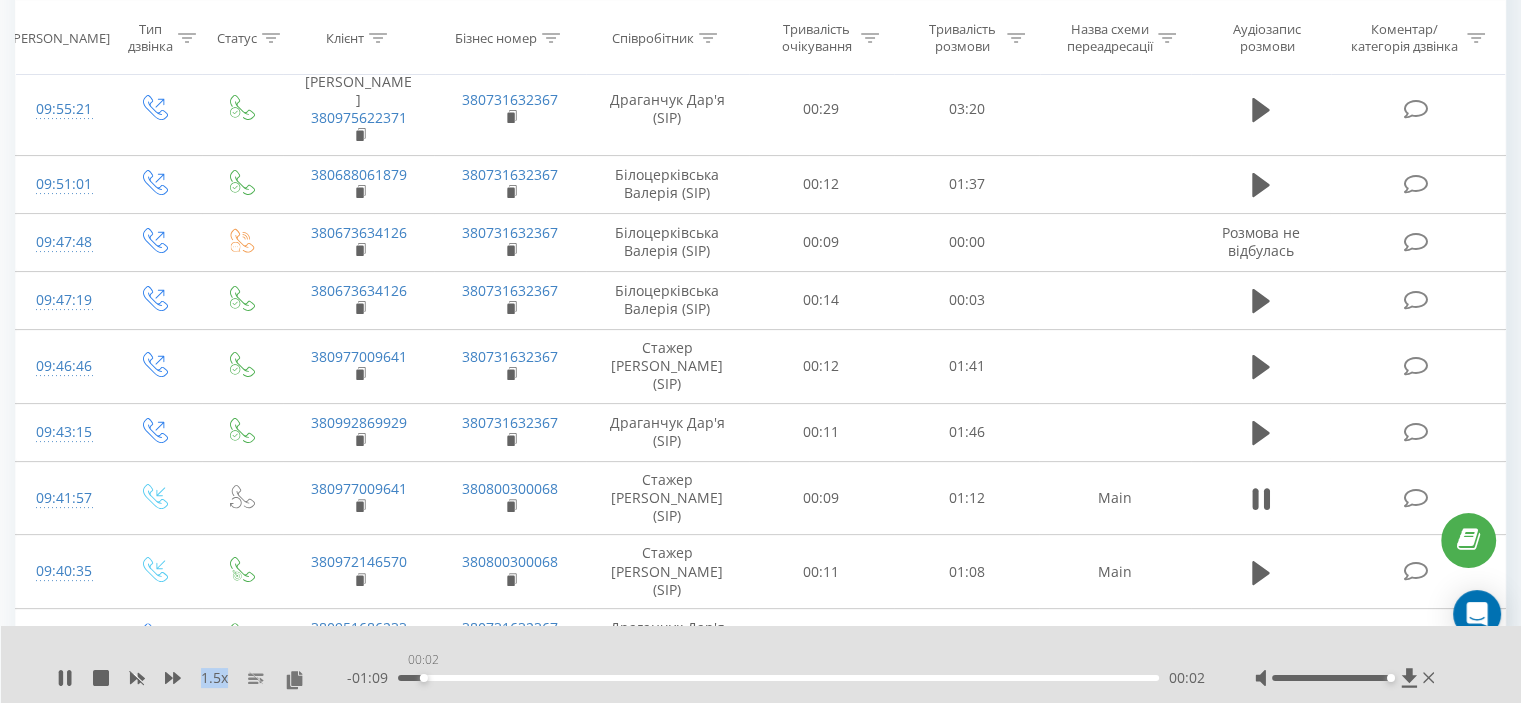 click on "00:02" at bounding box center (778, 678) 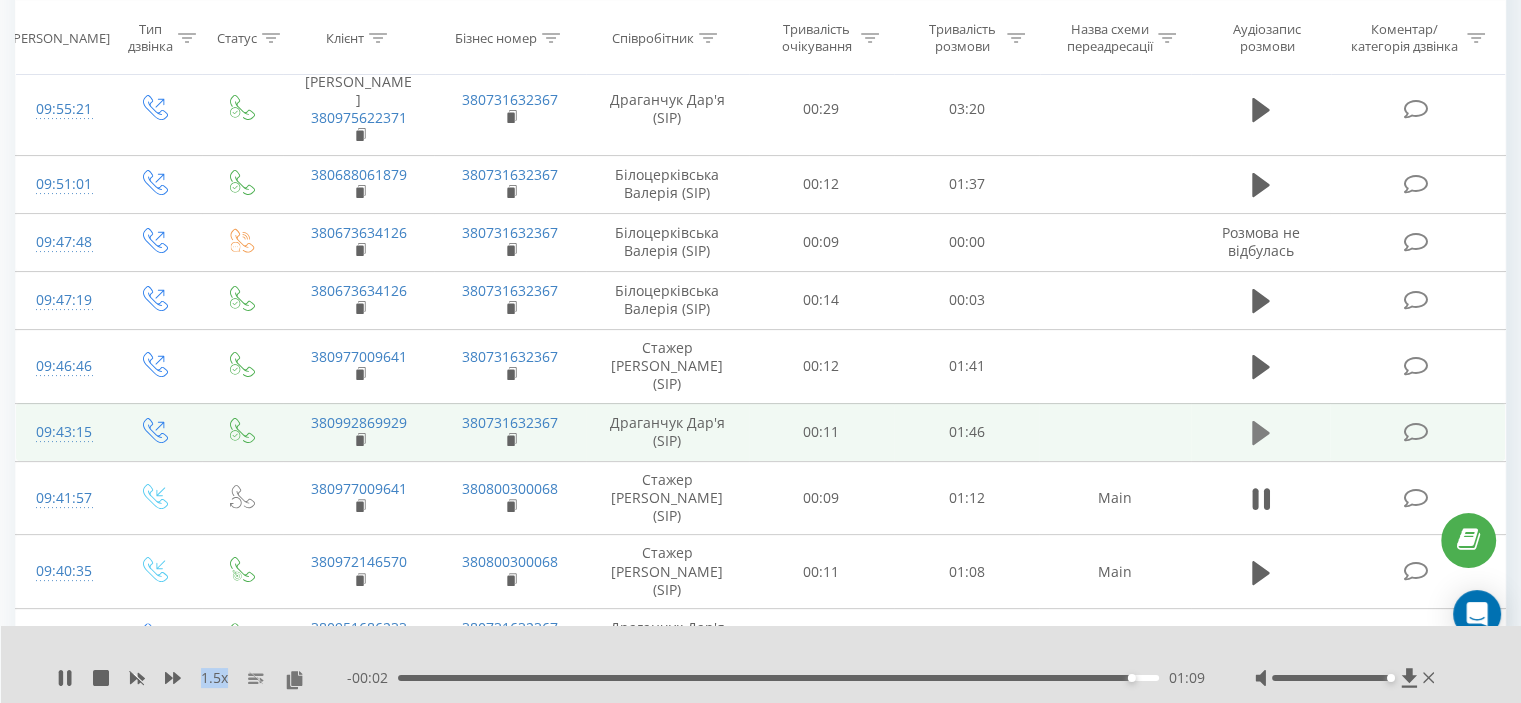 click 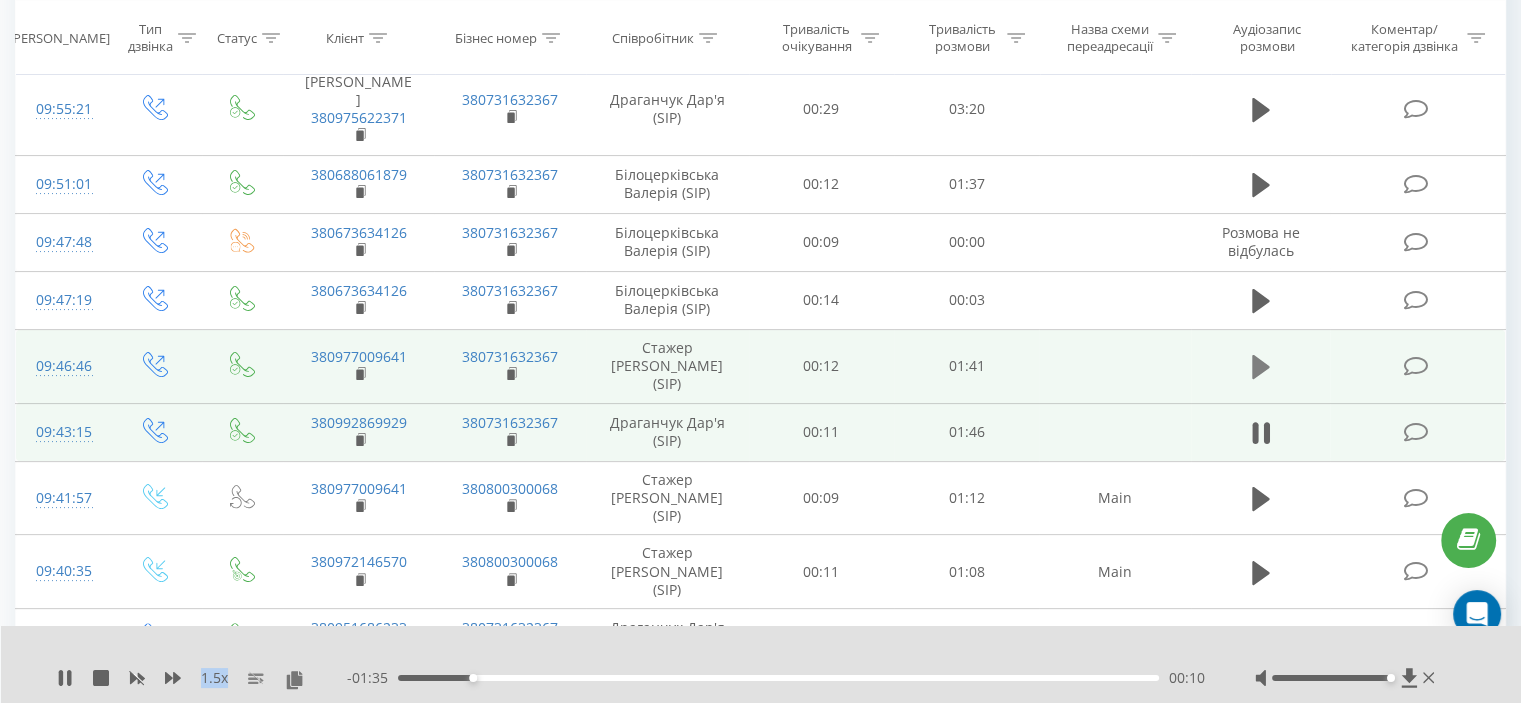 click 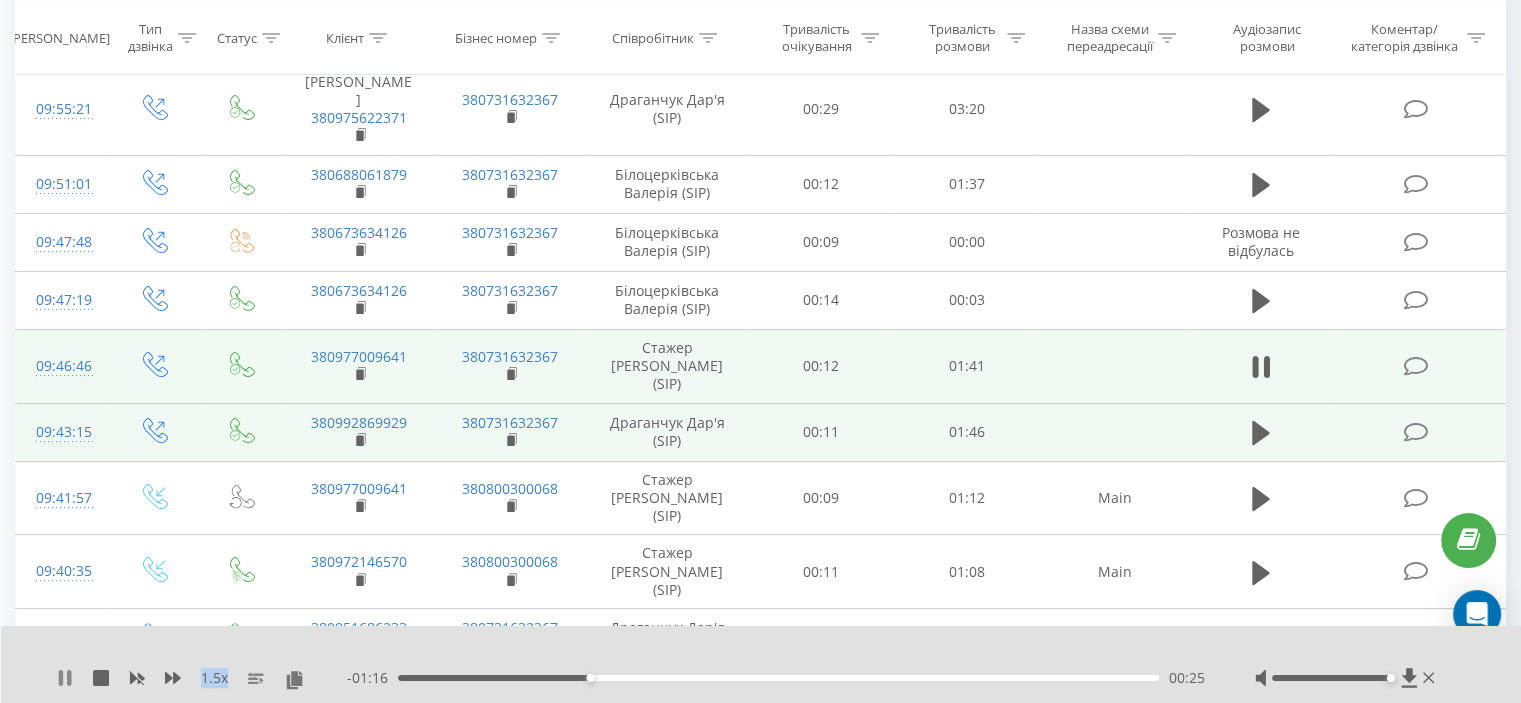 click 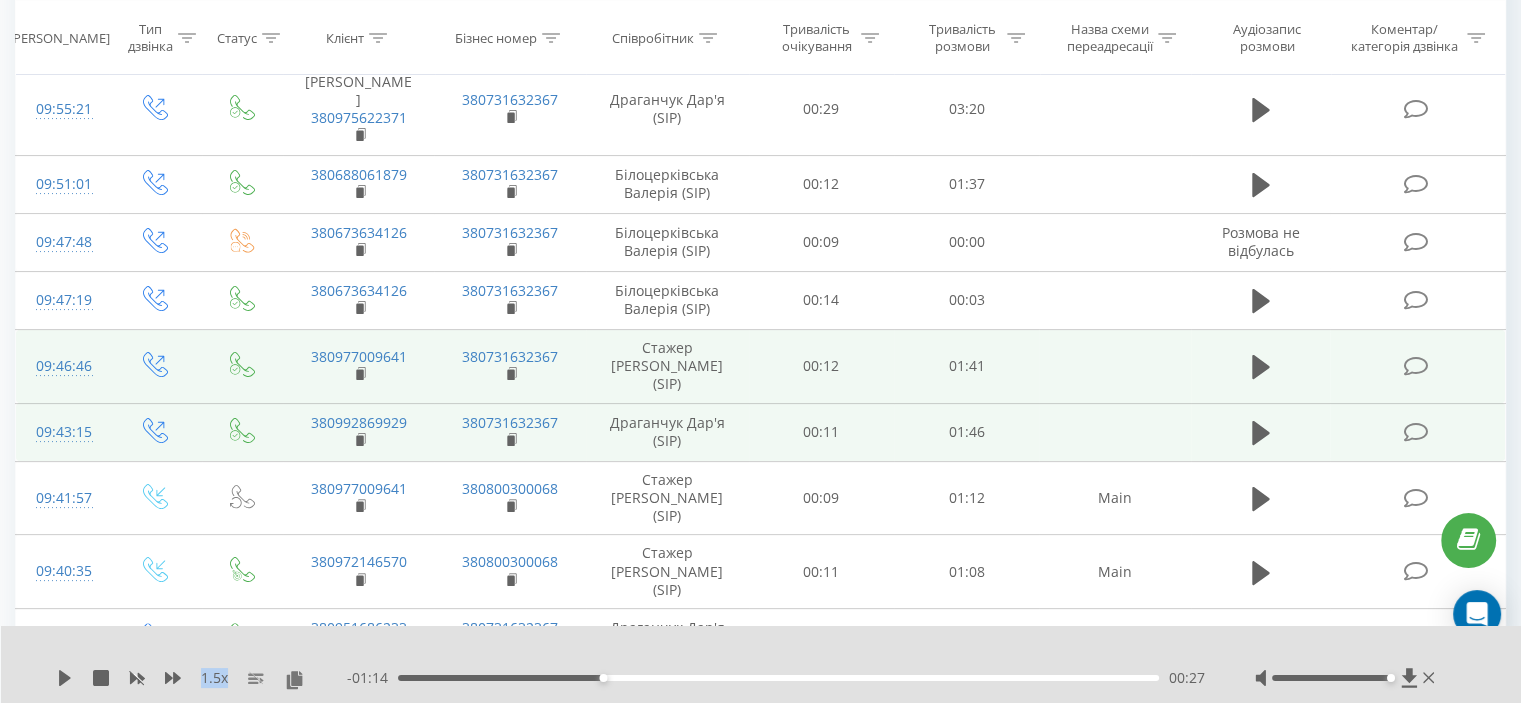 click on "[DOMAIN_NAME] Проекти [DOMAIN_NAME] Дашборд Центр звернень Журнал дзвінків Журнал повідомлень Звіт про пропущені необроблені дзвінки Дзвінки в реальному часі NEW Аналiтика Реферальна програма Налаштування профілю Вихід Всі дзвінки Основний Графік Експорт .csv .xls .xlsx [DATE]  -  [DATE] Коли дані можуть відрізнятися вiд інших систем Дата дзвінка Тип дзвінка Статус Клієнт Бізнес номер Співробітник Тривалість очікування Тривалість розмови Назва схеми переадресації Аудіозапис розмови Коментар/категорія дзвінка Фільтрувати за умовою Дорівнює Введіть значення OK OK OK OK" at bounding box center (760, -1) 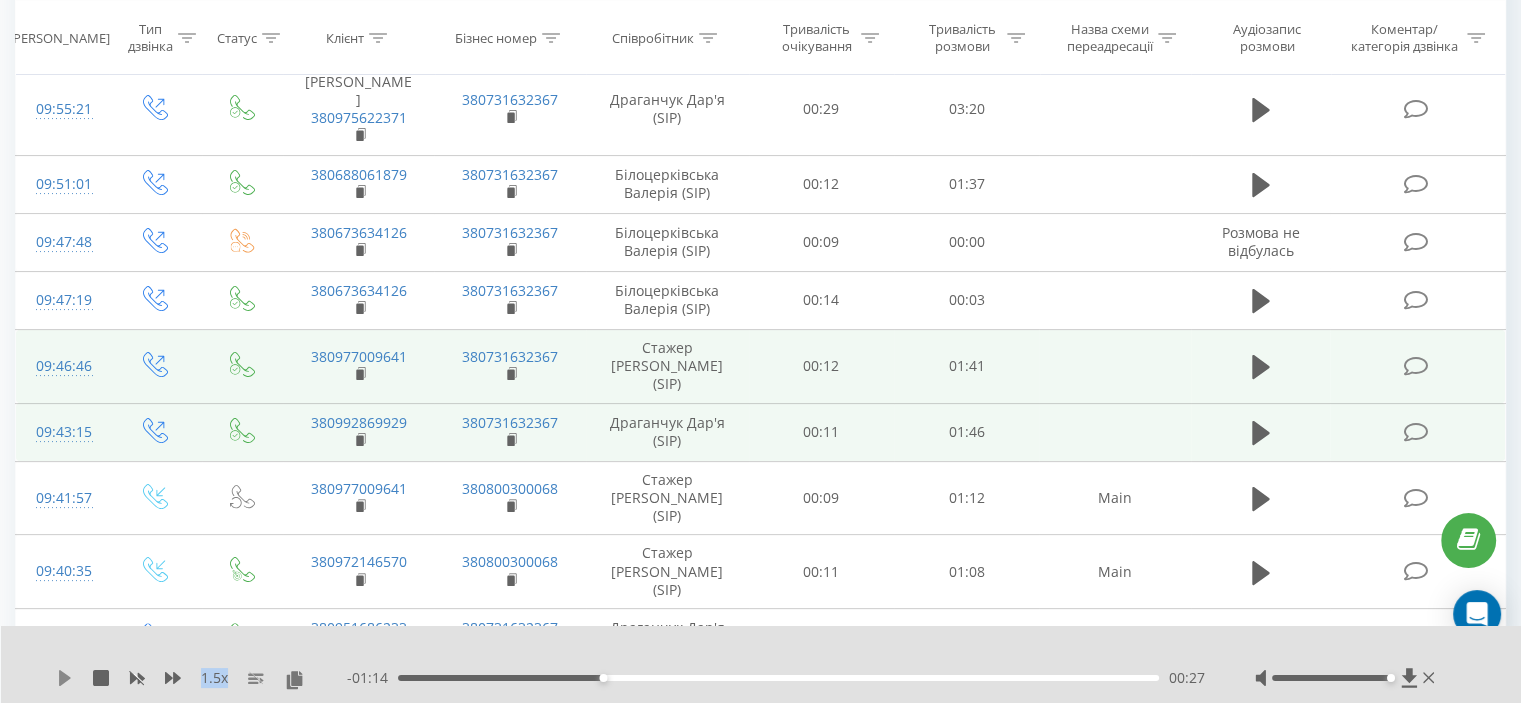 click 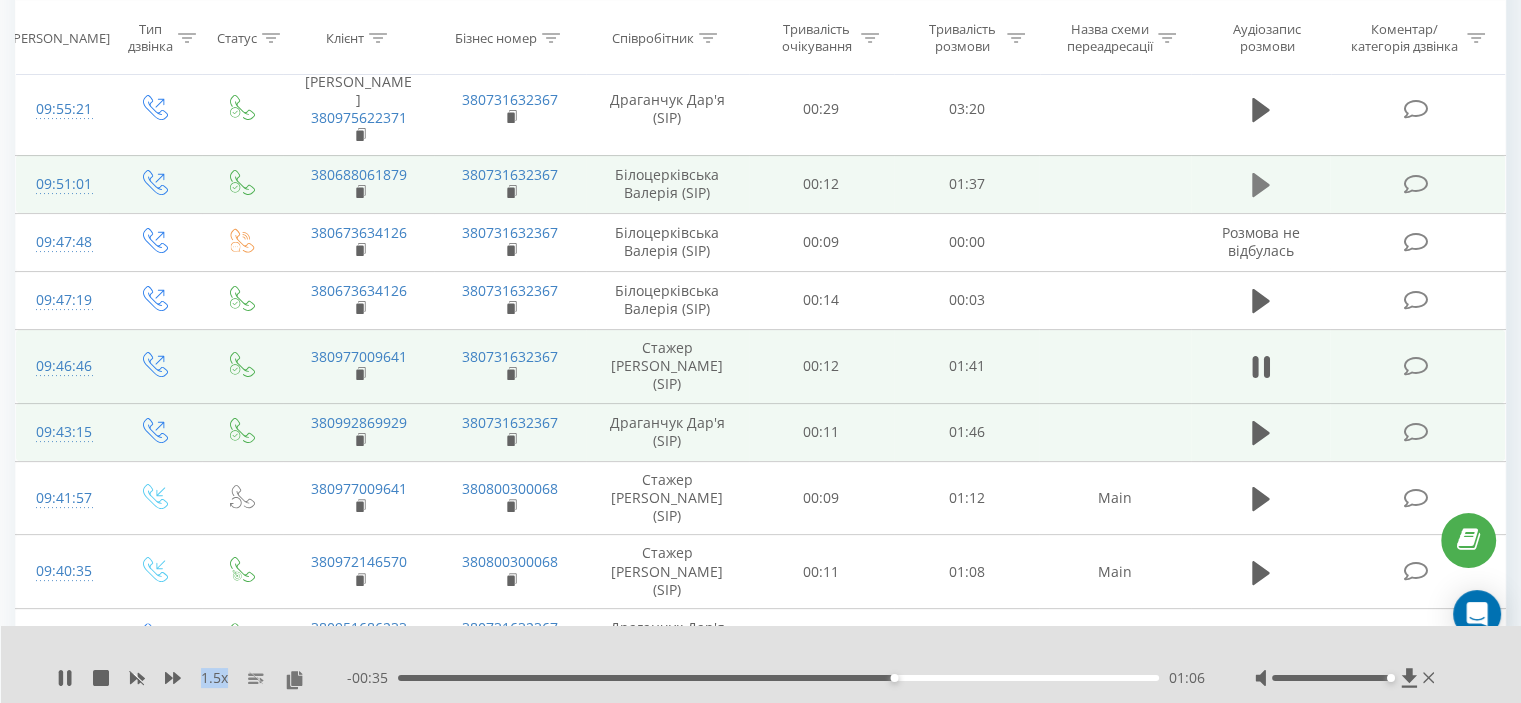 click 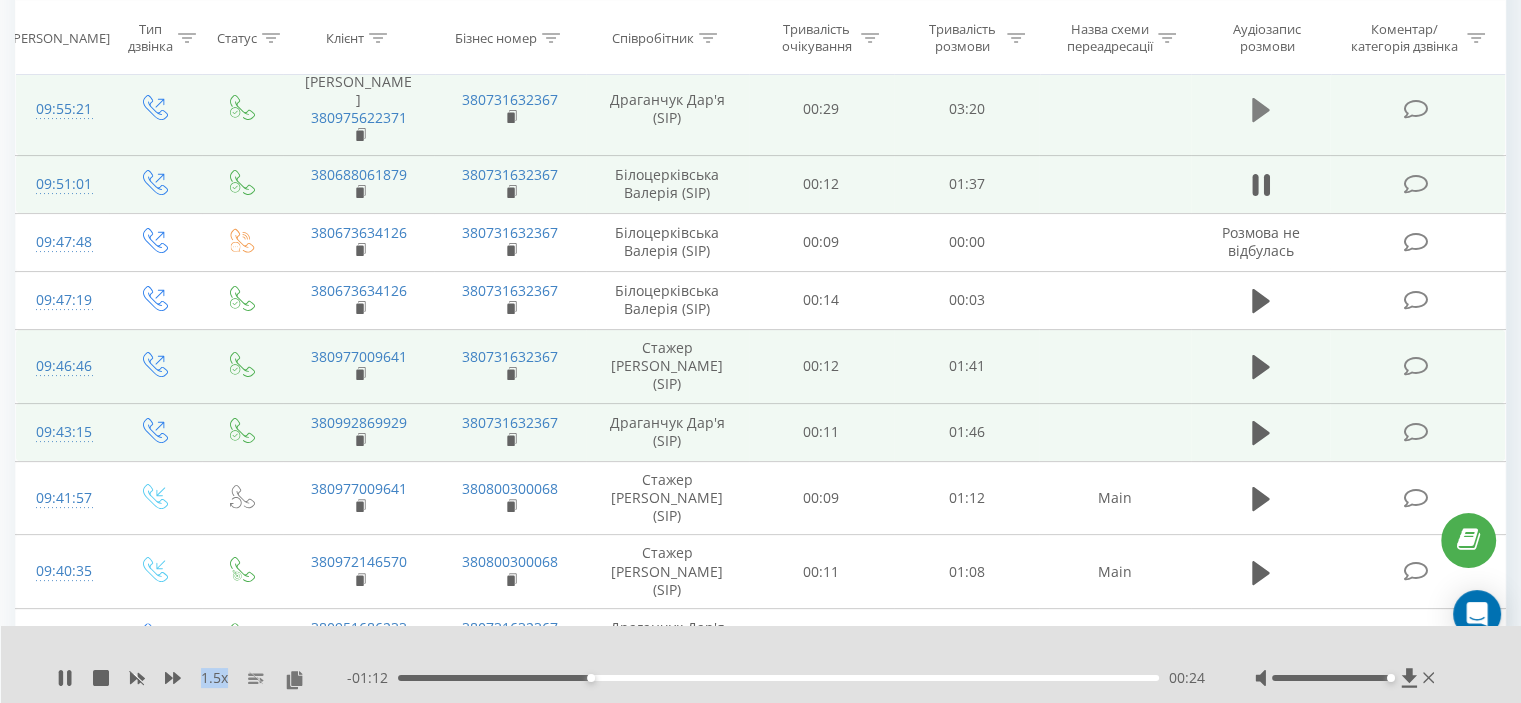 click 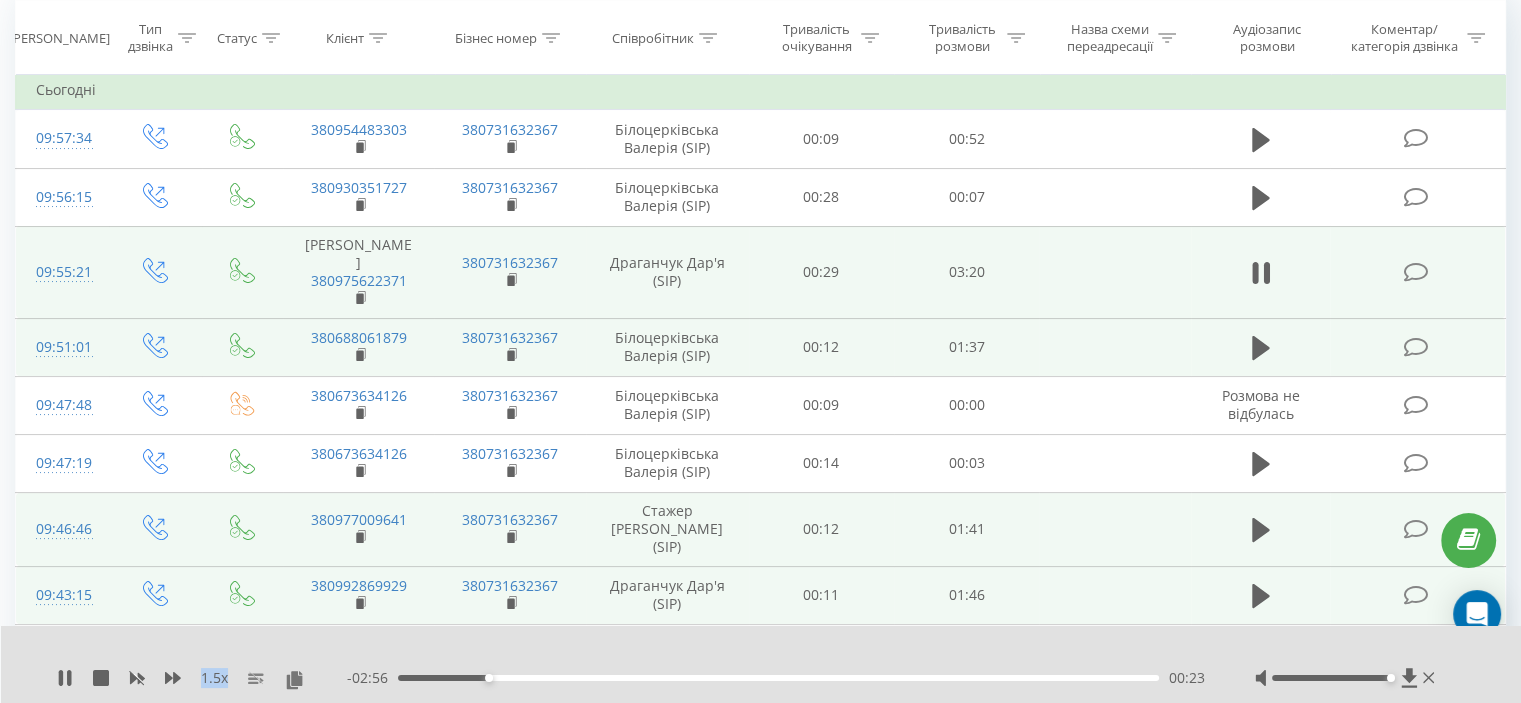 scroll, scrollTop: 185, scrollLeft: 0, axis: vertical 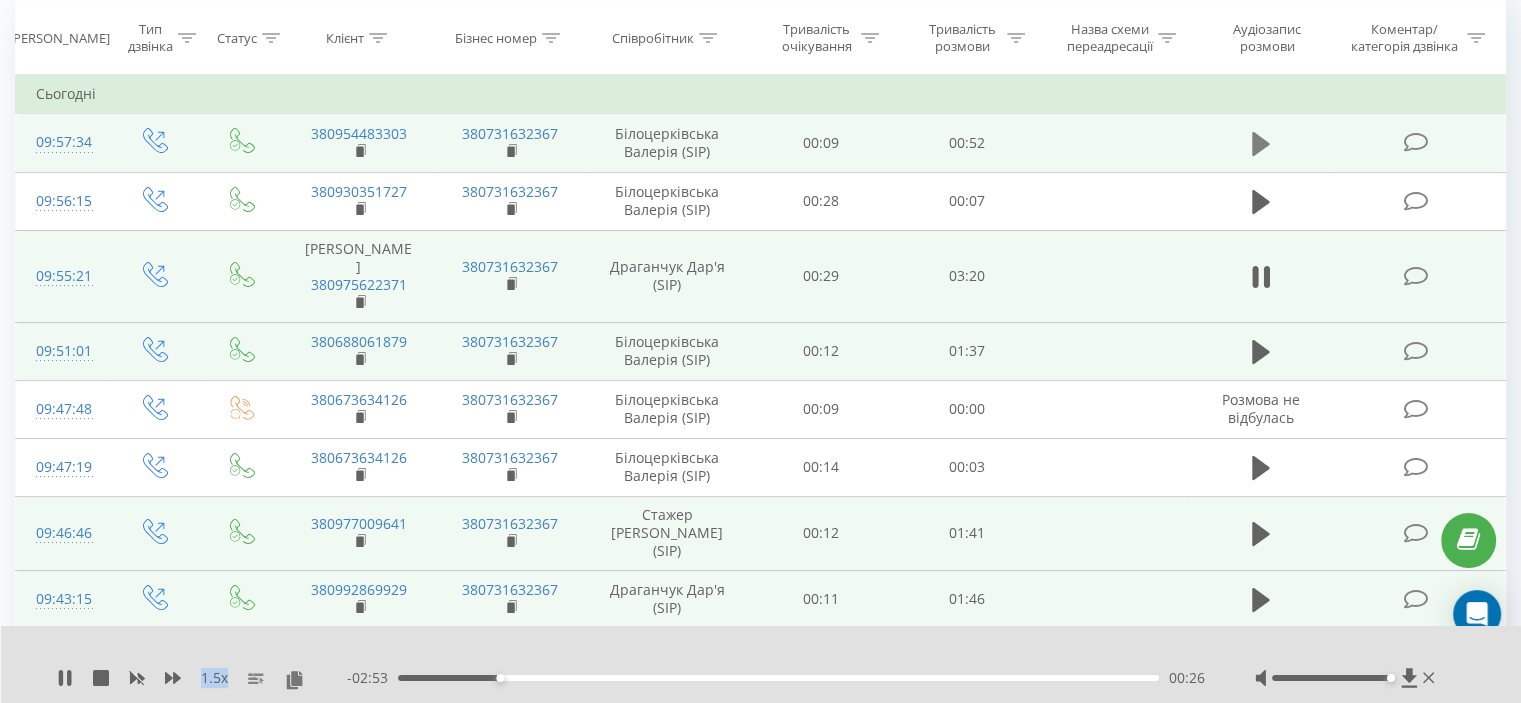 click 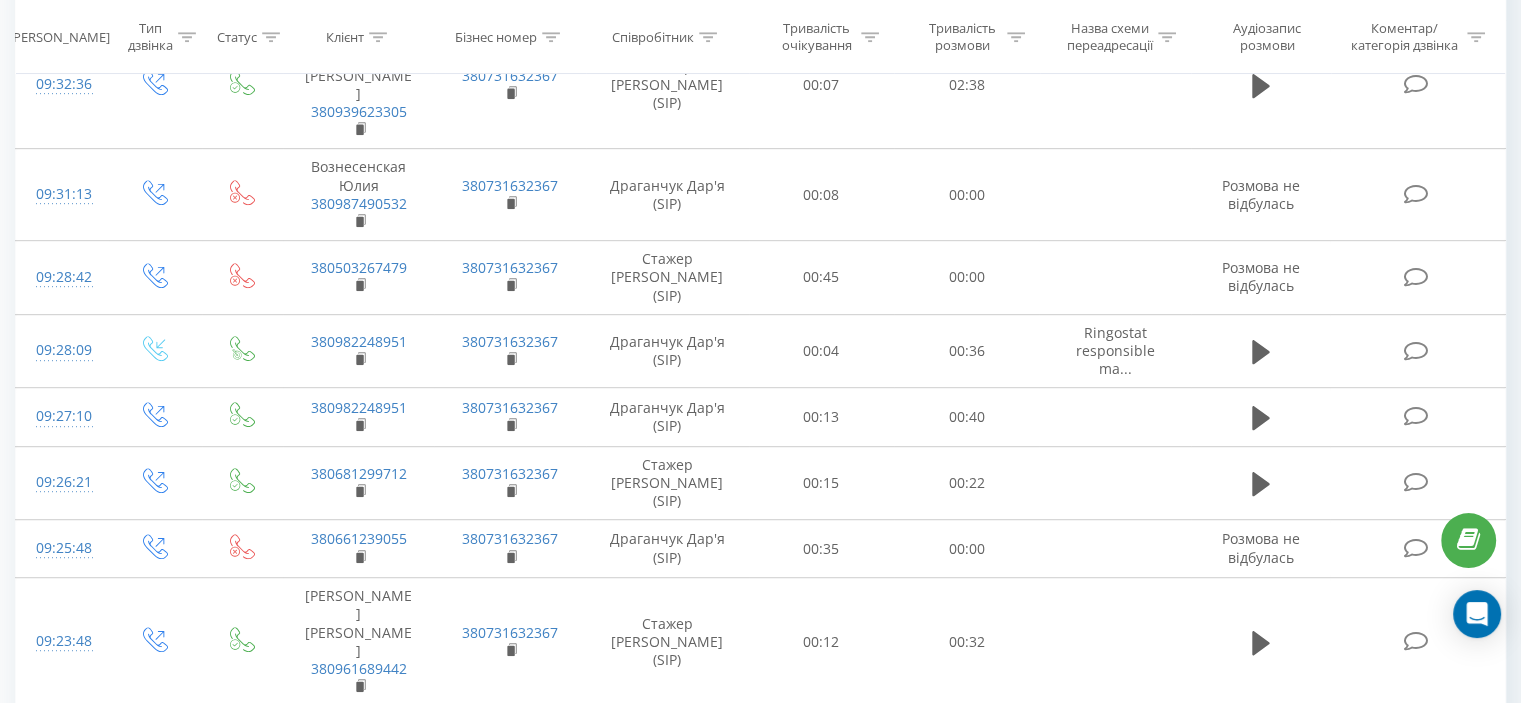 scroll, scrollTop: 1112, scrollLeft: 0, axis: vertical 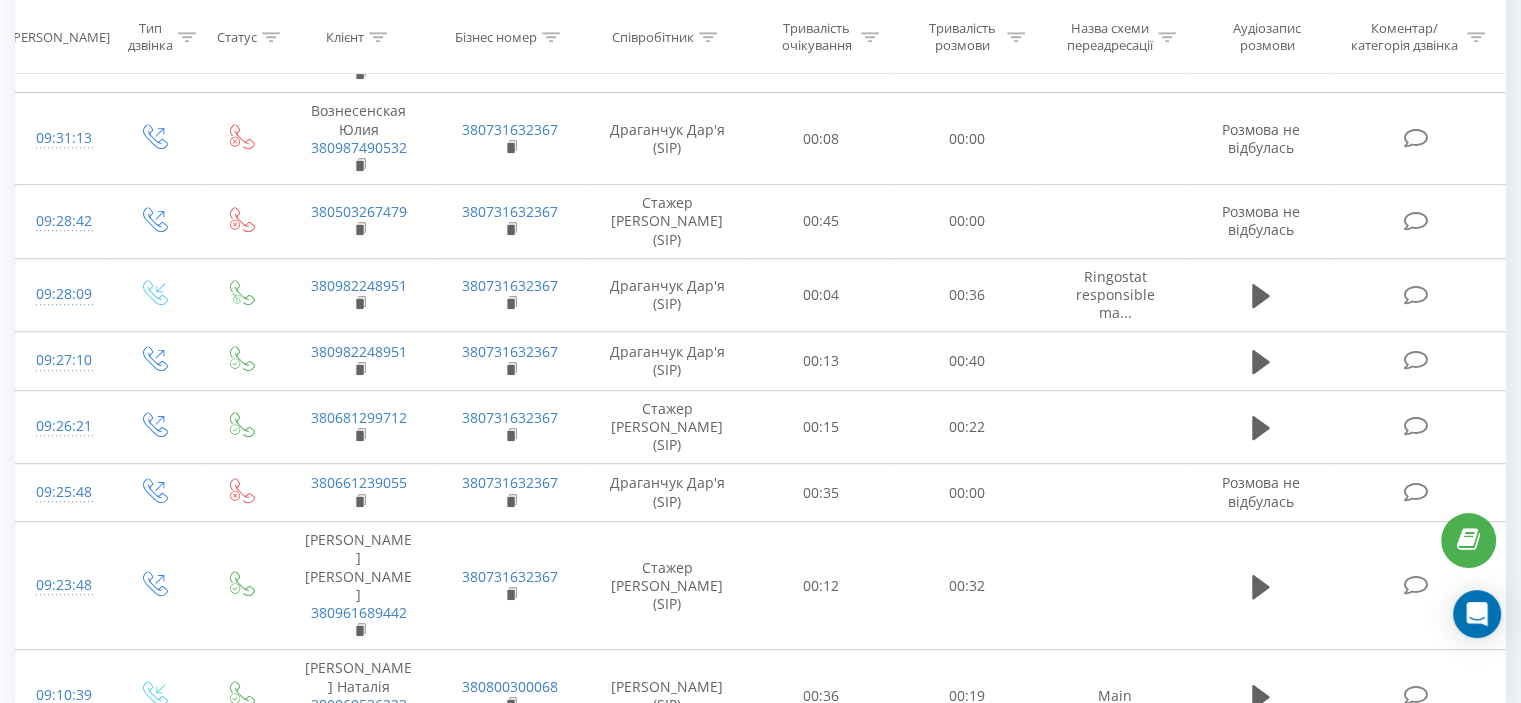 click on "13" at bounding box center [1329, 864] 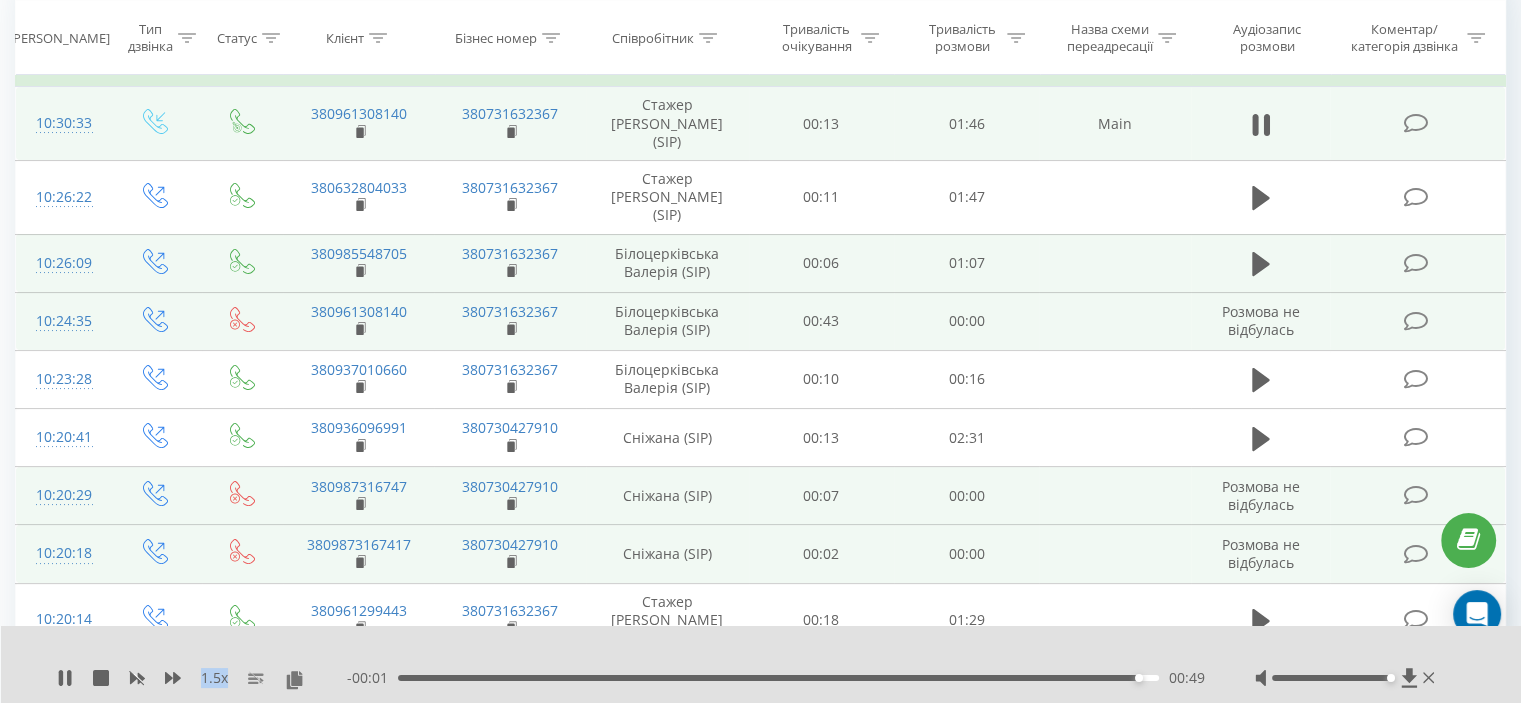 scroll, scrollTop: 132, scrollLeft: 0, axis: vertical 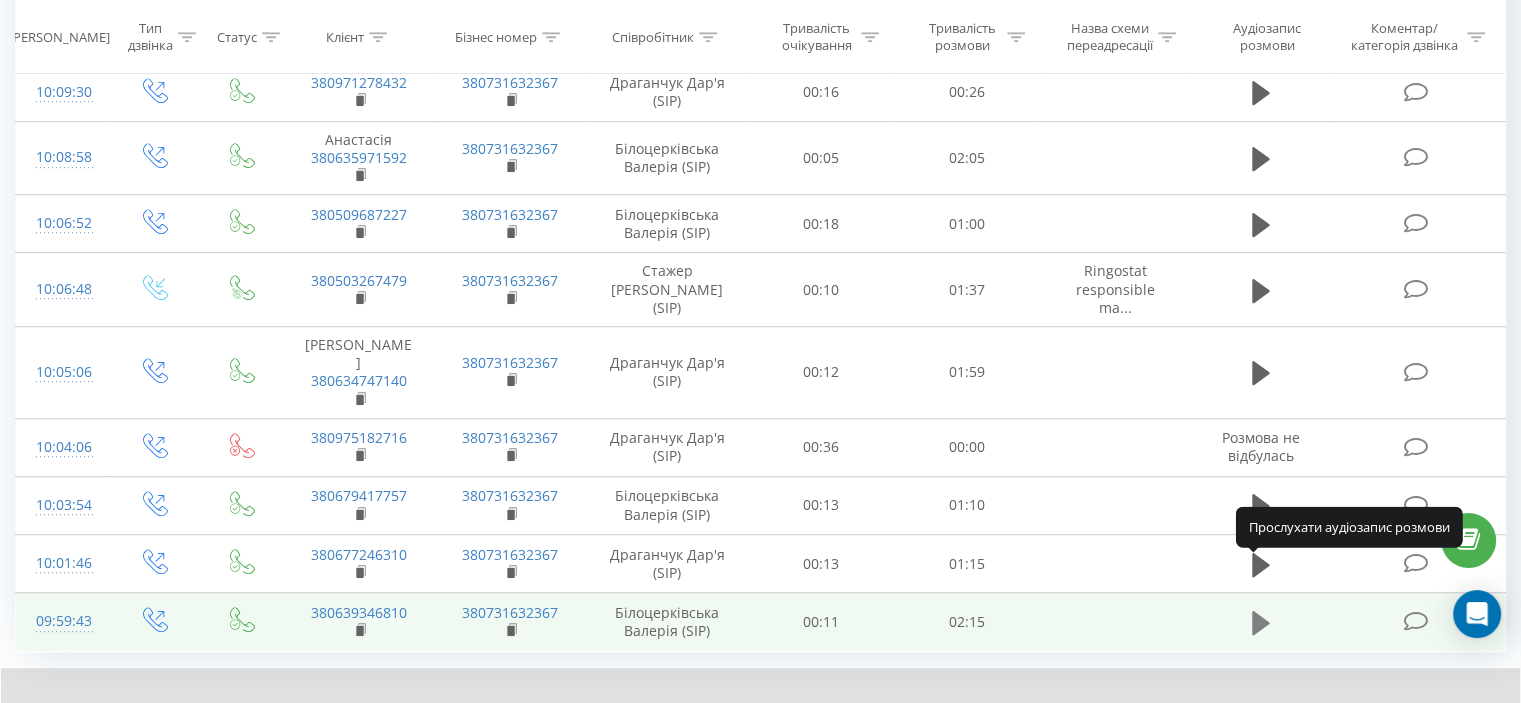 click 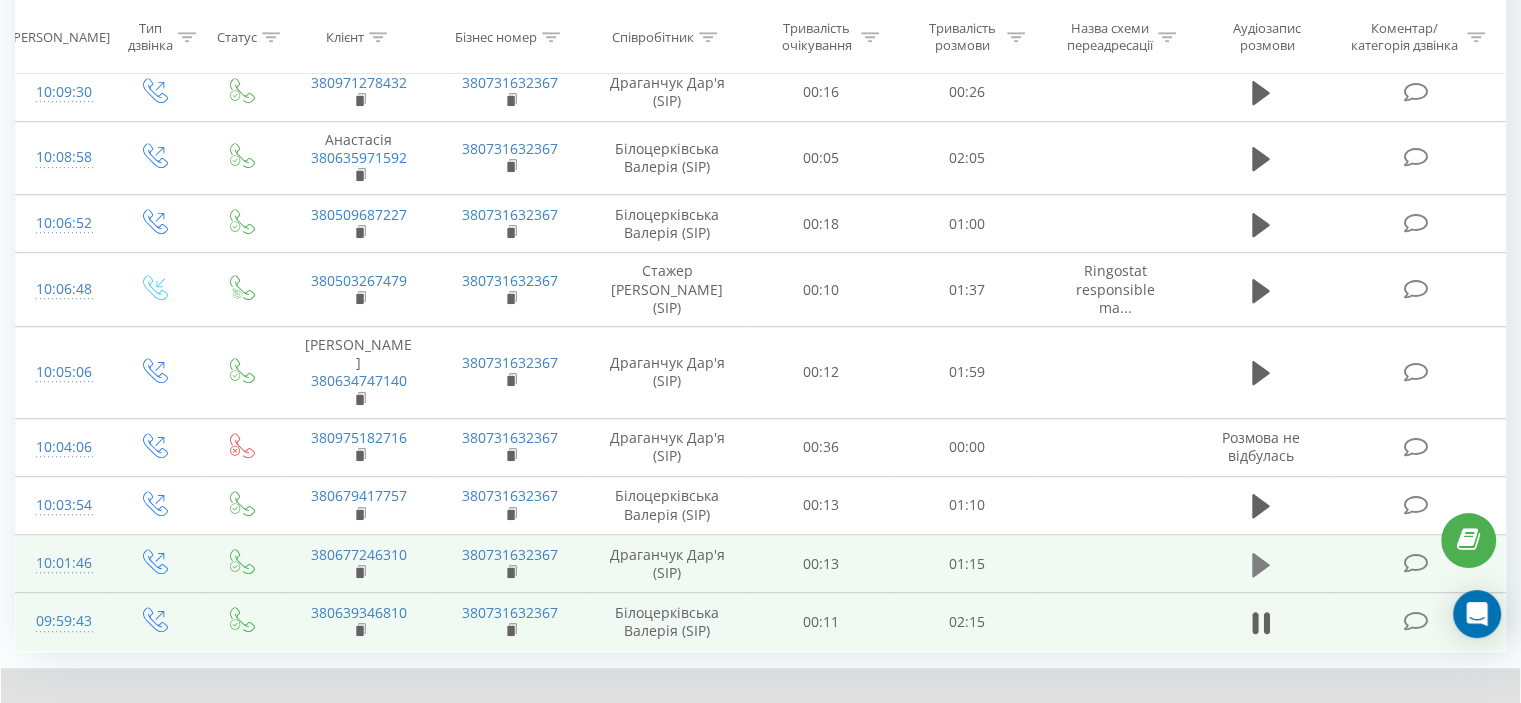 click 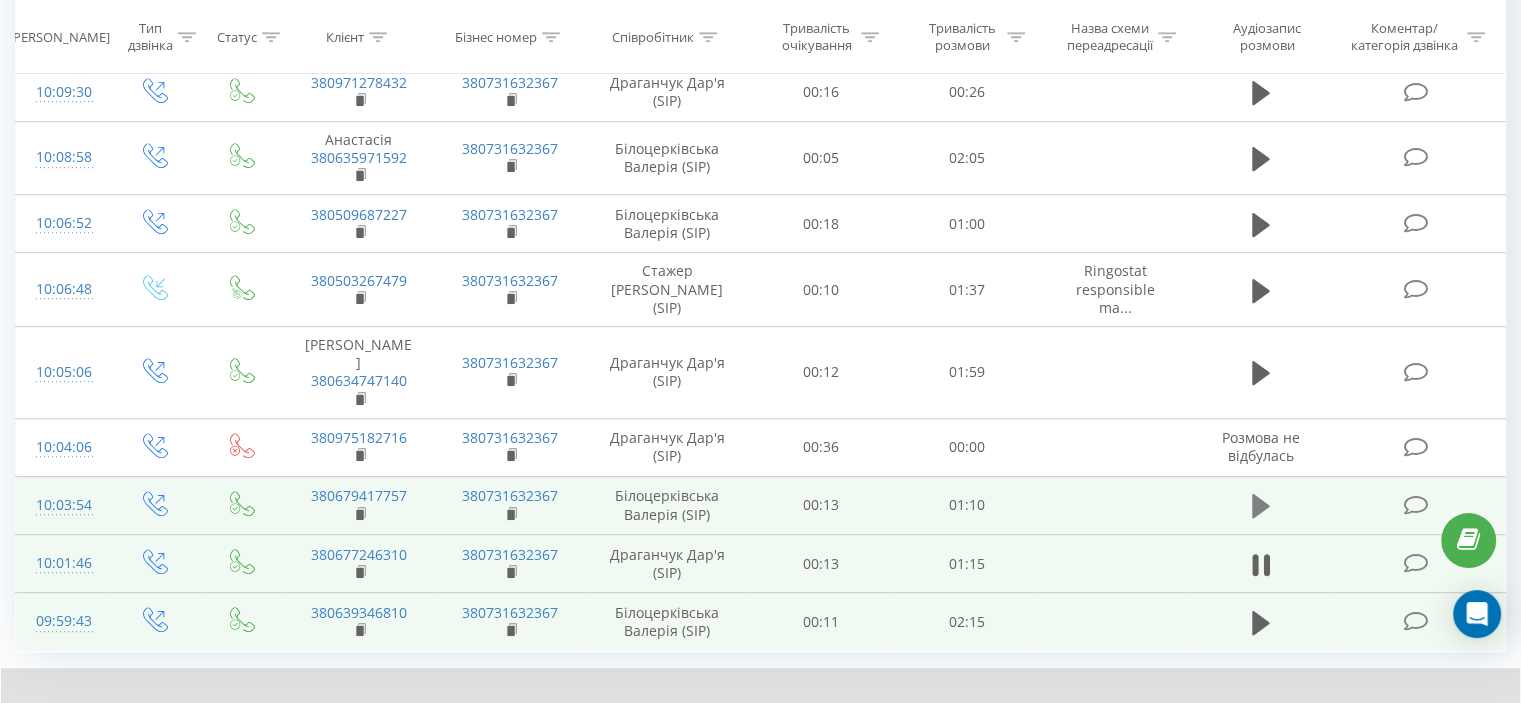 click 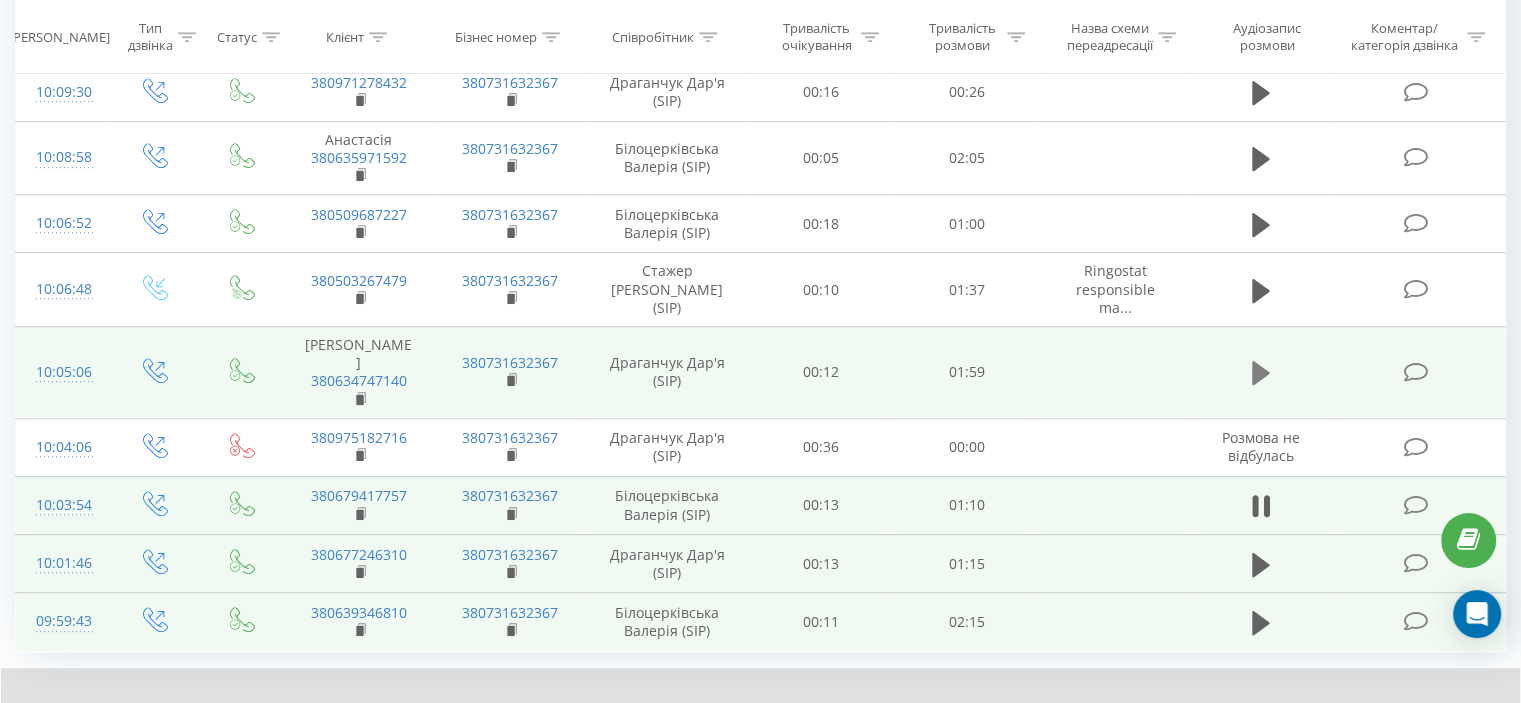 click 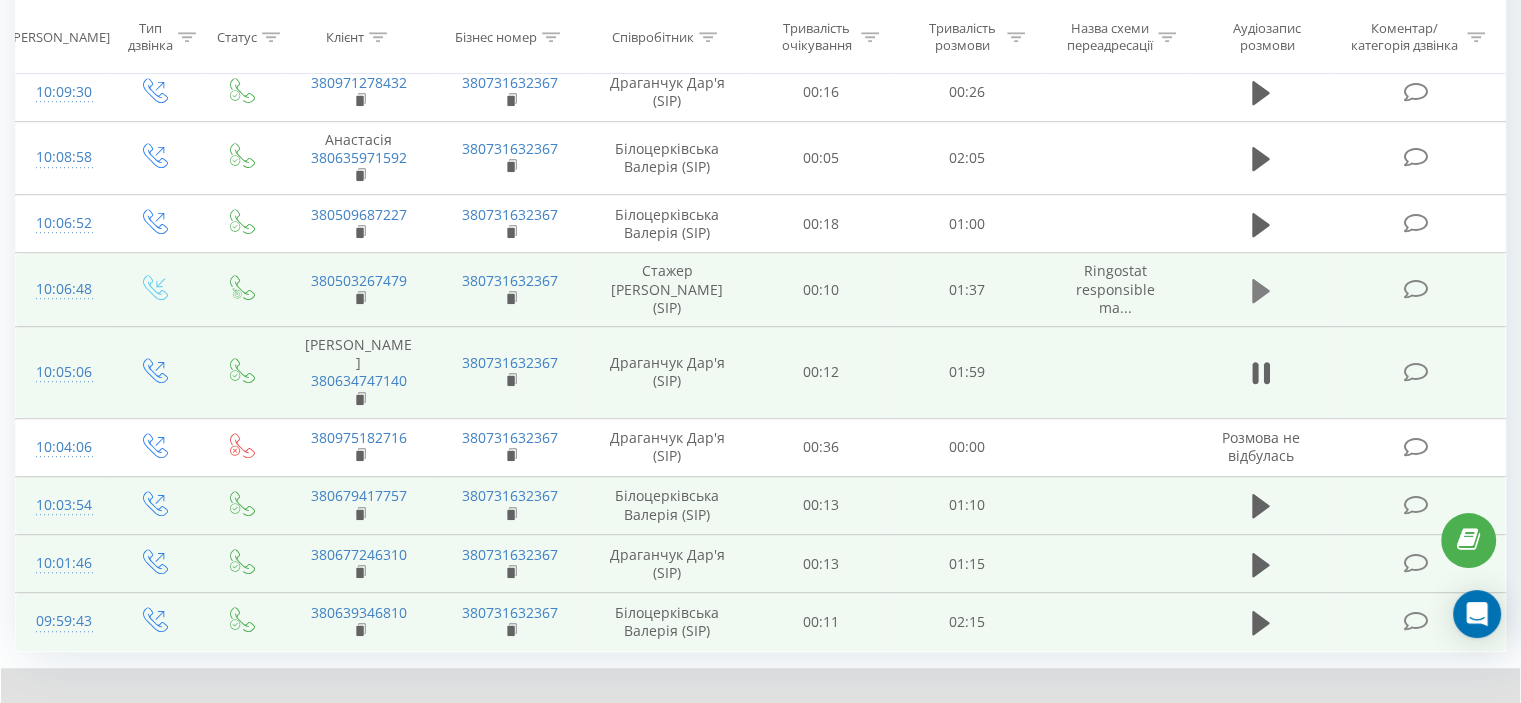 click 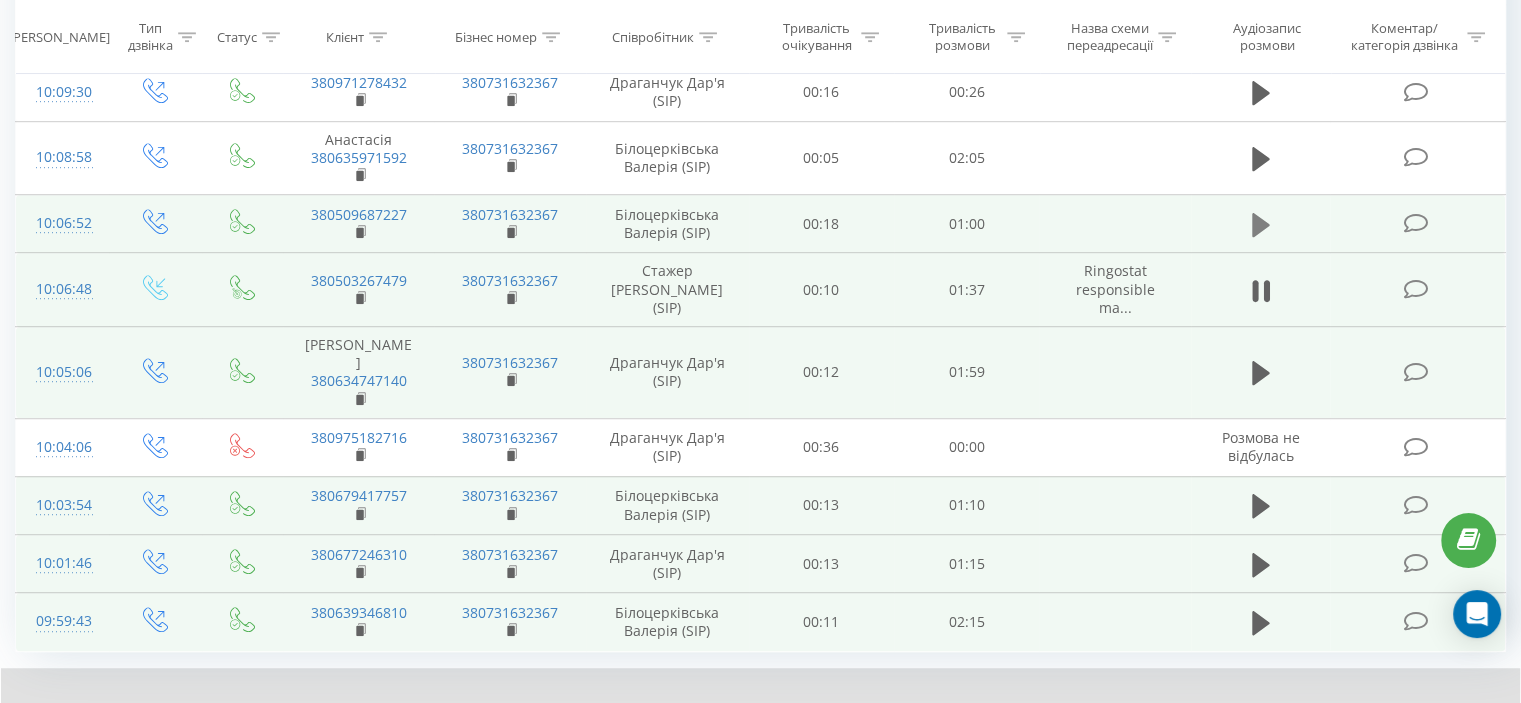 click 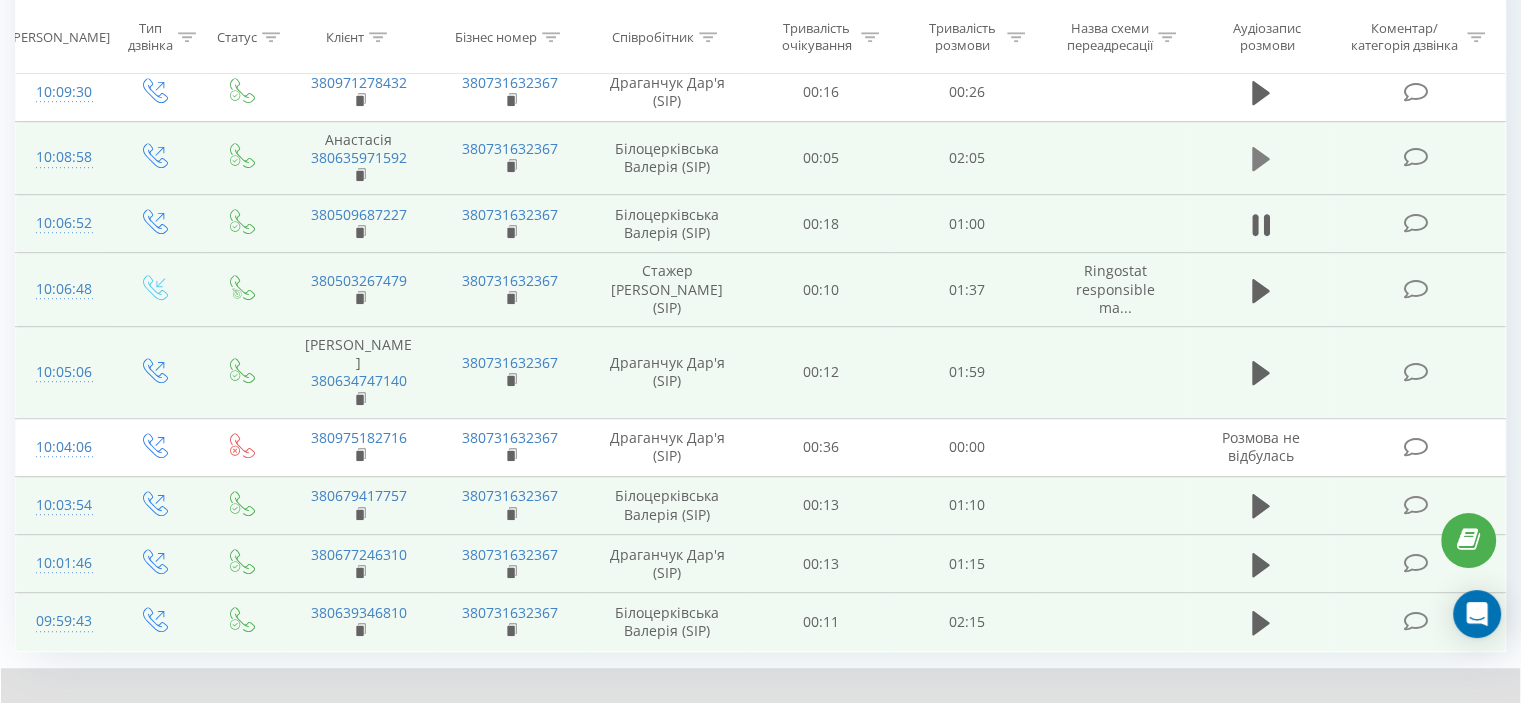 click 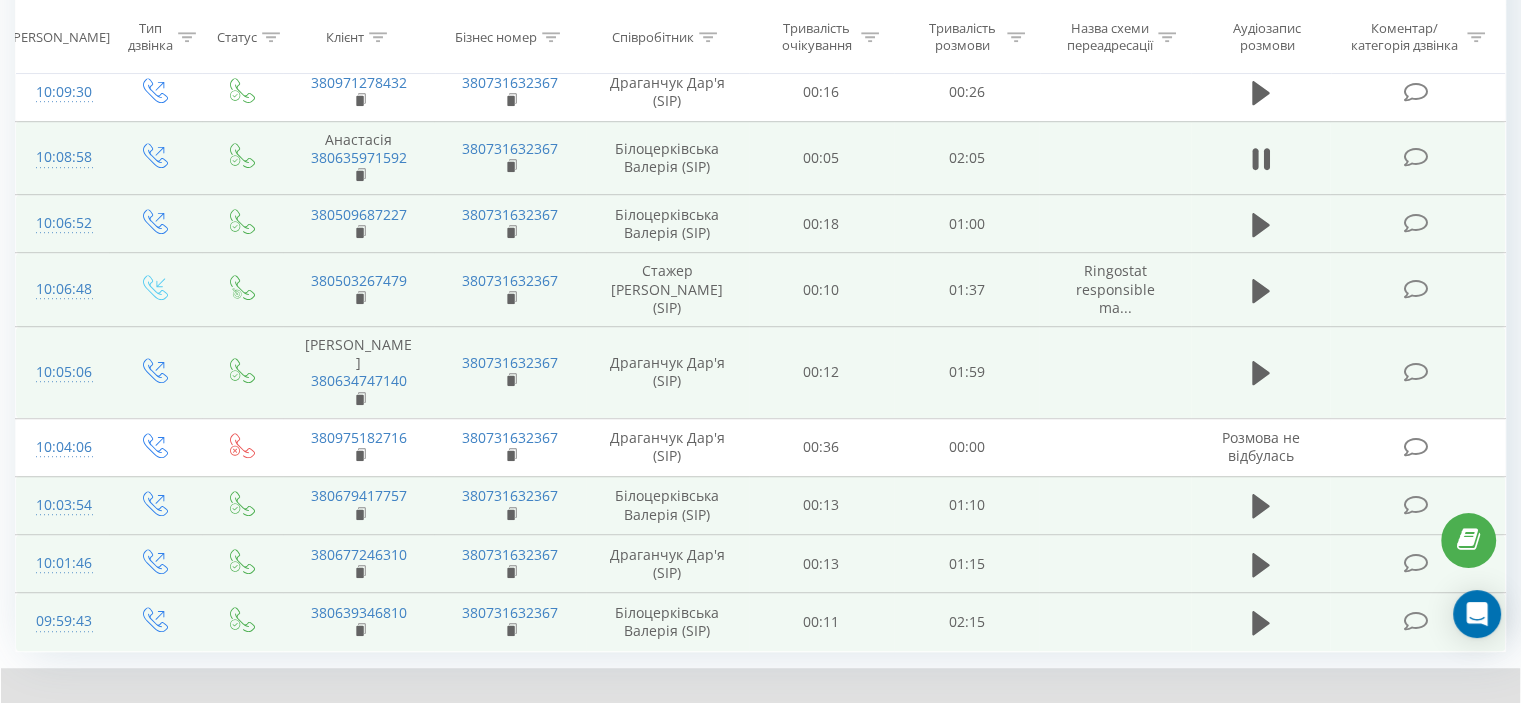 click 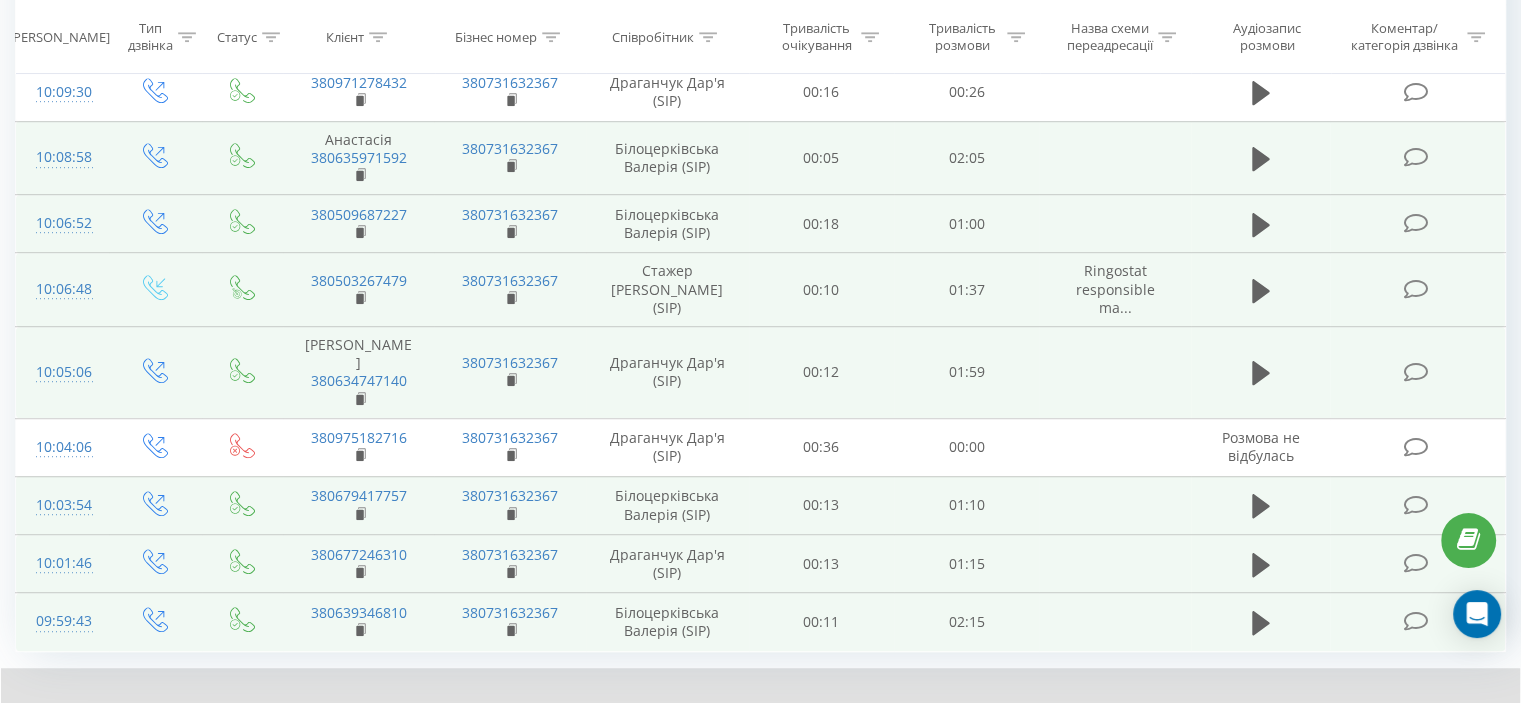 click 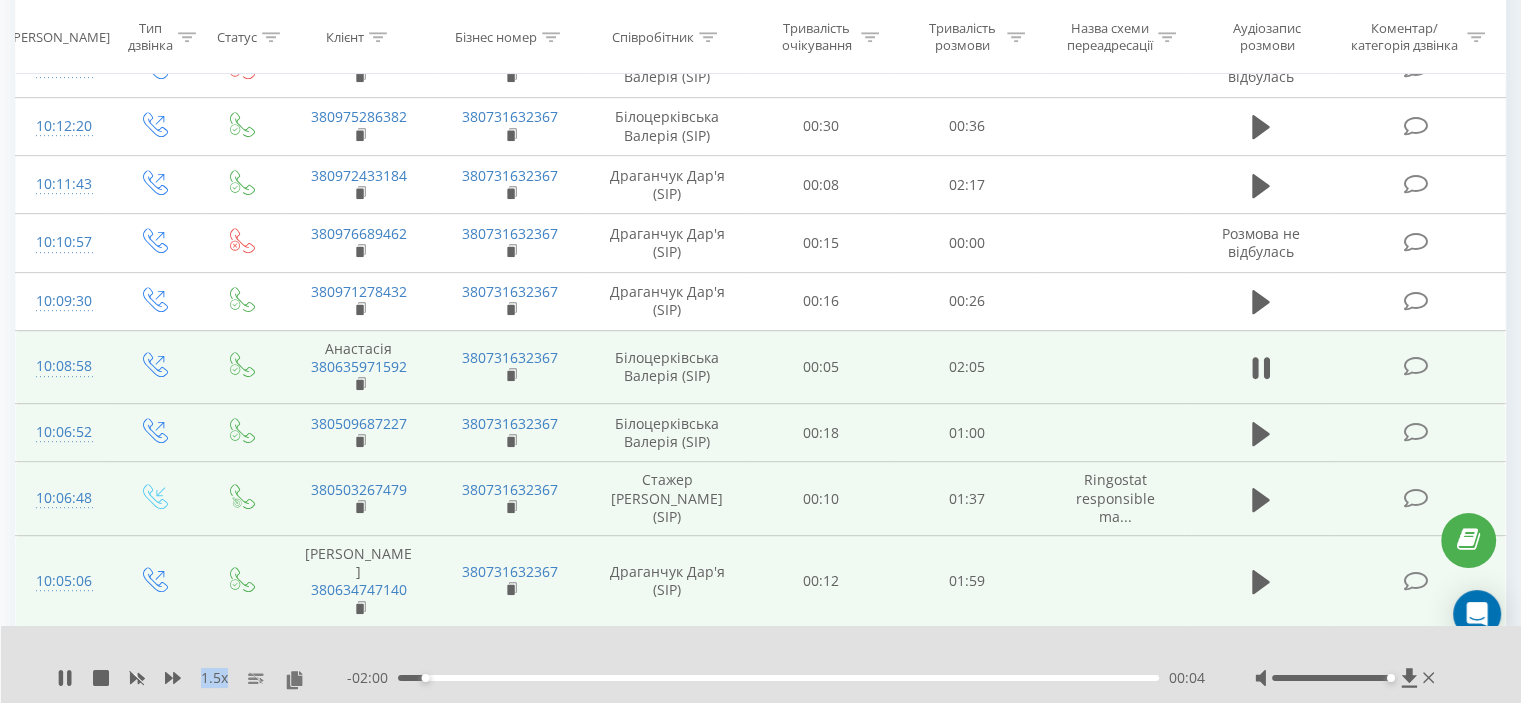 scroll, scrollTop: 973, scrollLeft: 0, axis: vertical 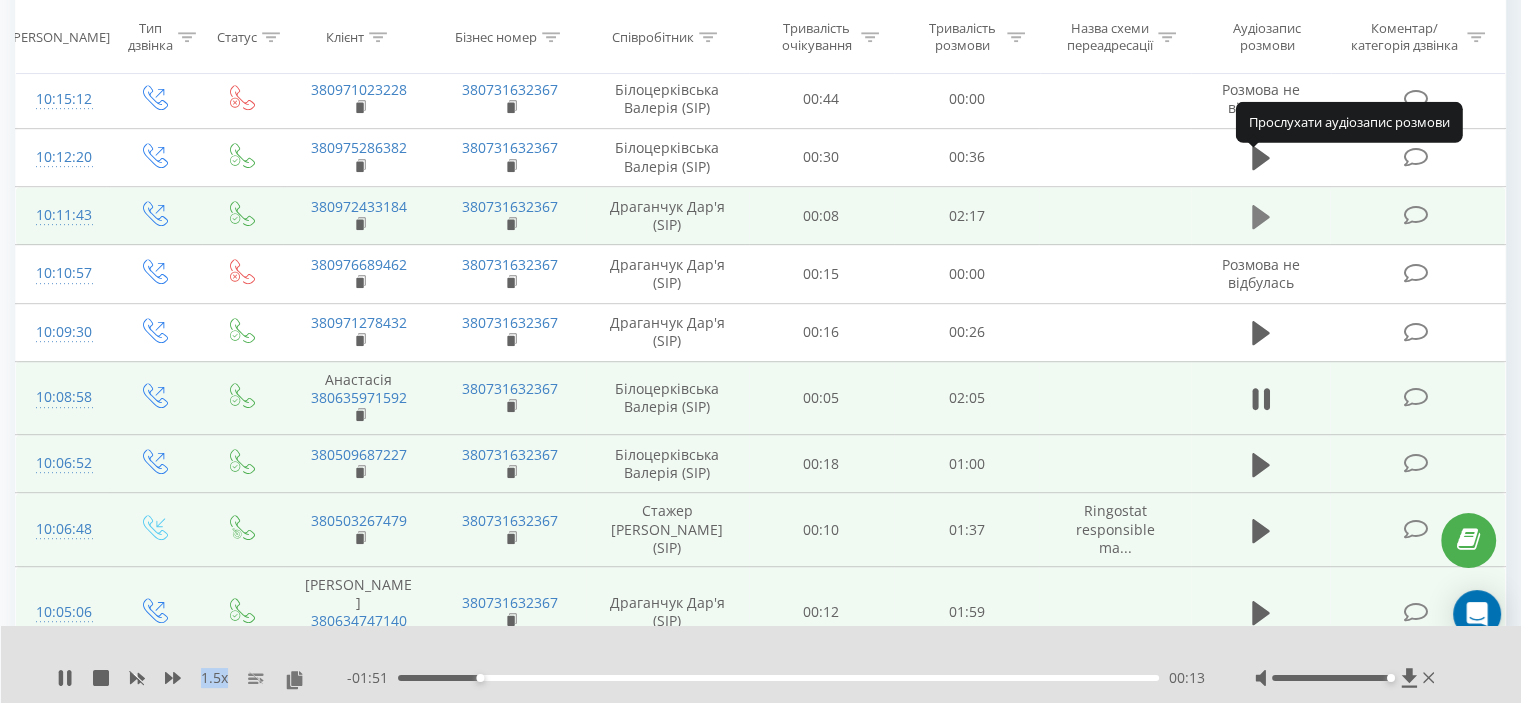 click 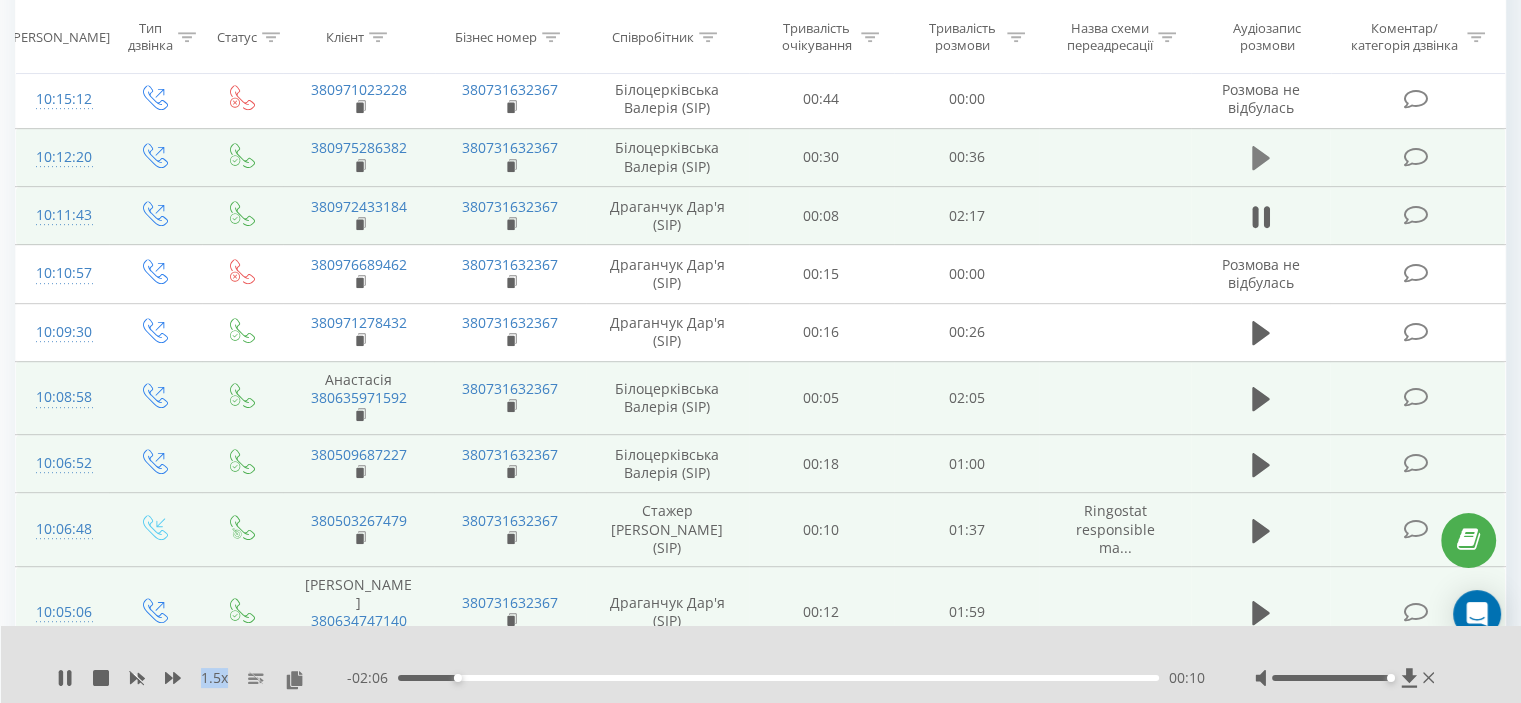 click at bounding box center [1261, 158] 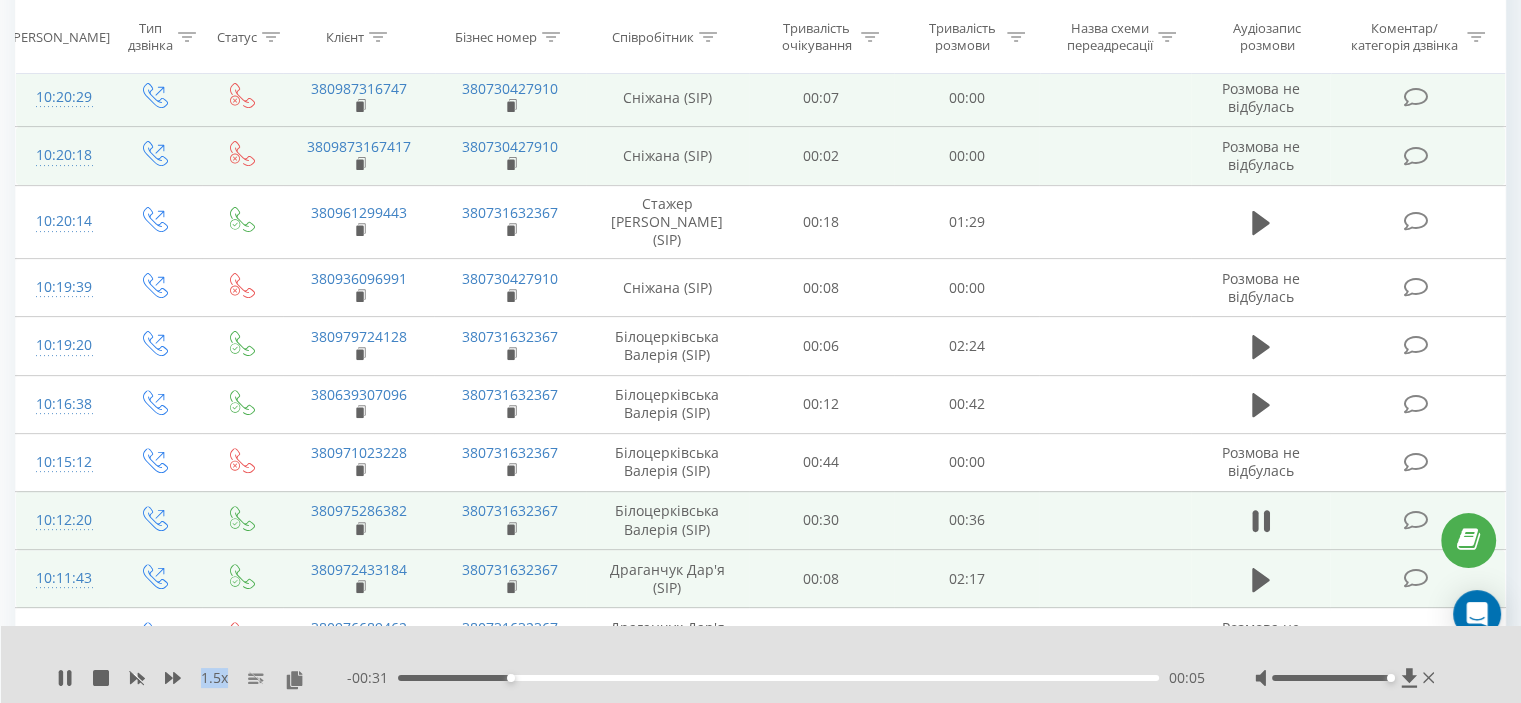 scroll, scrollTop: 573, scrollLeft: 0, axis: vertical 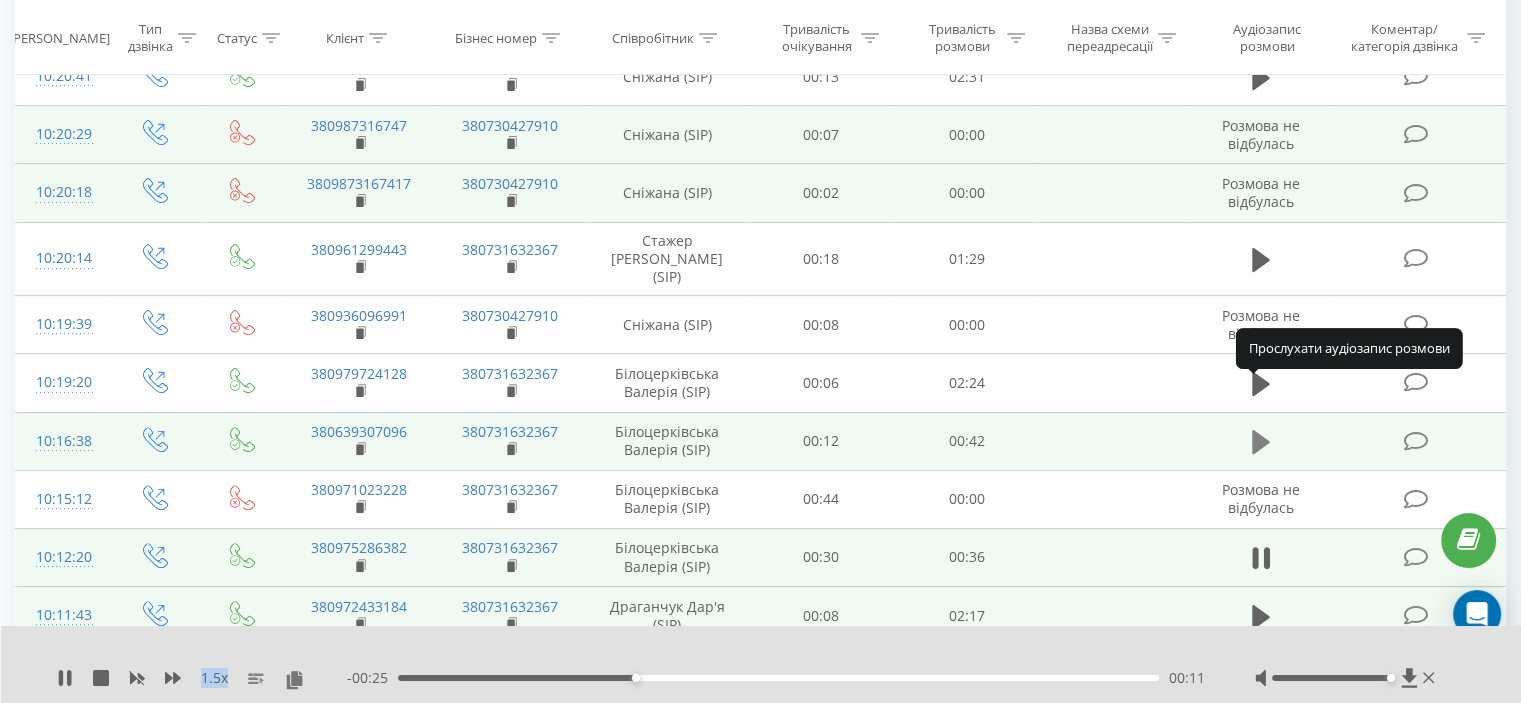 click 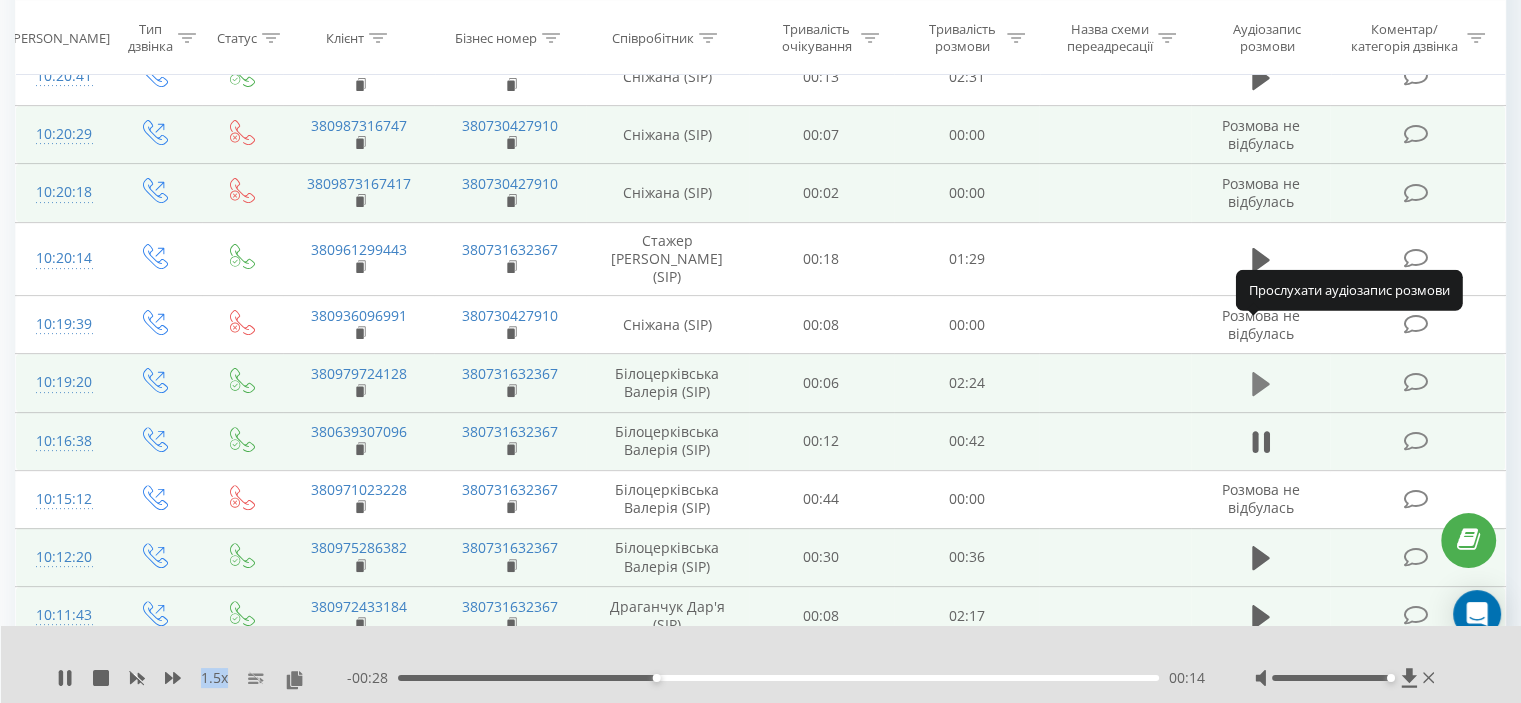 click 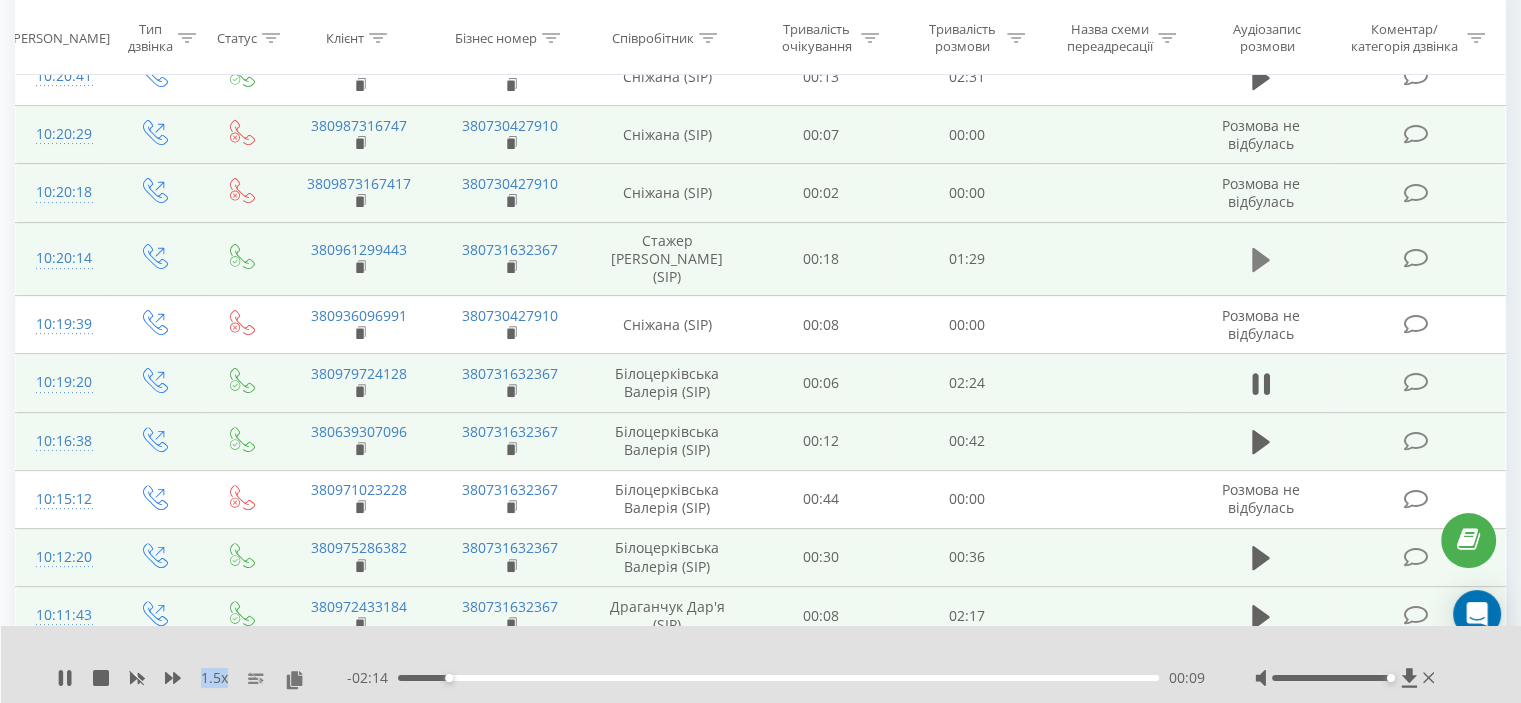 click at bounding box center (1261, 260) 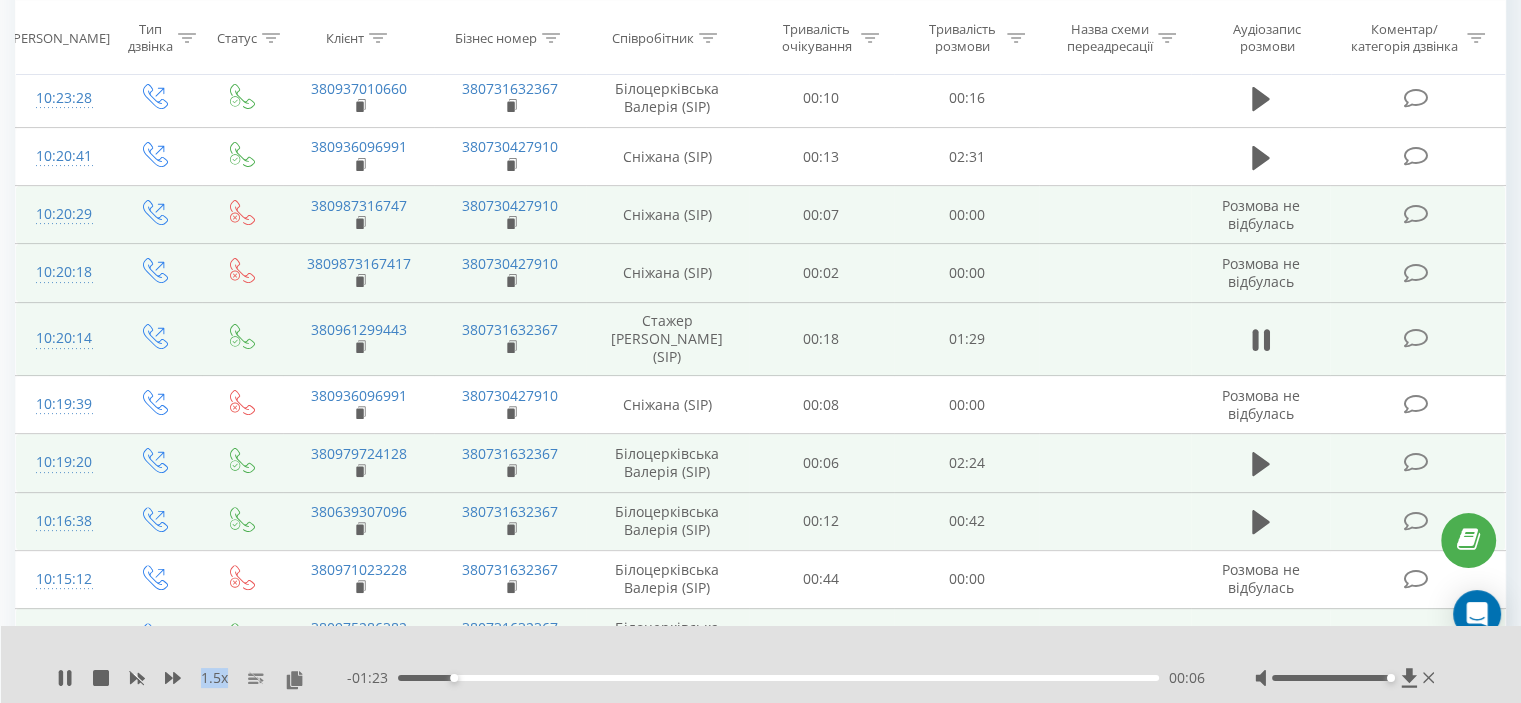 scroll, scrollTop: 453, scrollLeft: 0, axis: vertical 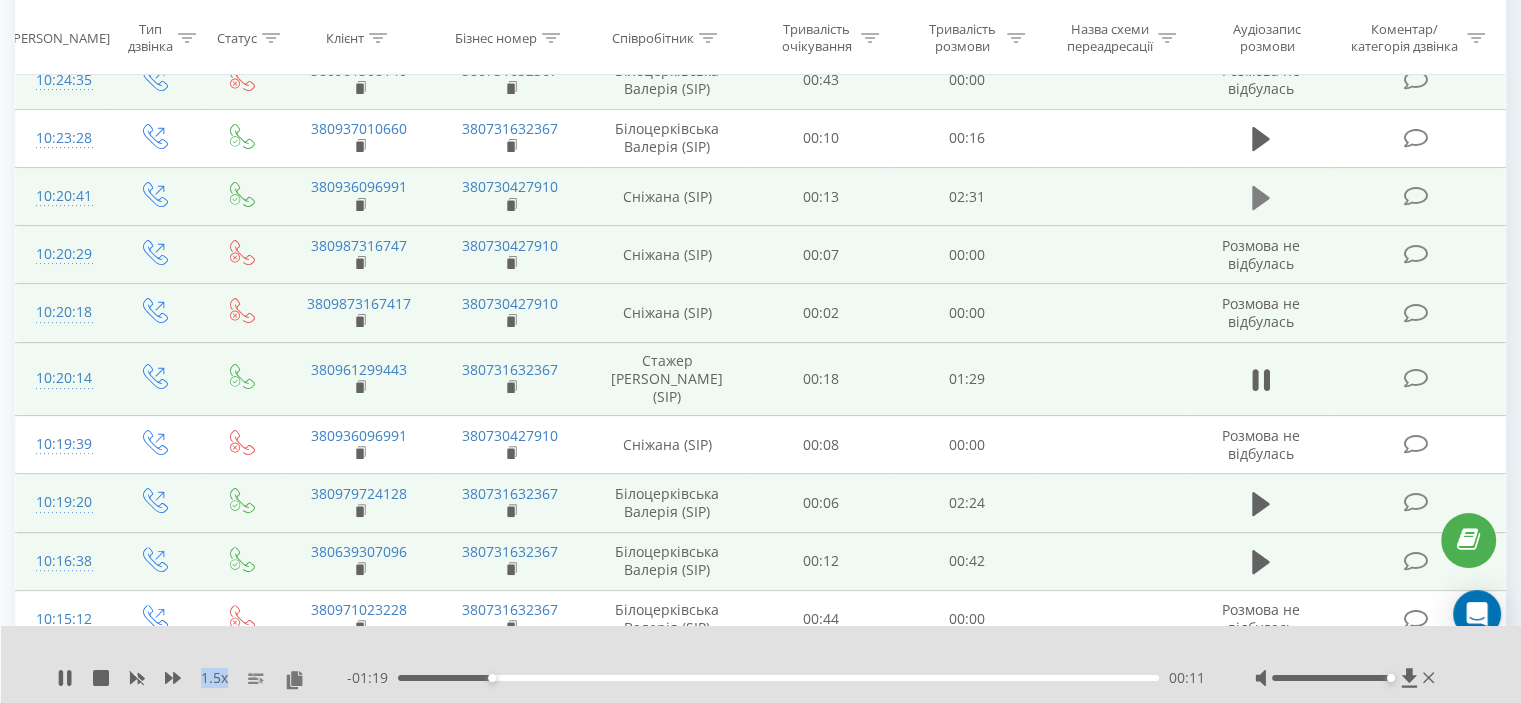 click 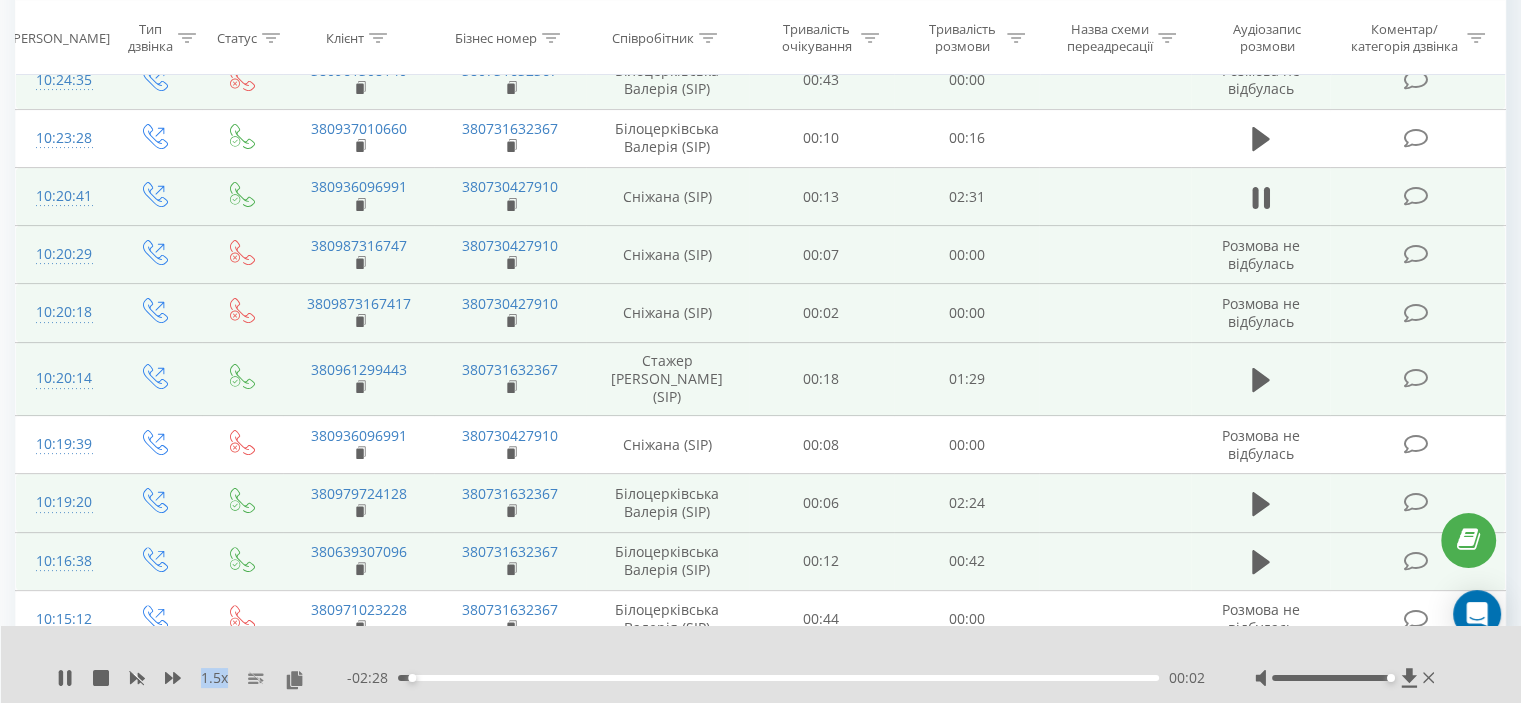 click 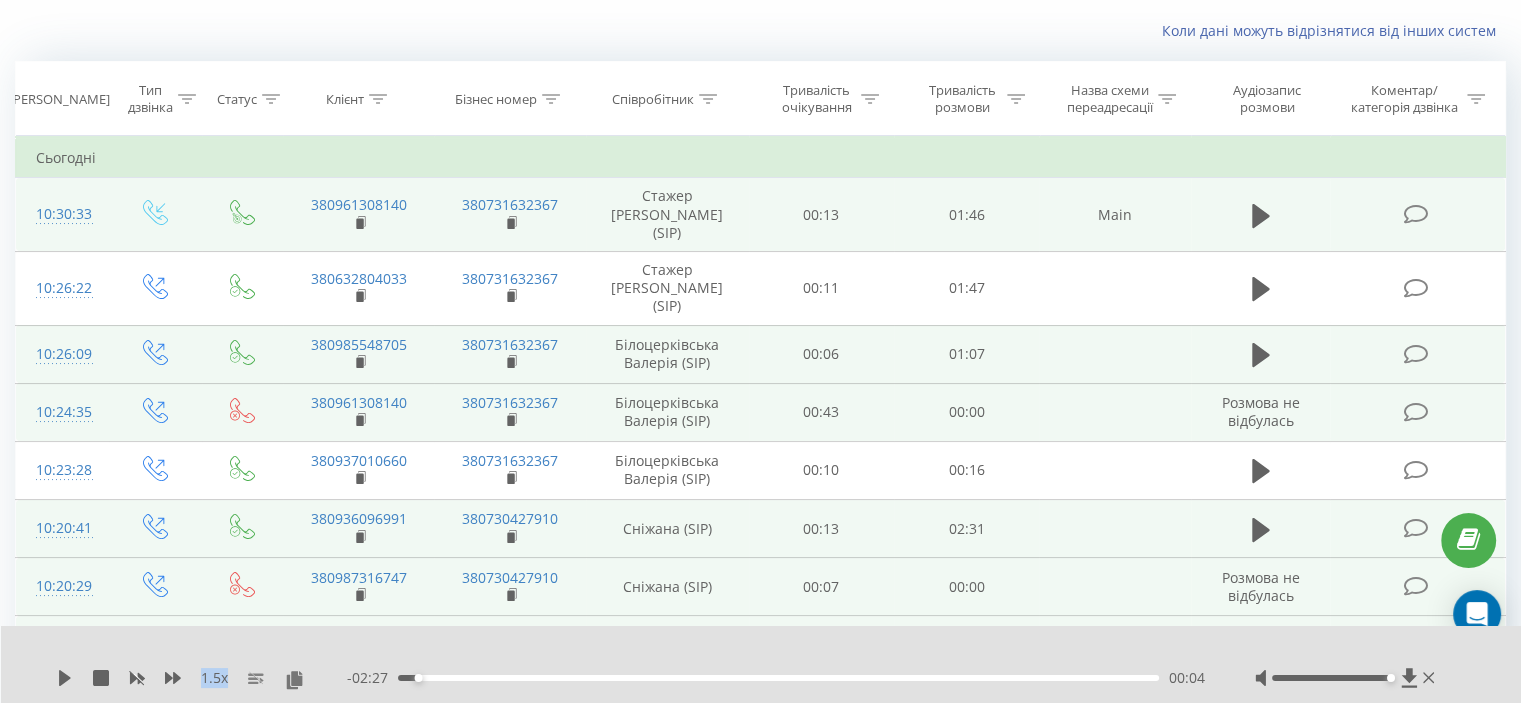 scroll, scrollTop: 93, scrollLeft: 0, axis: vertical 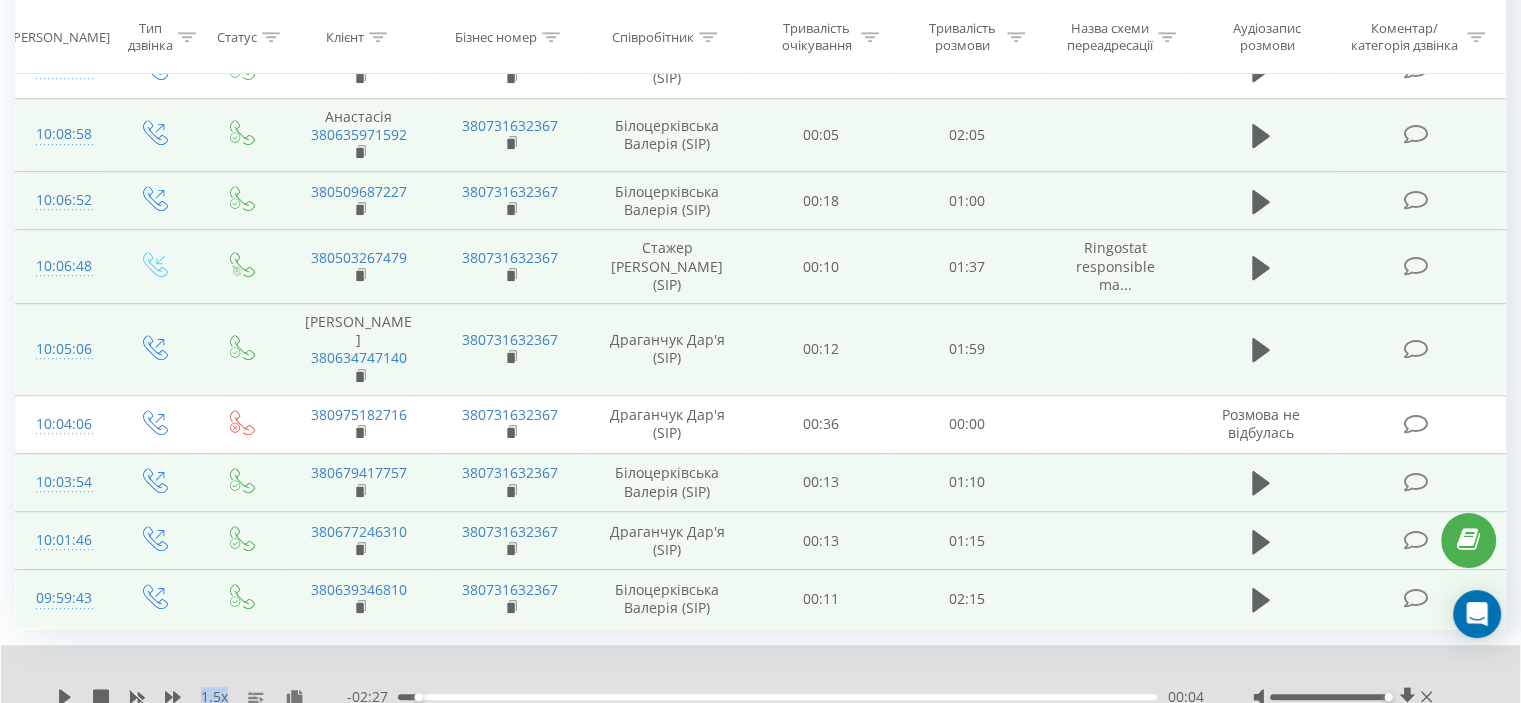 click on "12" at bounding box center (1299, 751) 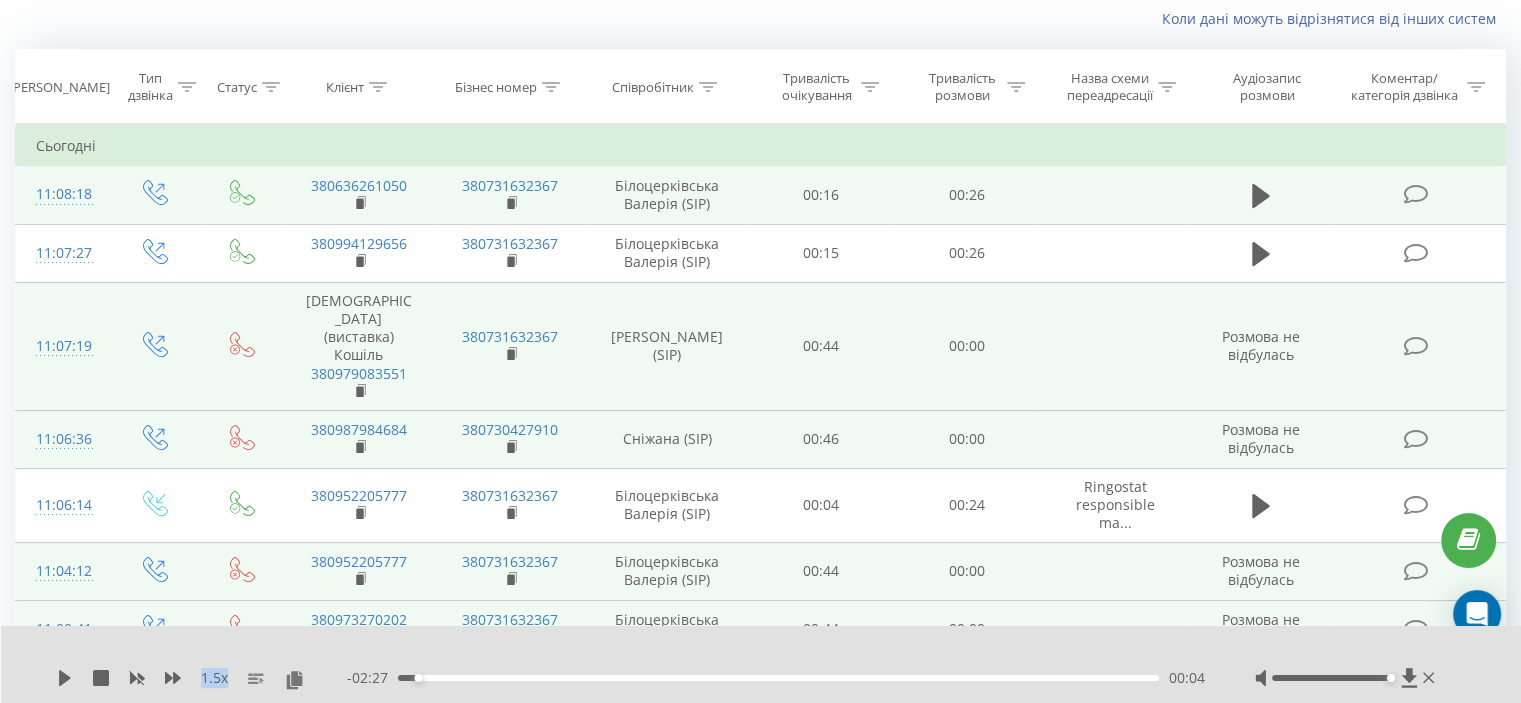 scroll, scrollTop: 132, scrollLeft: 0, axis: vertical 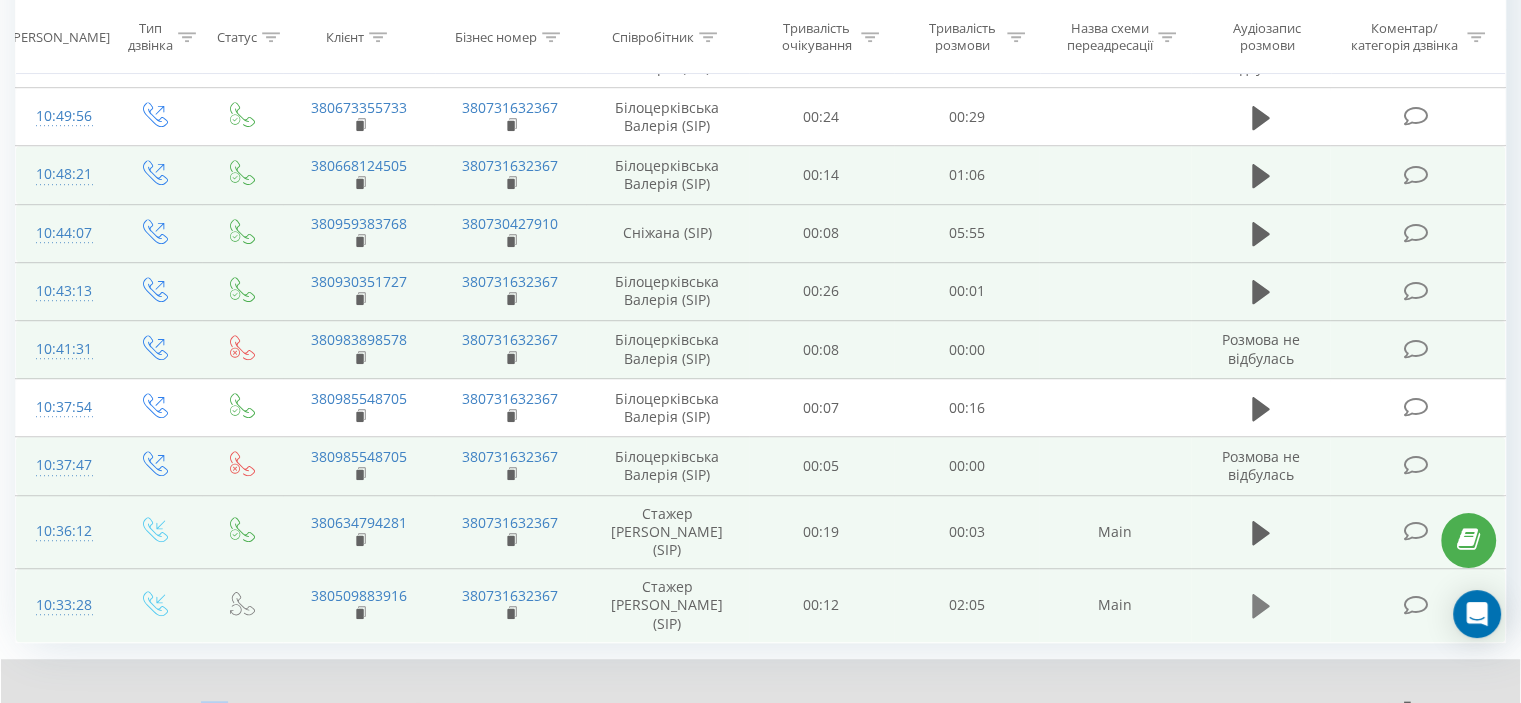 click 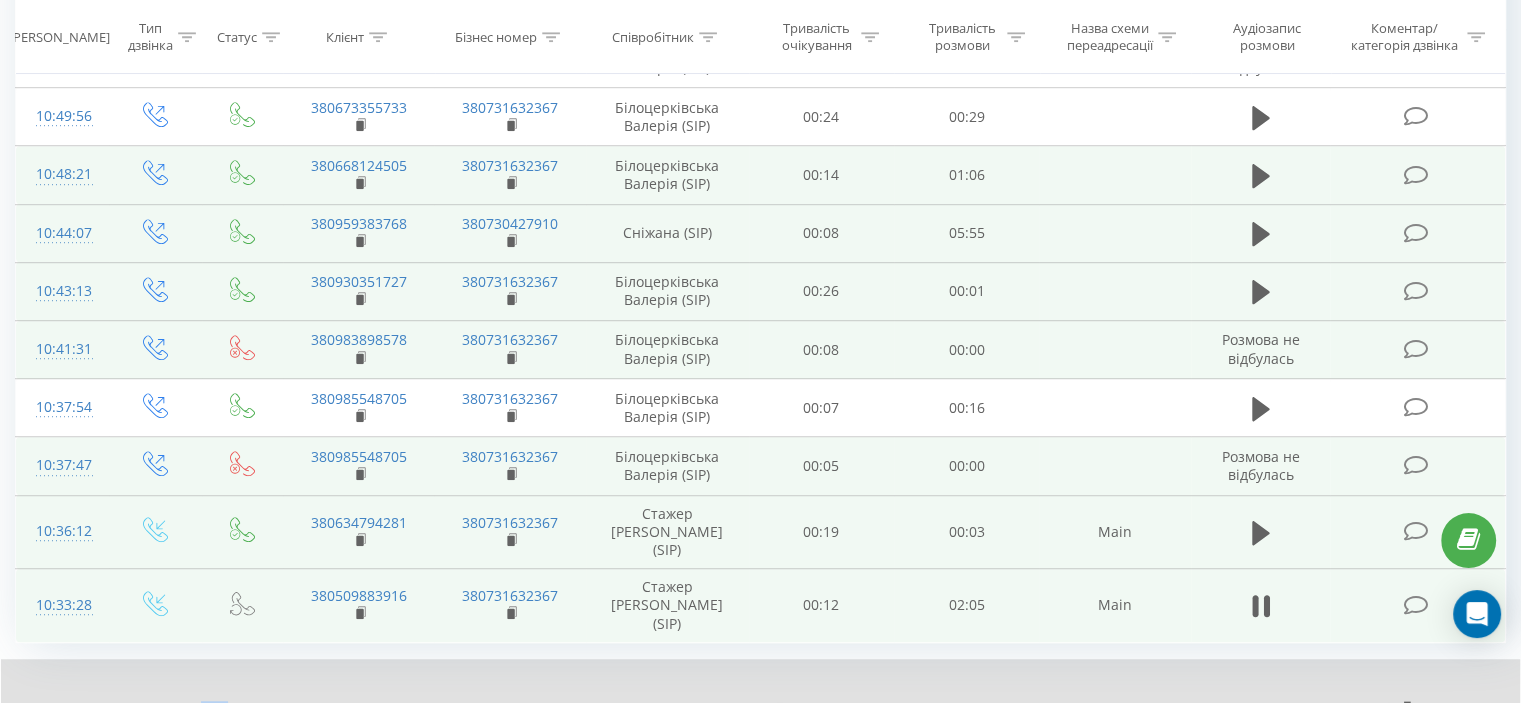 click on "11" at bounding box center (1269, 765) 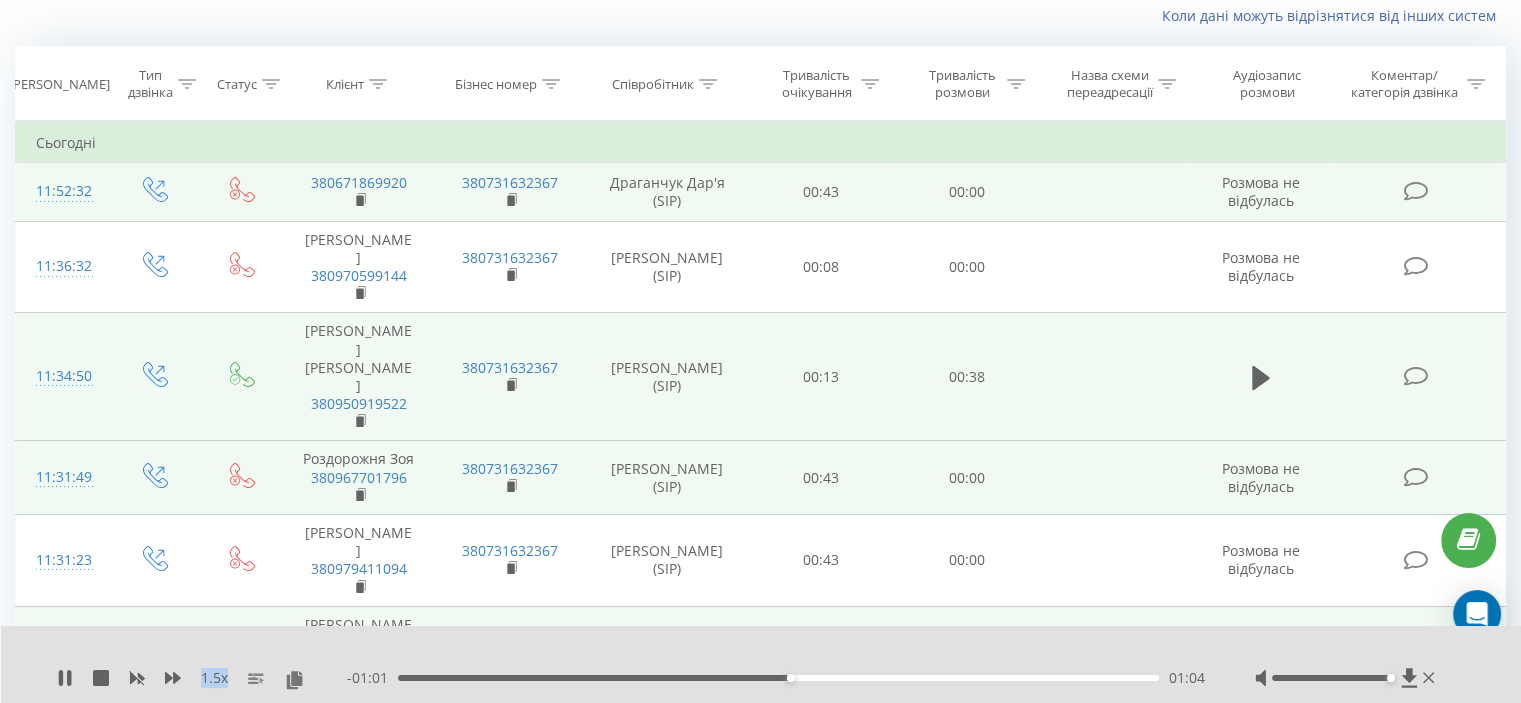 scroll, scrollTop: 132, scrollLeft: 0, axis: vertical 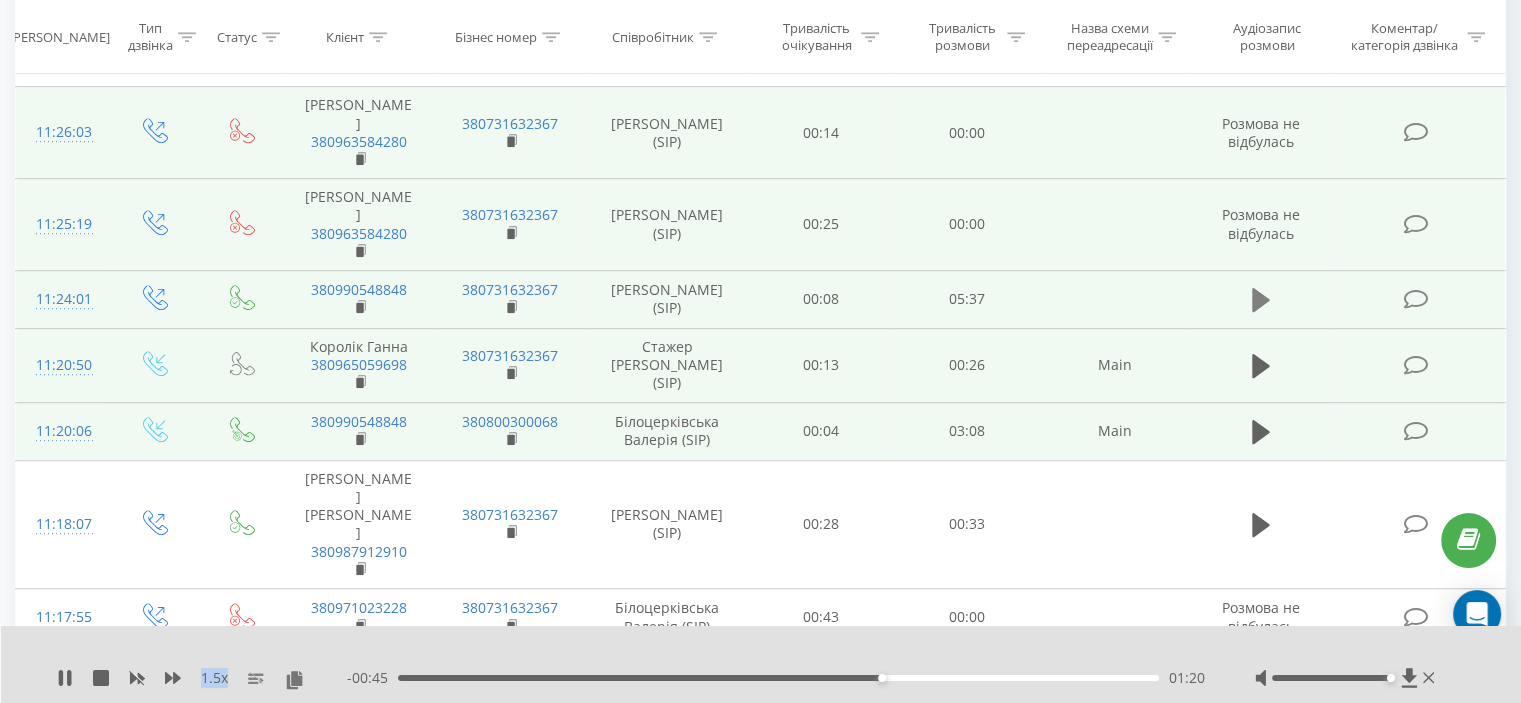 click 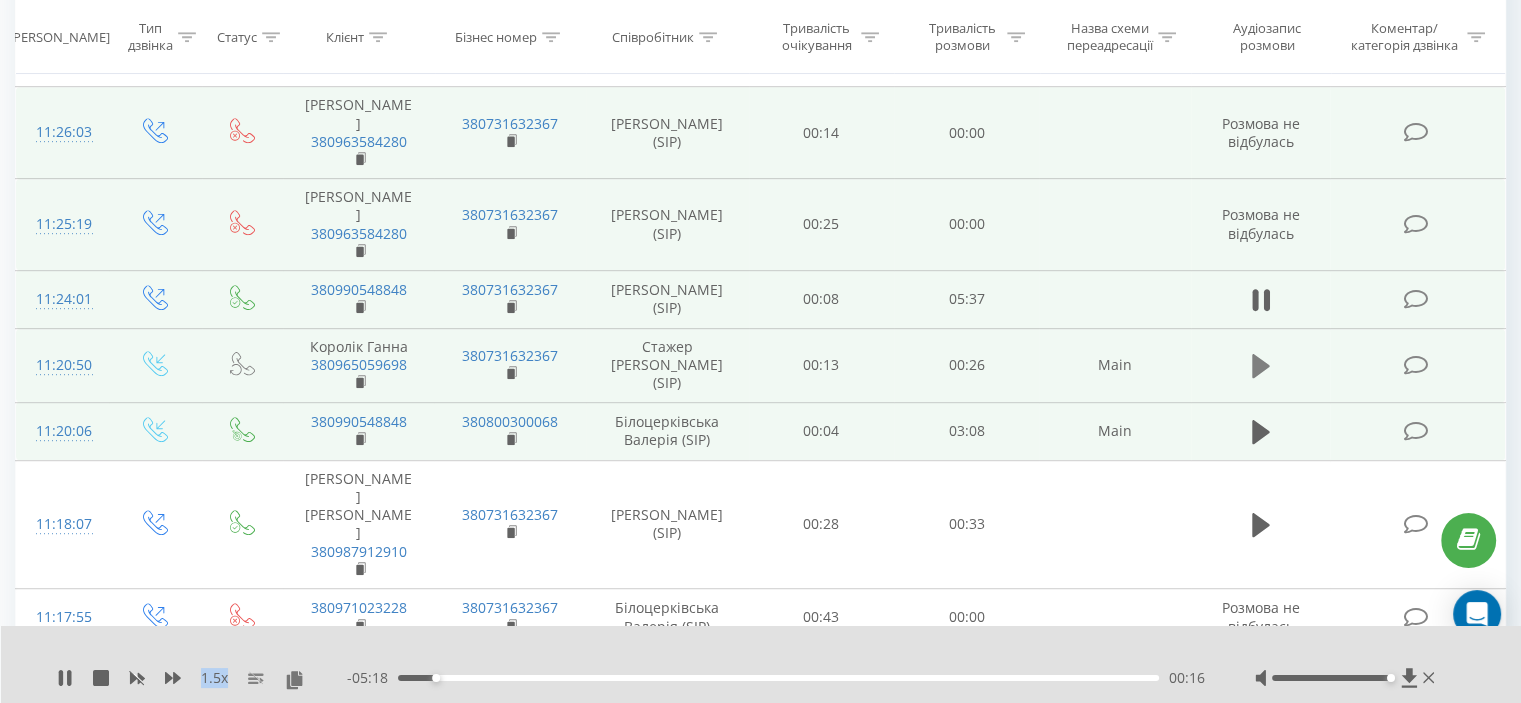 click 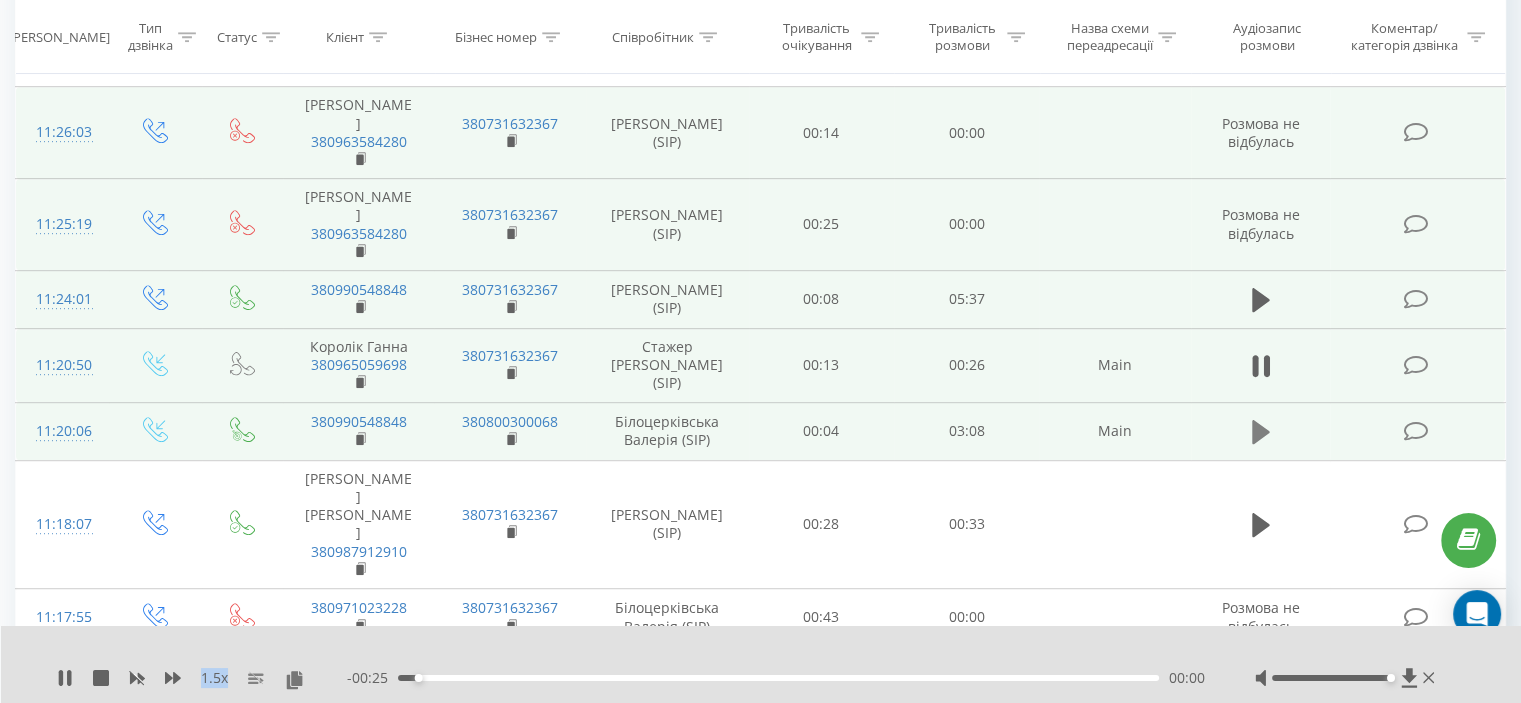 click 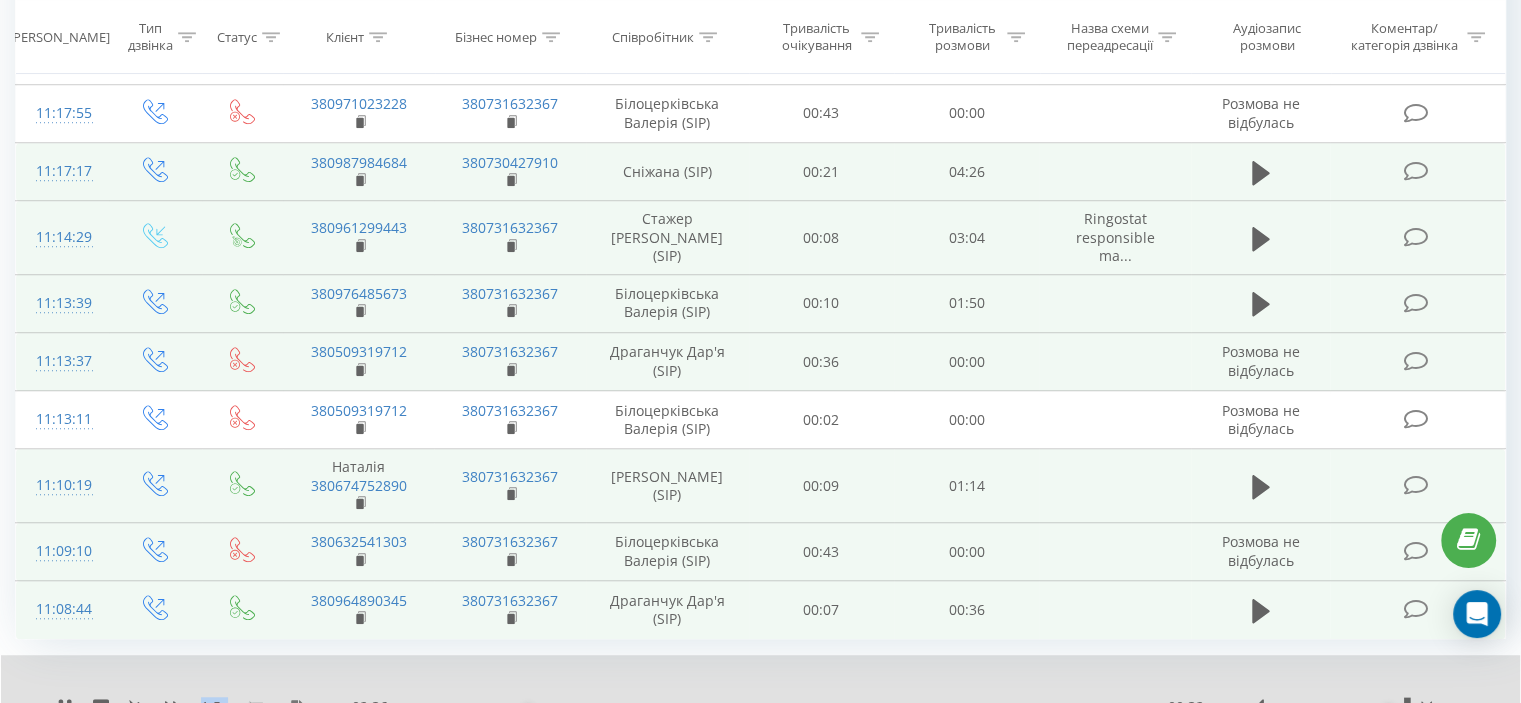 scroll, scrollTop: 1579, scrollLeft: 0, axis: vertical 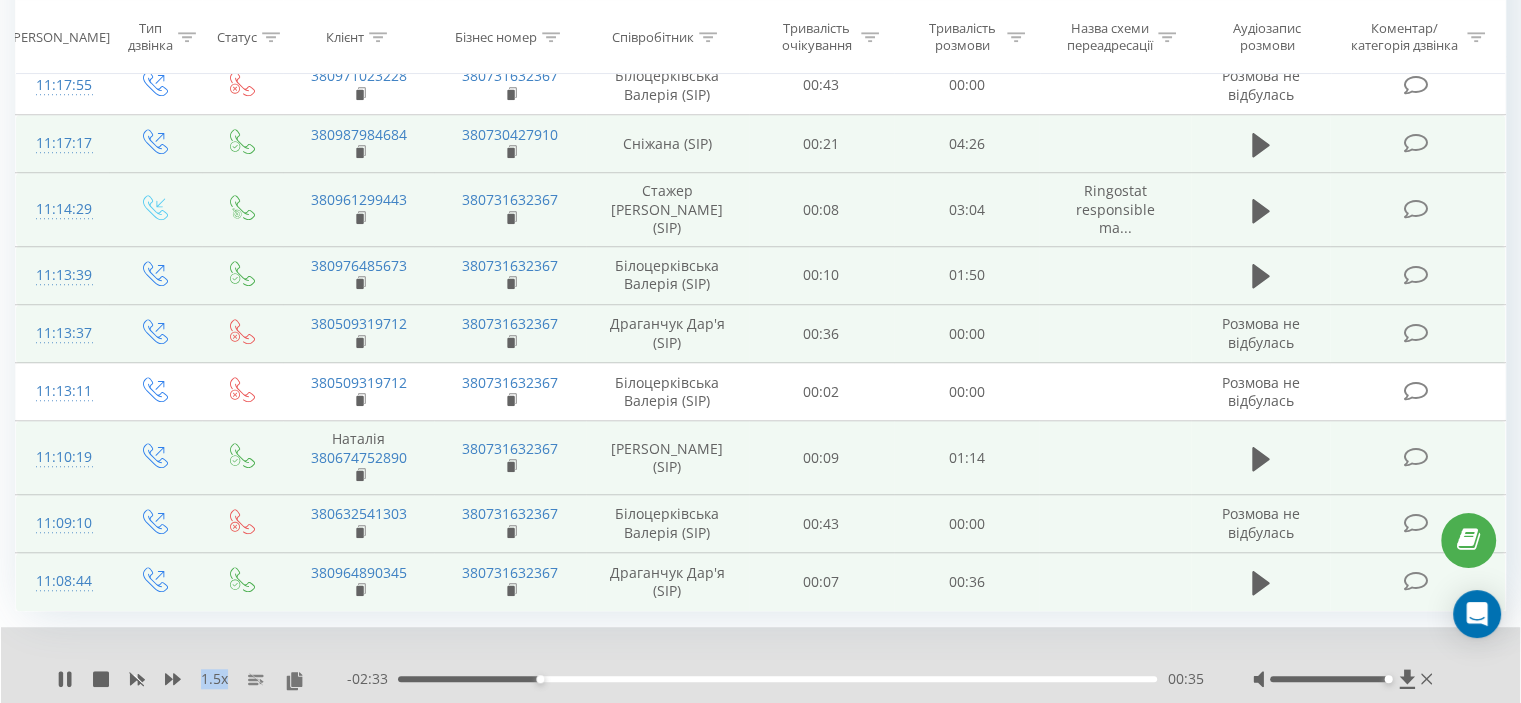 click on "10" at bounding box center (1239, 733) 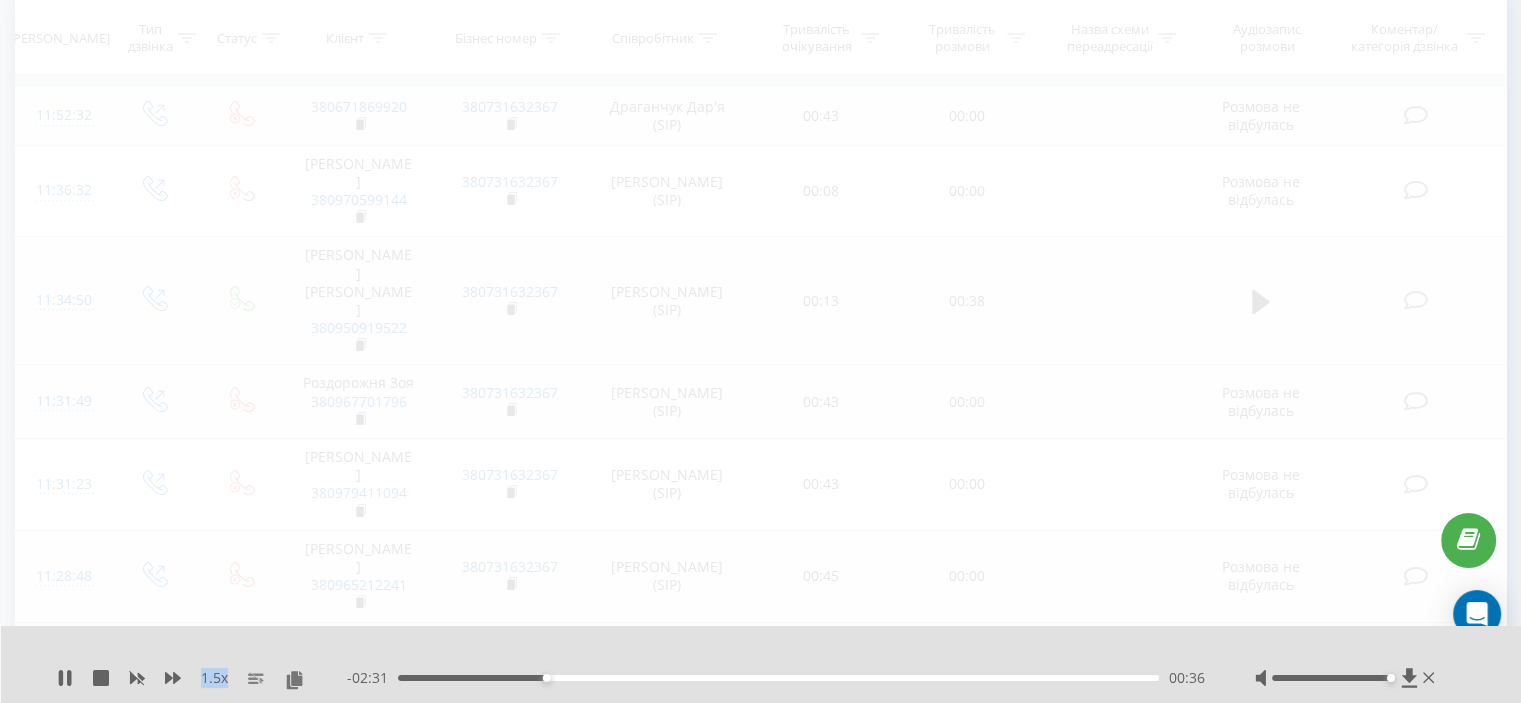scroll, scrollTop: 132, scrollLeft: 0, axis: vertical 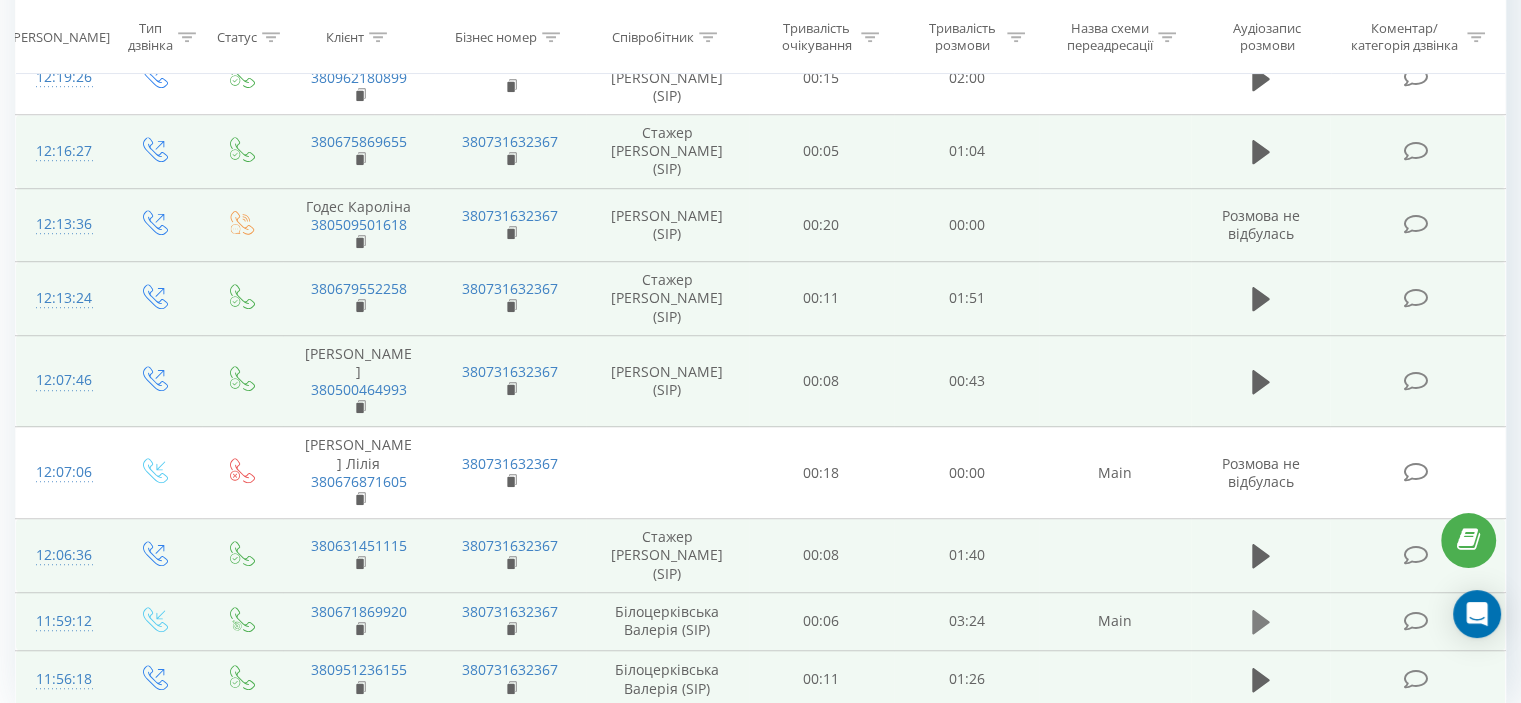 click at bounding box center (1261, 622) 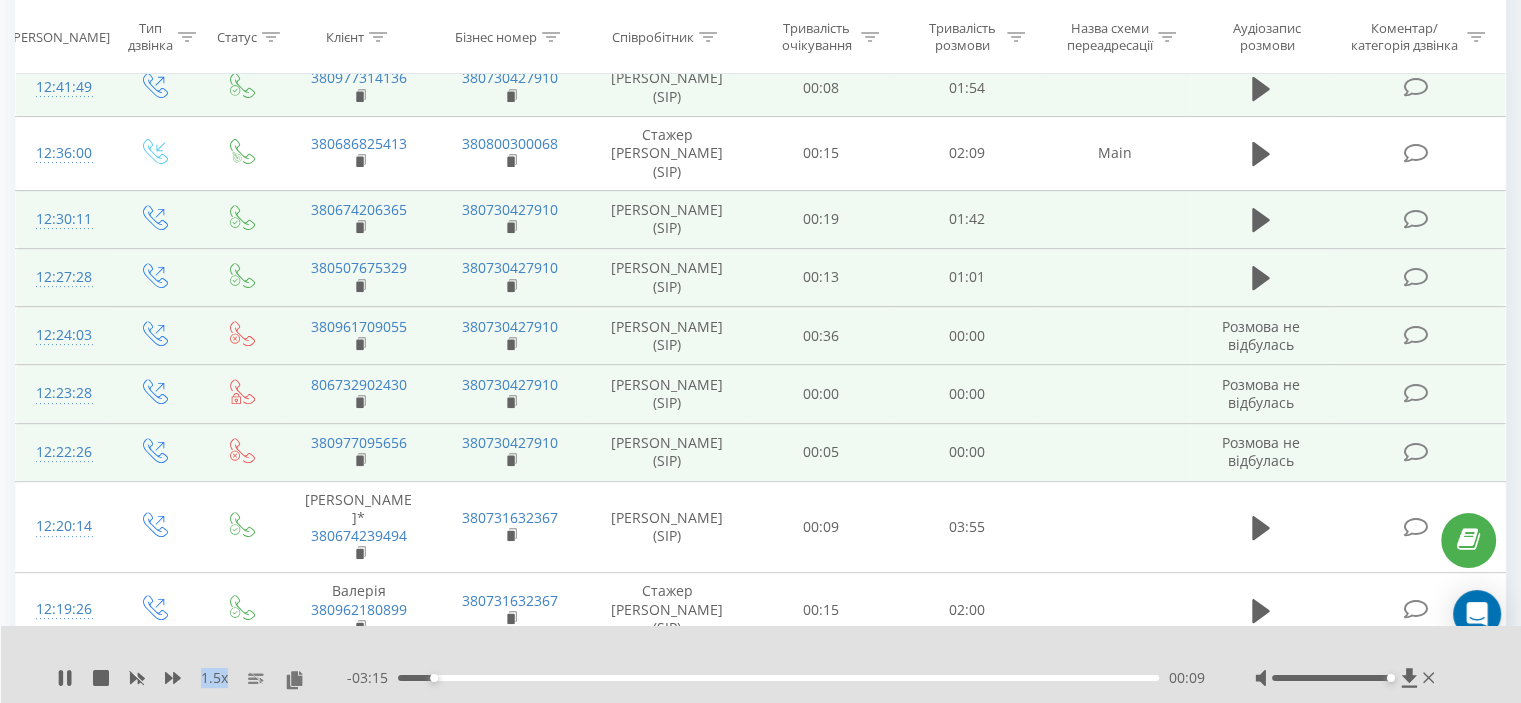 scroll, scrollTop: 747, scrollLeft: 0, axis: vertical 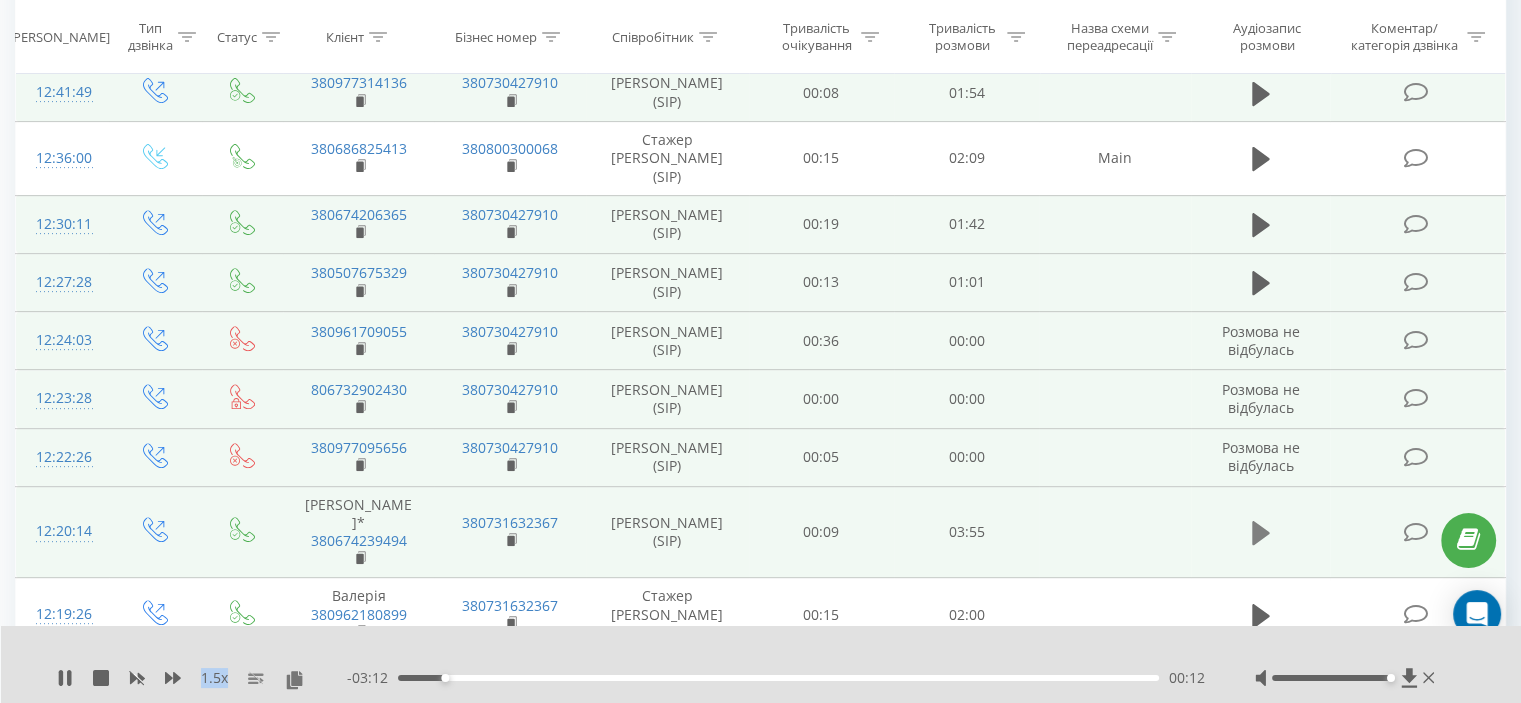 click at bounding box center (1261, 533) 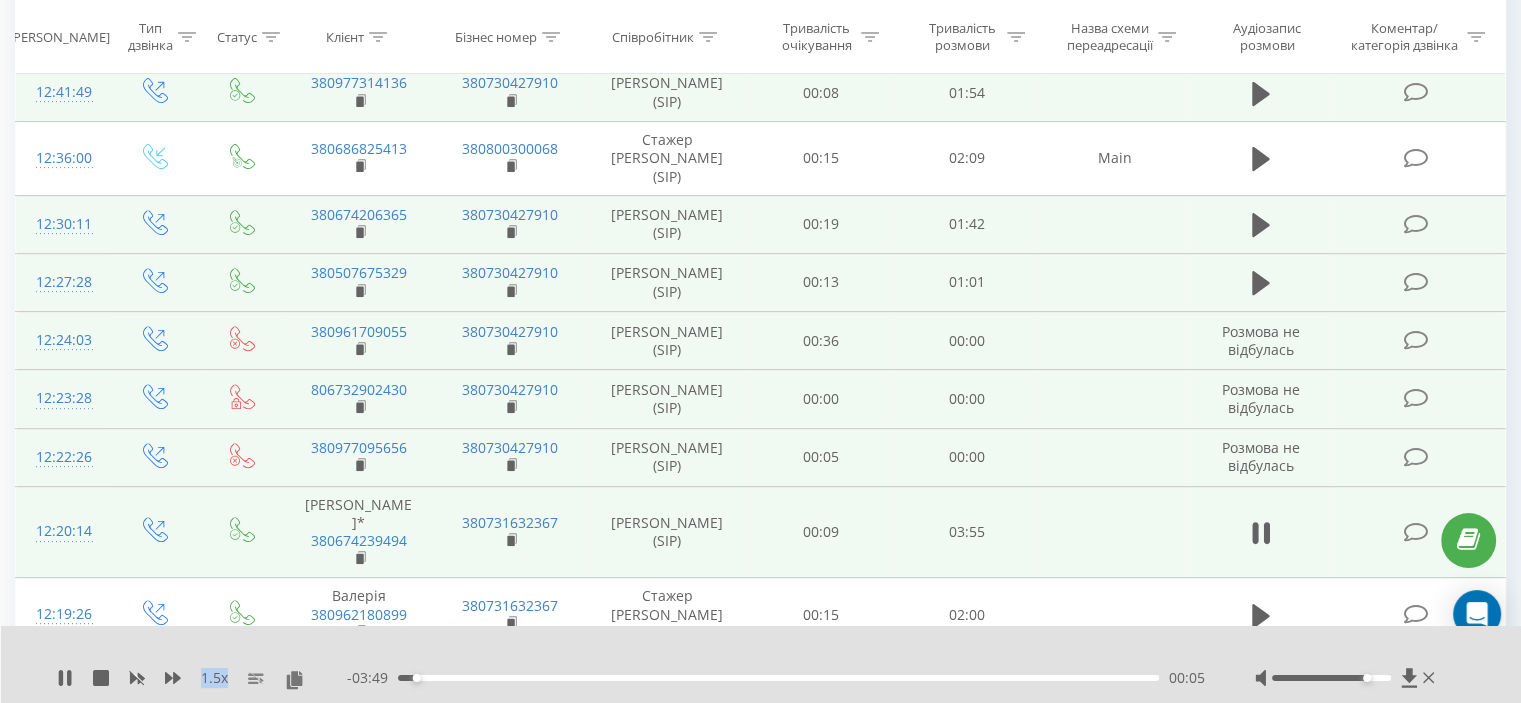 click at bounding box center [1331, 678] 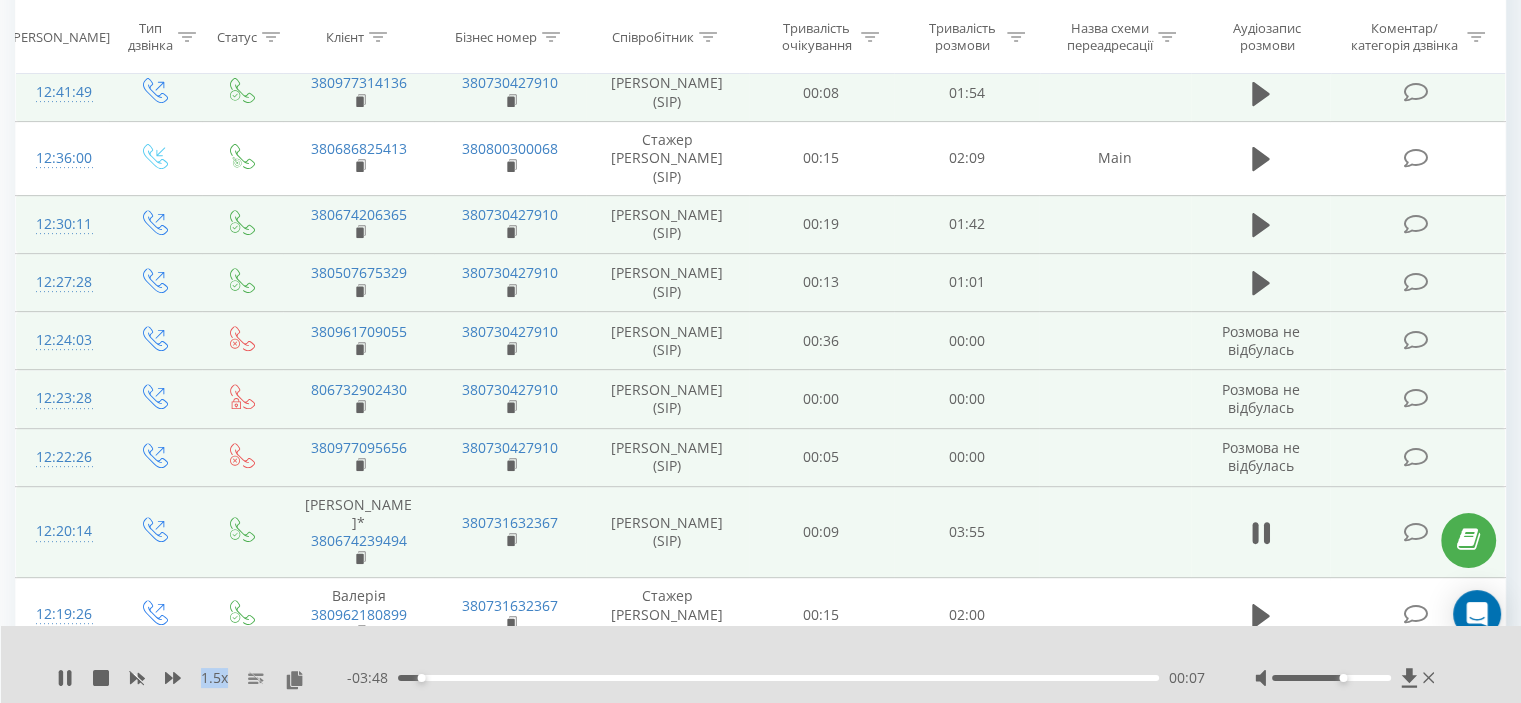 click at bounding box center [1331, 678] 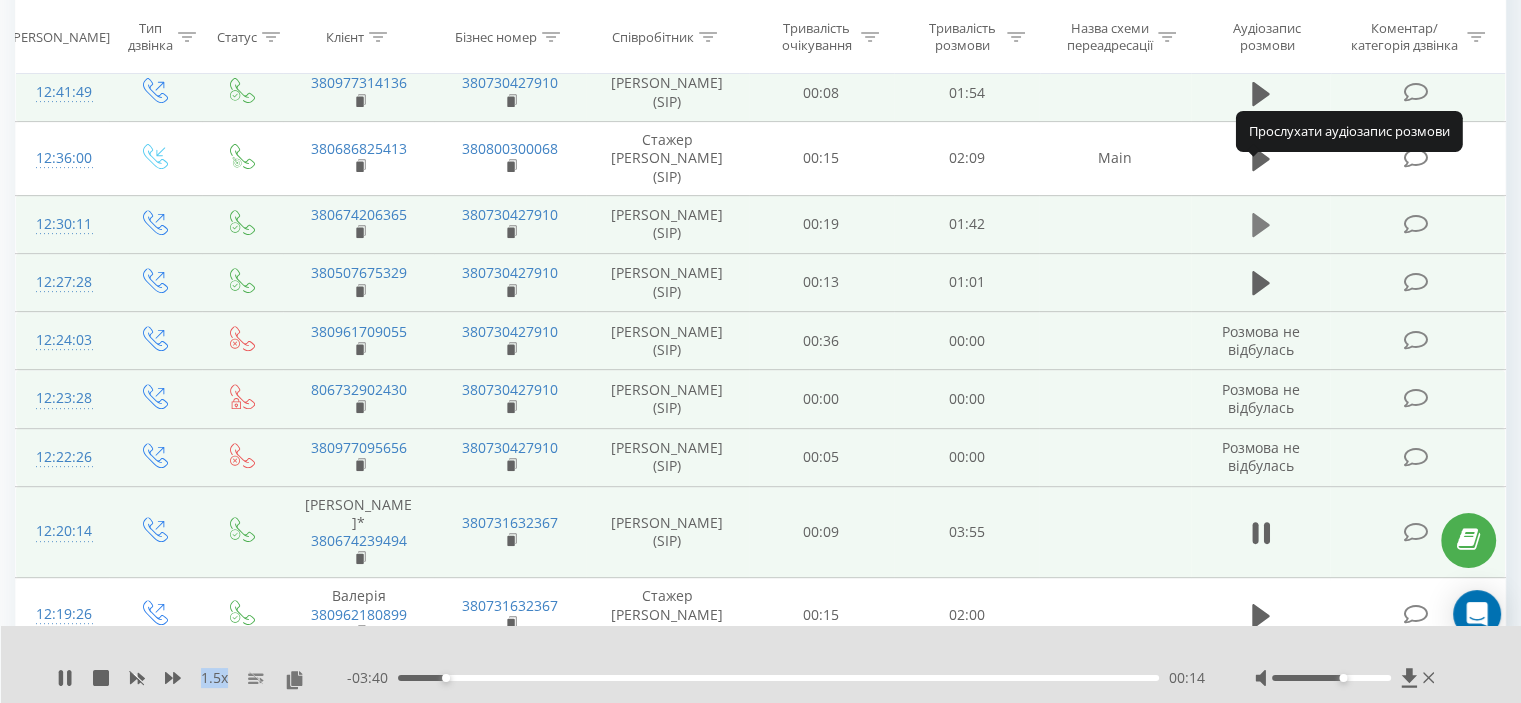 click at bounding box center [1261, 225] 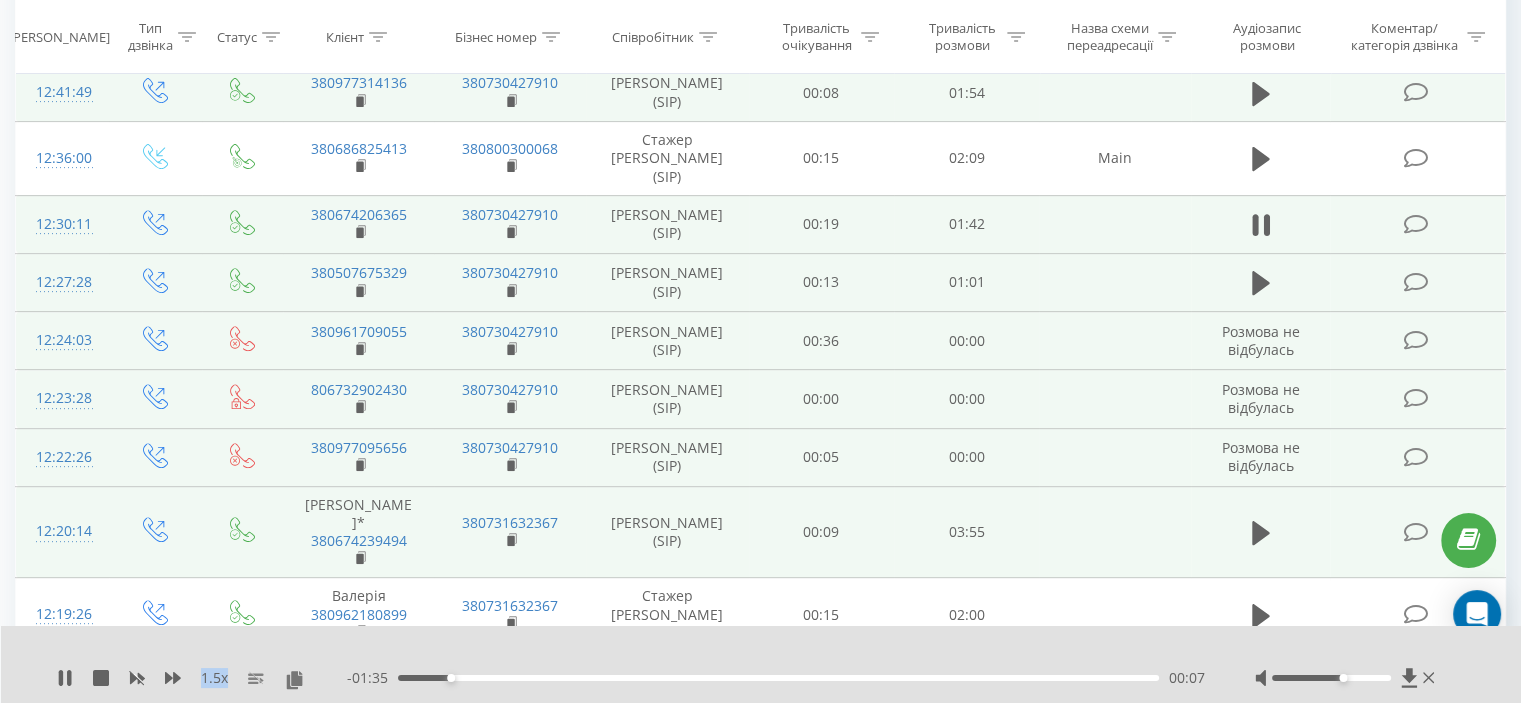 click at bounding box center [1261, 225] 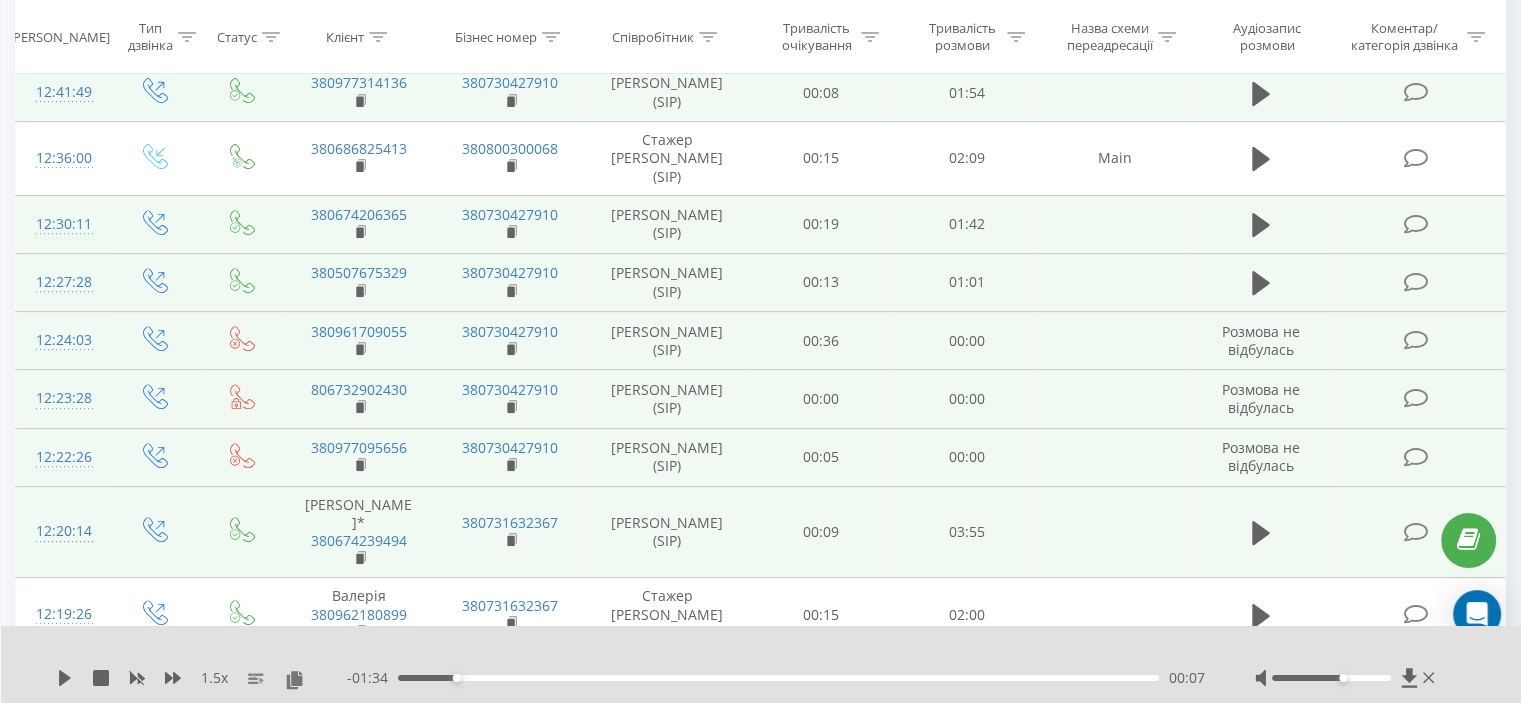 click on "Всі дзвінки Основний Графік Експорт .csv .xls .xlsx [DATE]  -  [DATE] Коли дані можуть відрізнятися вiд інших систем Дата дзвінка Тип дзвінка Статус Клієнт Бізнес номер Співробітник Тривалість очікування Тривалість розмови Назва схеми переадресації Аудіозапис розмови Коментар/категорія дзвінка Фільтрувати за умовою Дорівнює Введіть значення Скасувати OK Фільтрувати за умовою Дорівнює Введіть значення Скасувати OK Фільтрувати за умовою Містить Скасувати OK Фільтрувати за умовою Містить Скасувати OK Фільтрувати за умовою Містить Скасувати OK Дорівнює Скасувати" at bounding box center [760, 317] 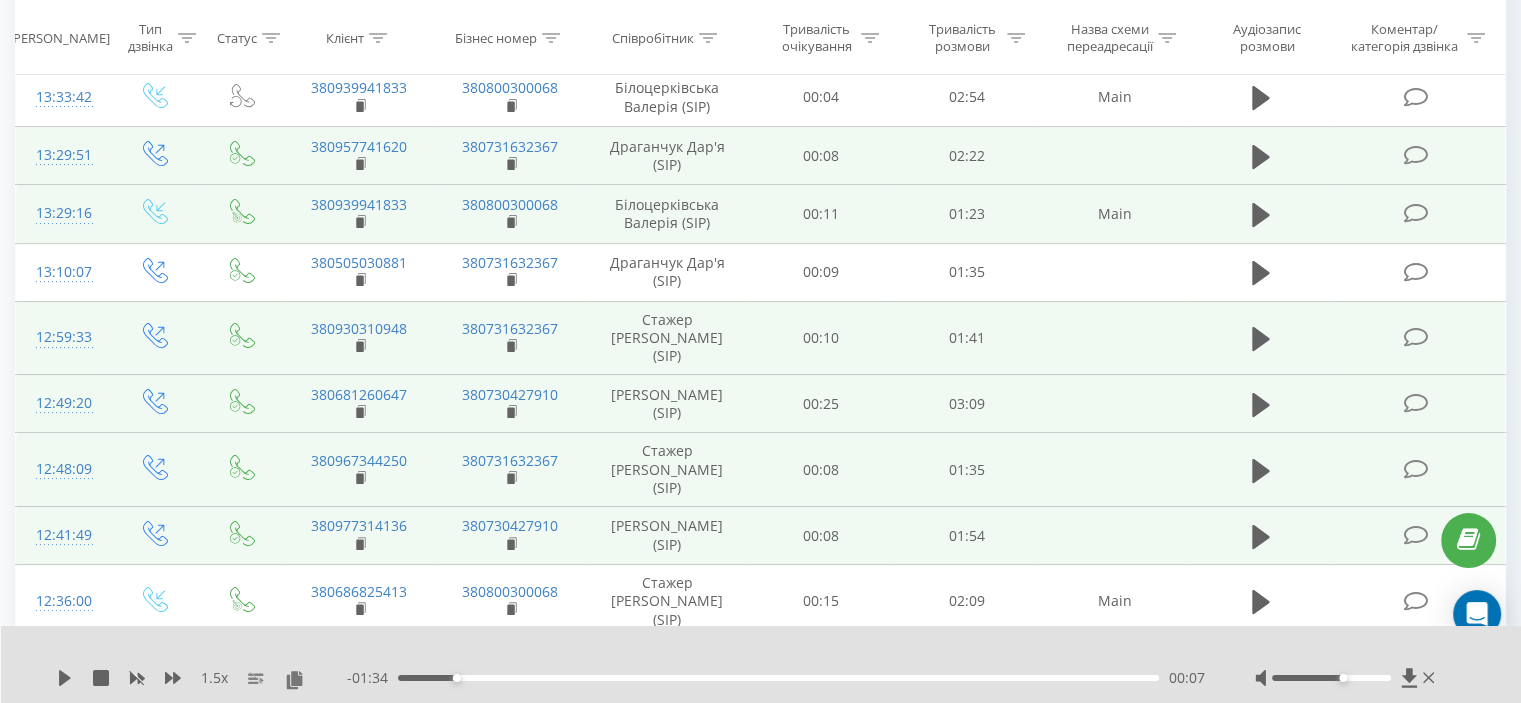 scroll, scrollTop: 292, scrollLeft: 0, axis: vertical 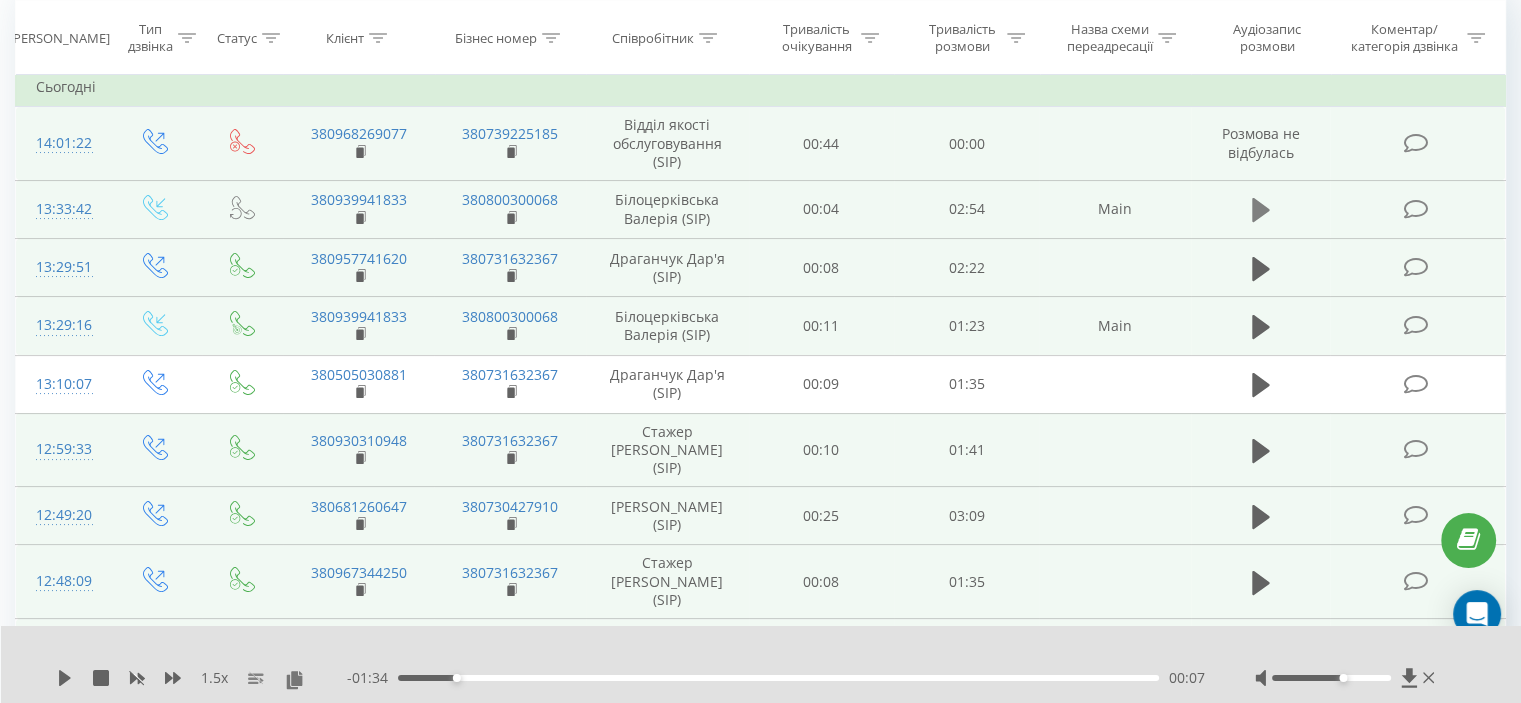 click at bounding box center [1261, 210] 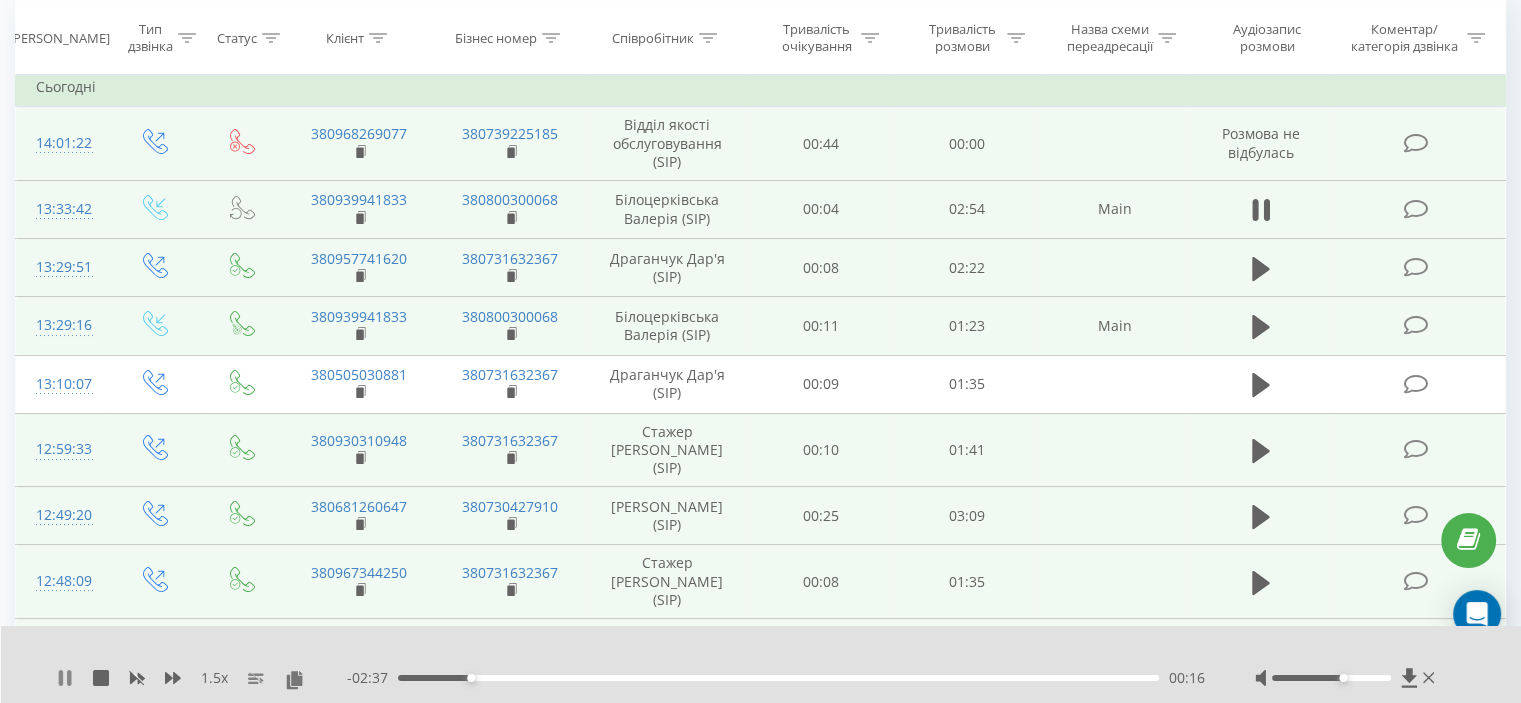 click 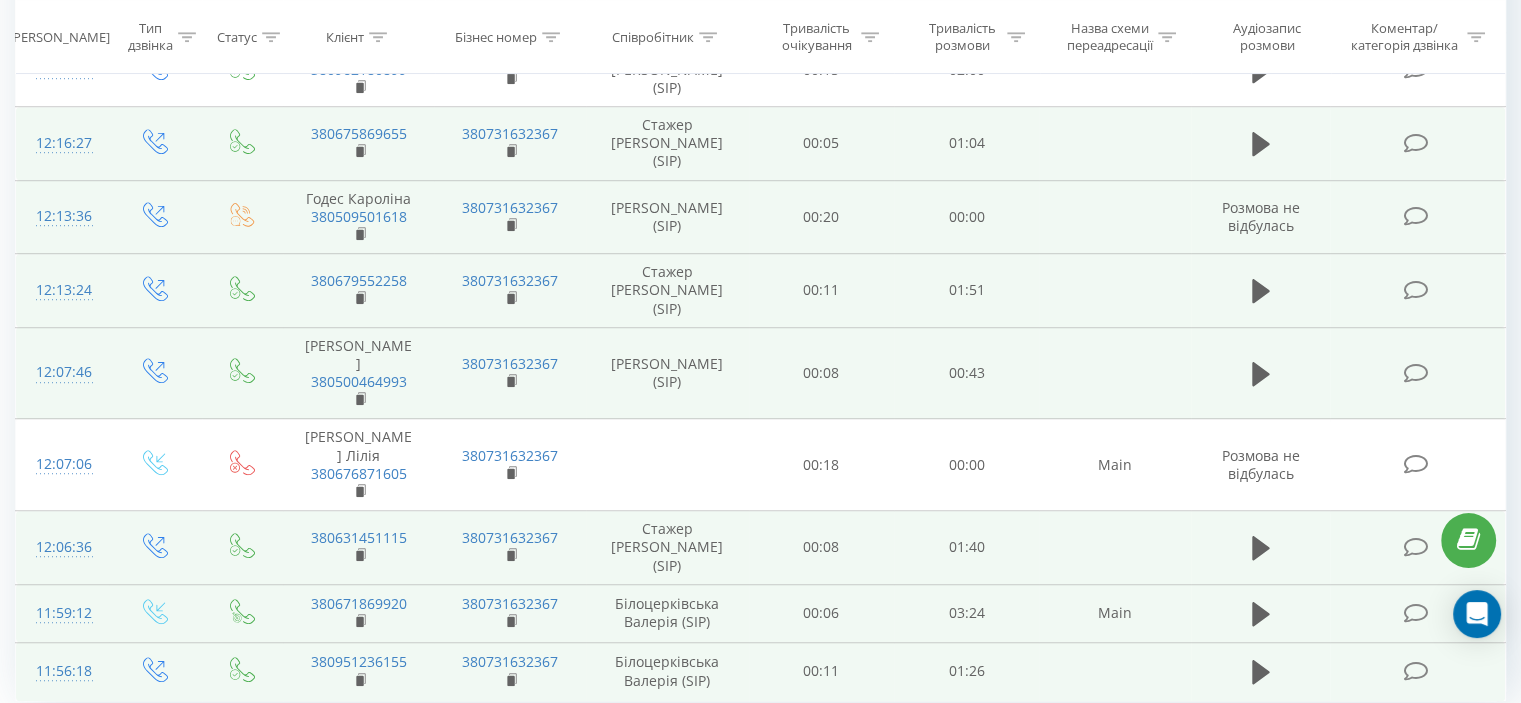 scroll, scrollTop: 1307, scrollLeft: 0, axis: vertical 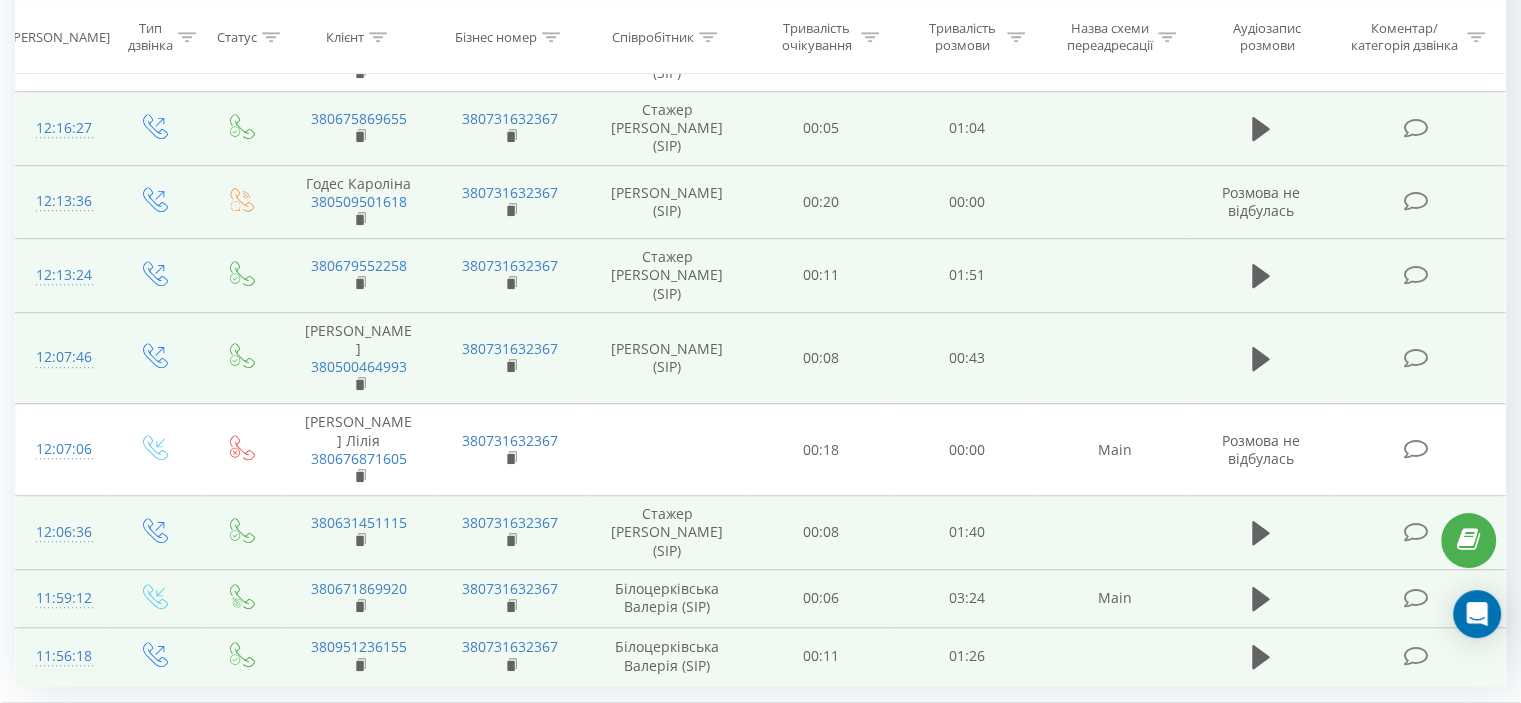 click on "9" at bounding box center [1239, 808] 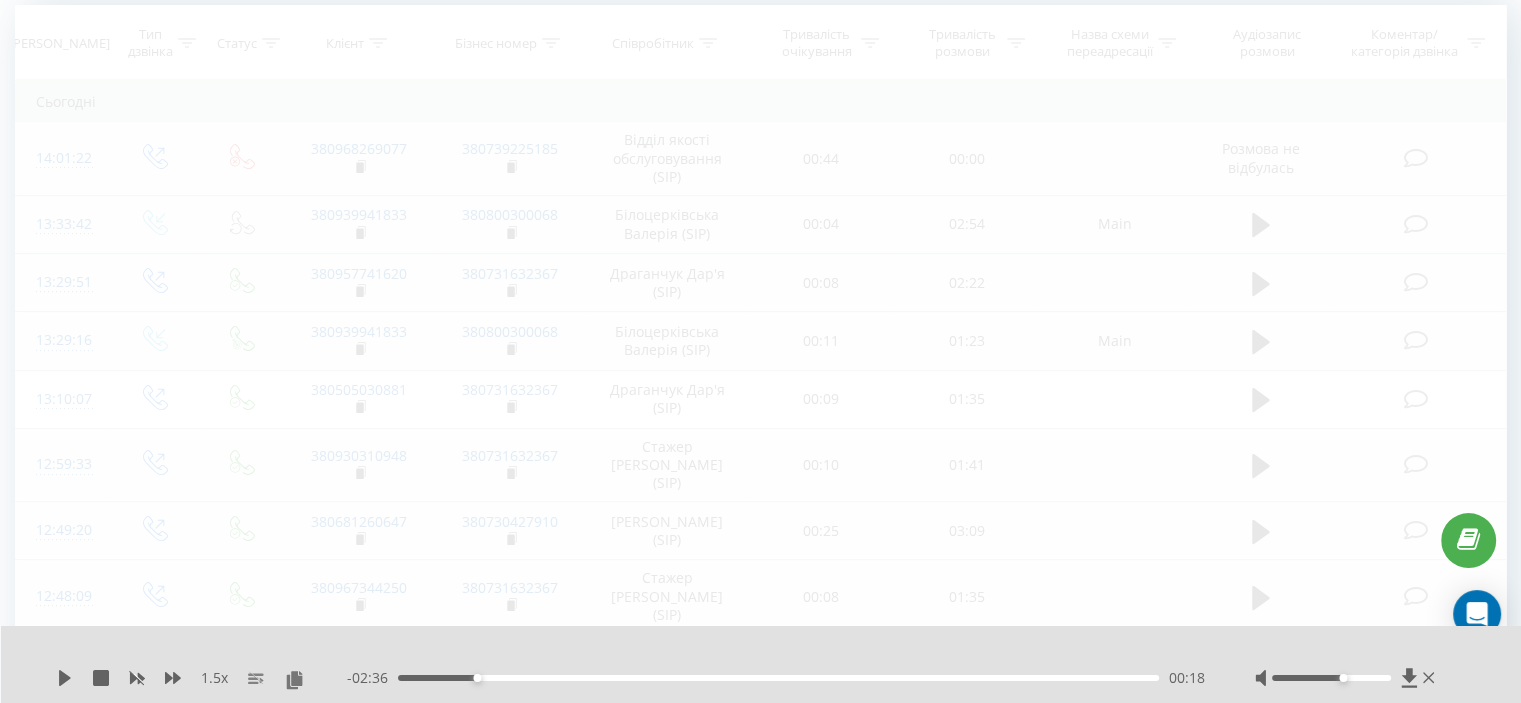 scroll, scrollTop: 132, scrollLeft: 0, axis: vertical 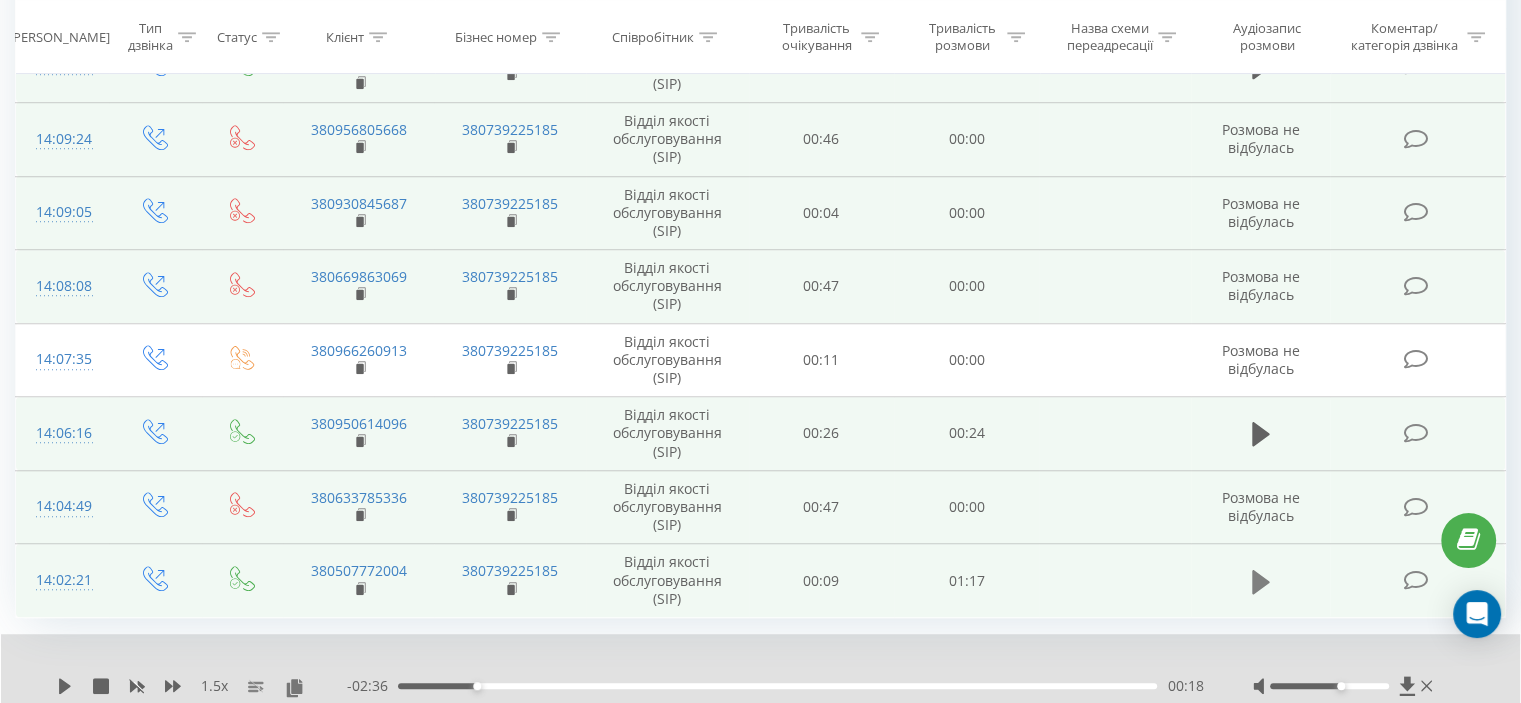 click 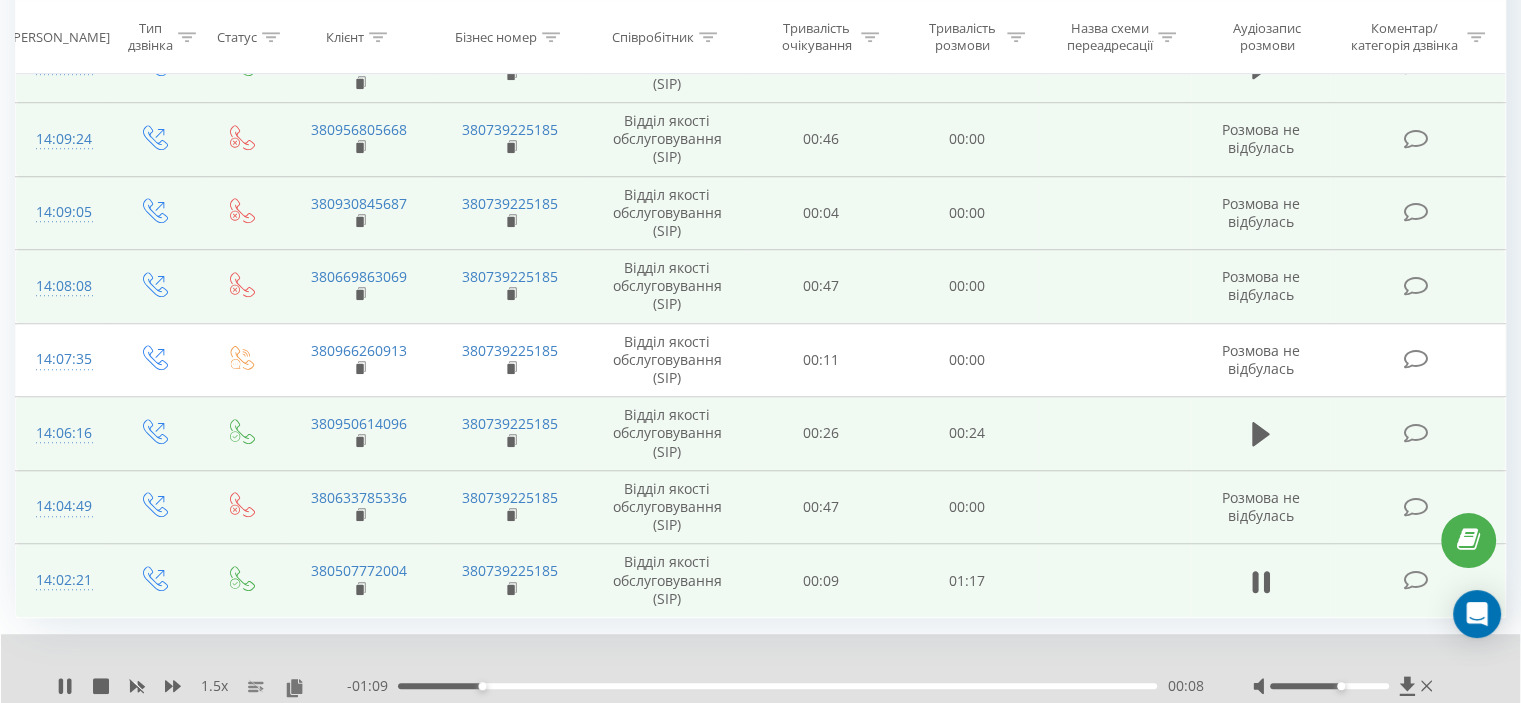 click 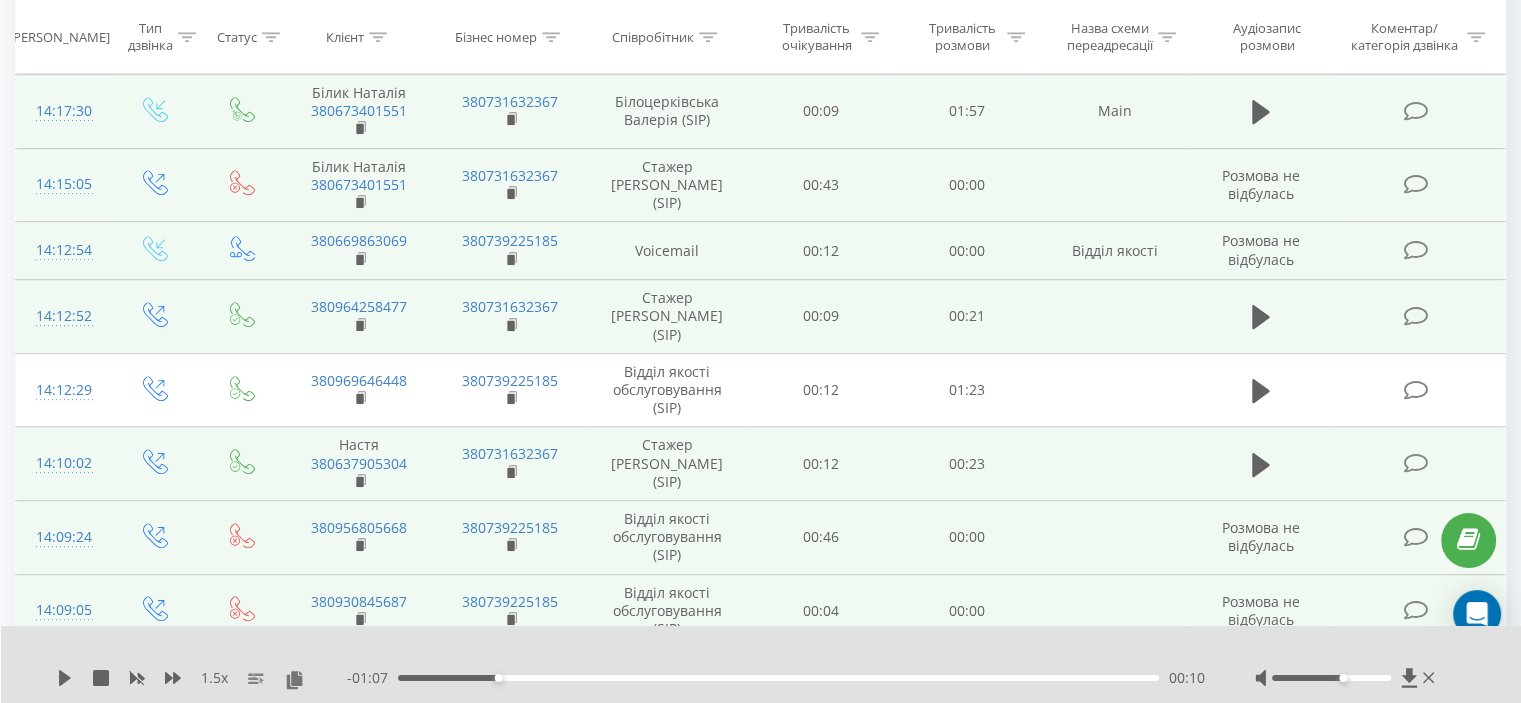 scroll, scrollTop: 1105, scrollLeft: 0, axis: vertical 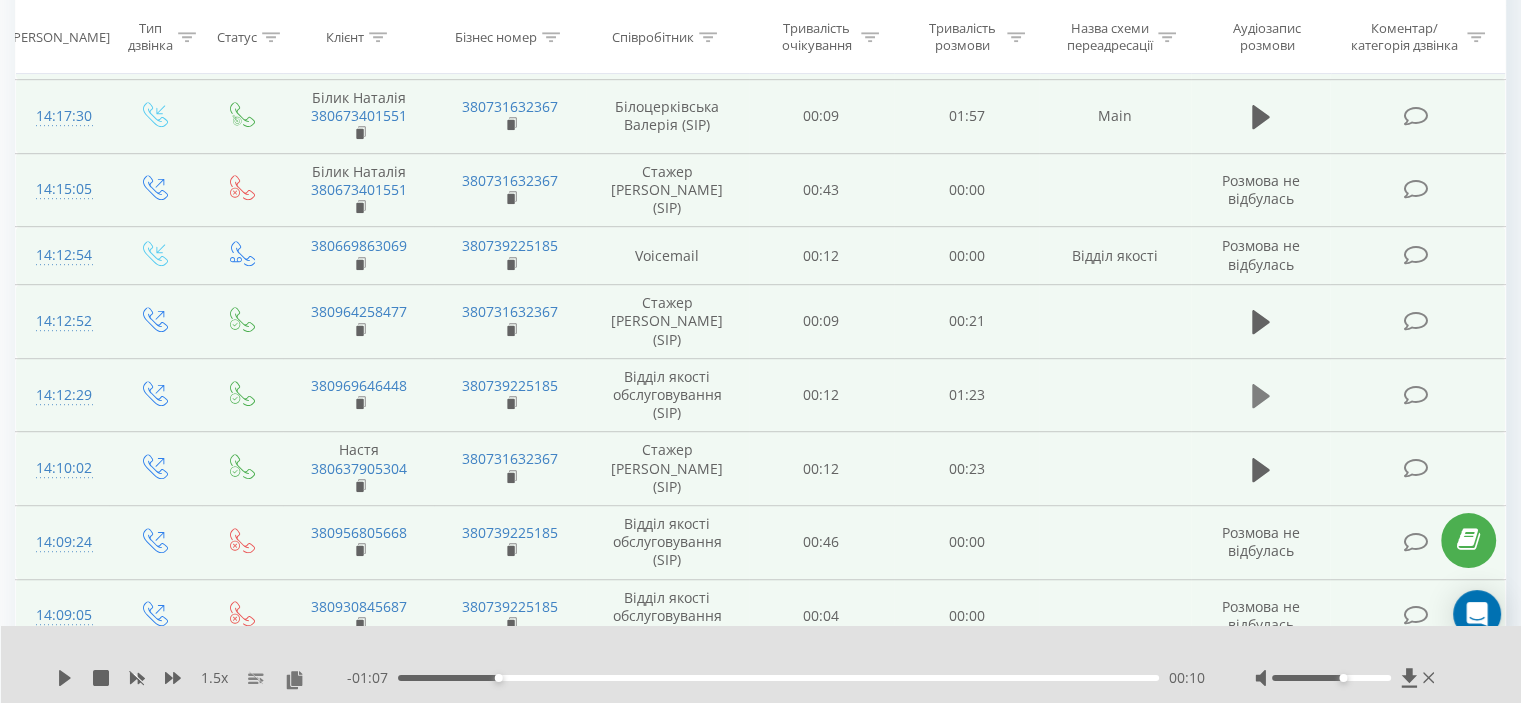 click 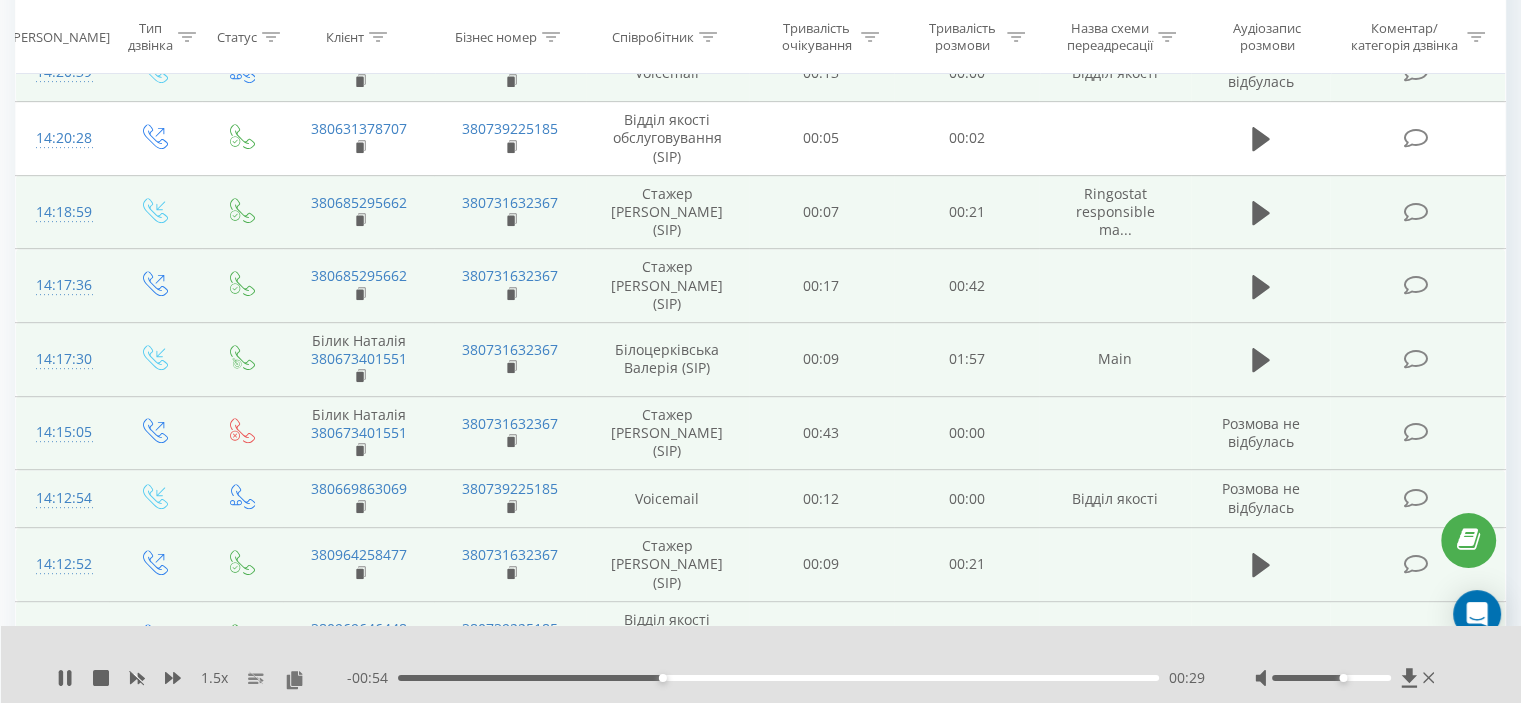 scroll, scrollTop: 844, scrollLeft: 0, axis: vertical 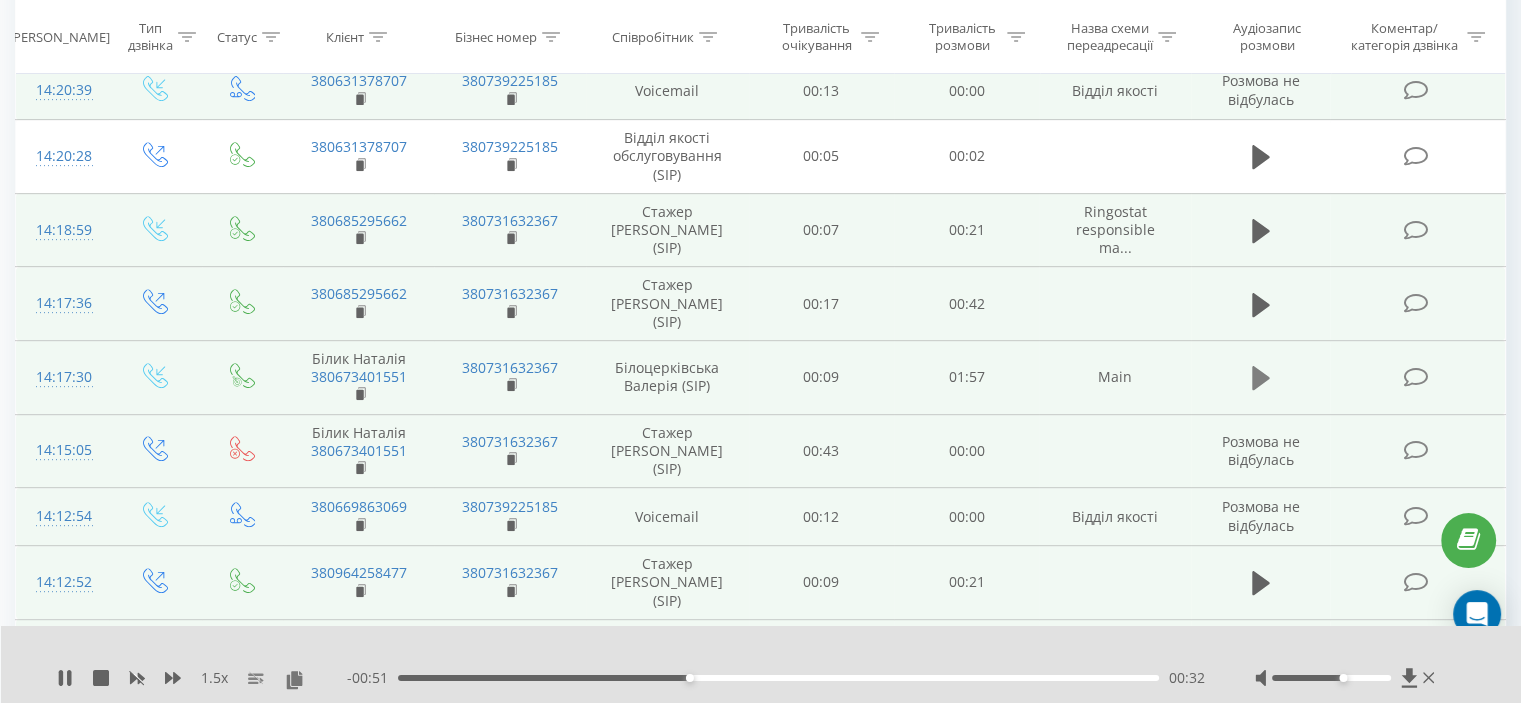 click 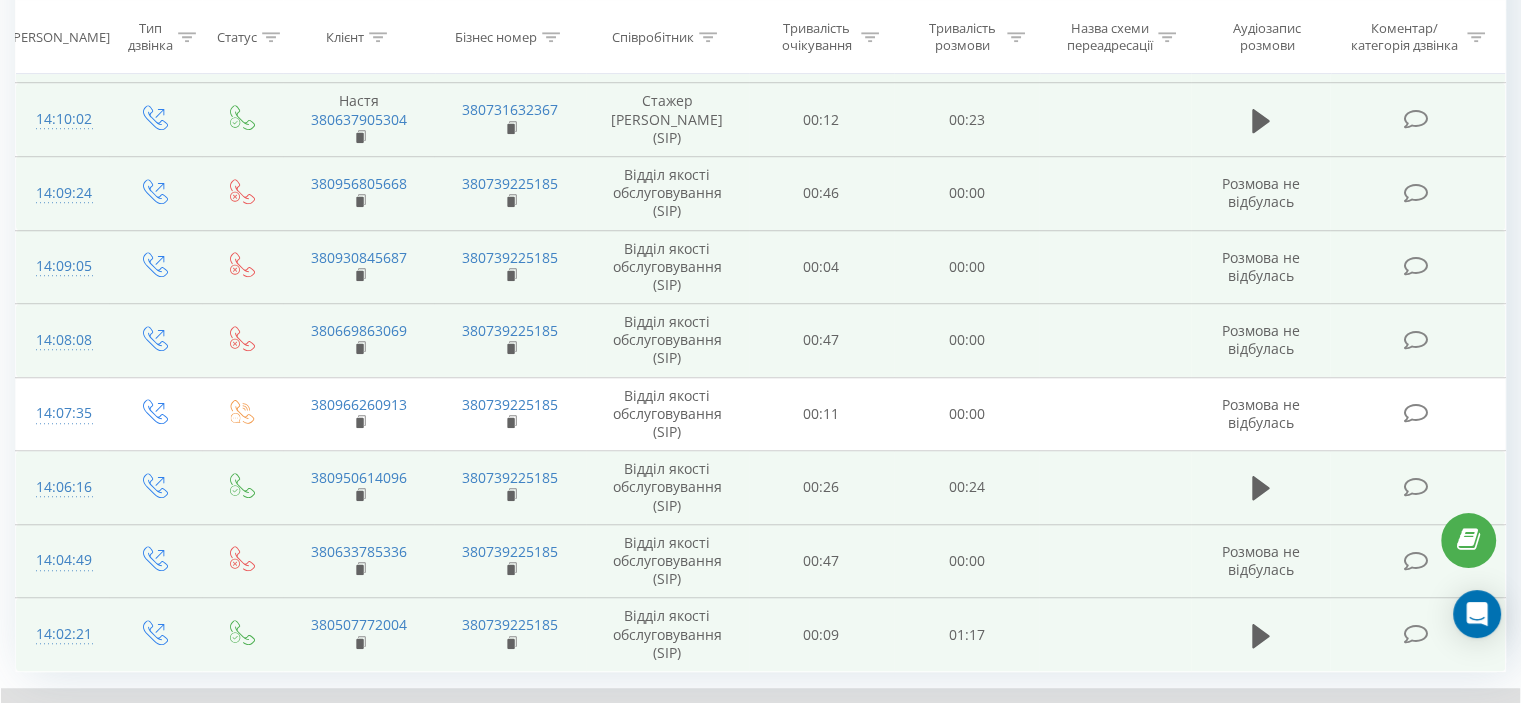 scroll, scrollTop: 1508, scrollLeft: 0, axis: vertical 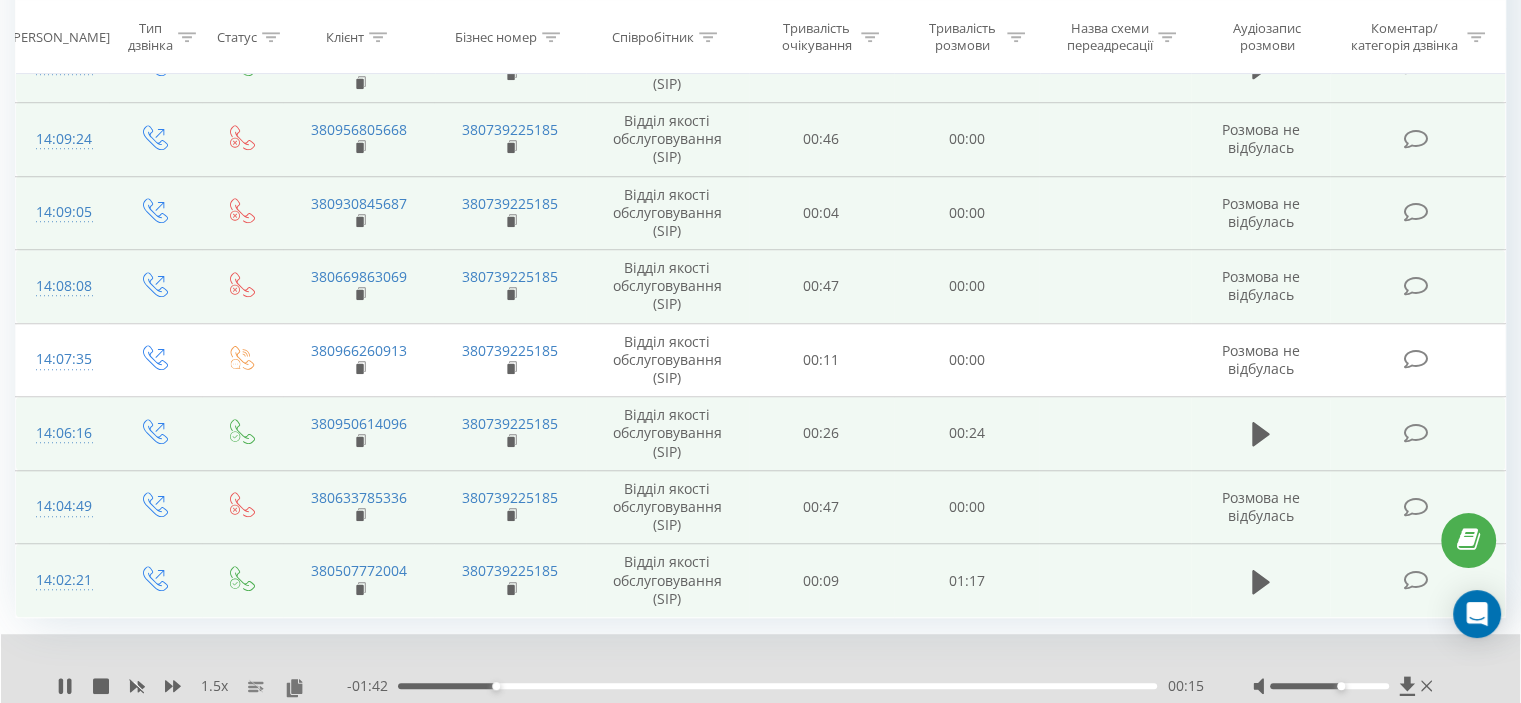 click on "8" at bounding box center (1239, 740) 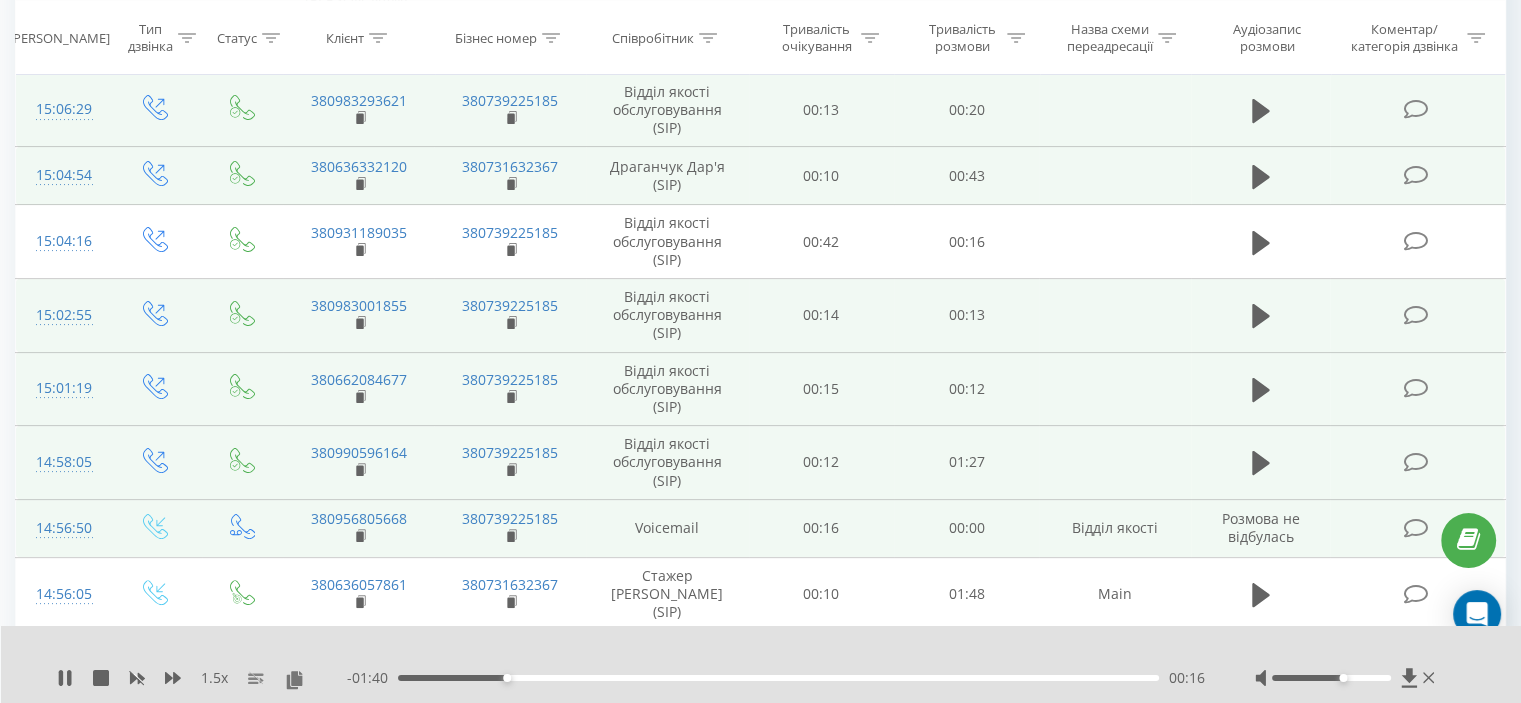scroll, scrollTop: 132, scrollLeft: 0, axis: vertical 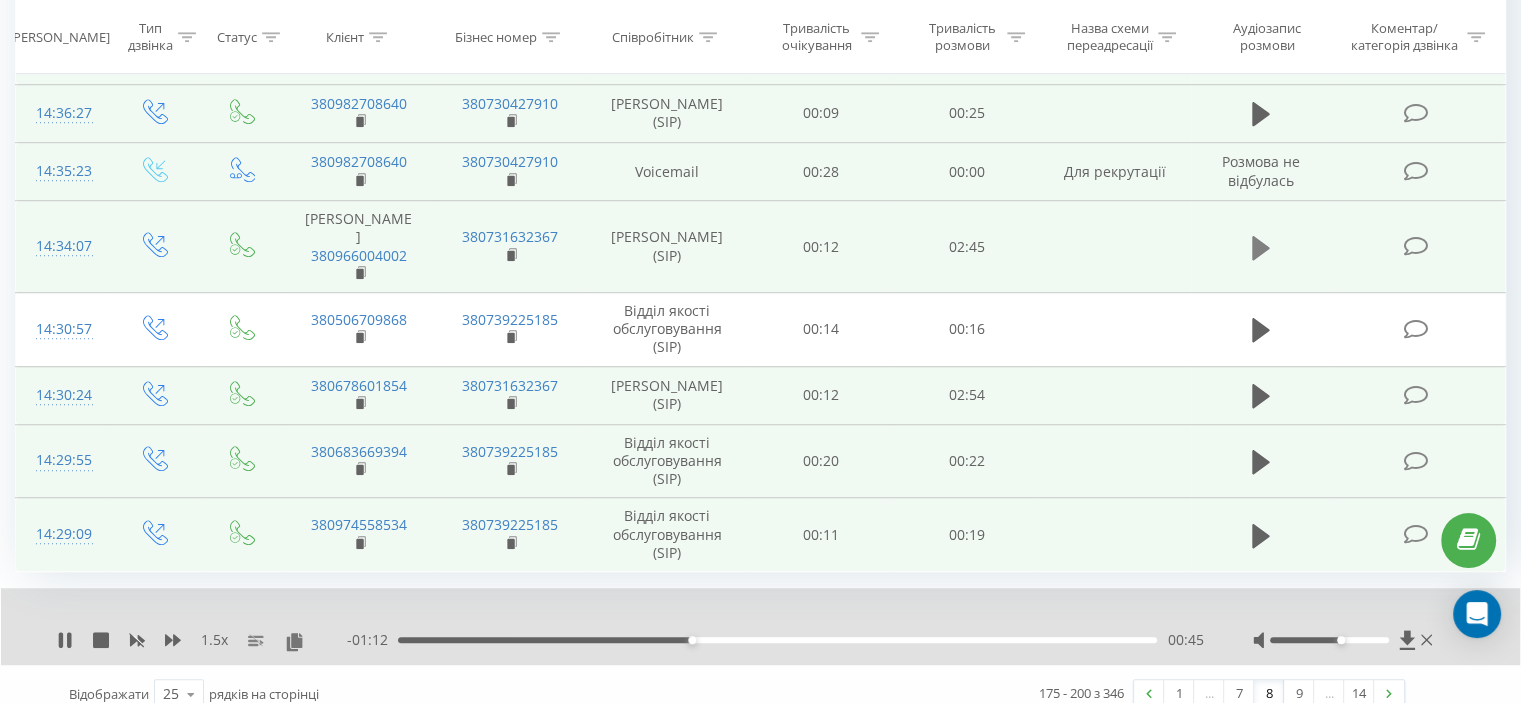 click 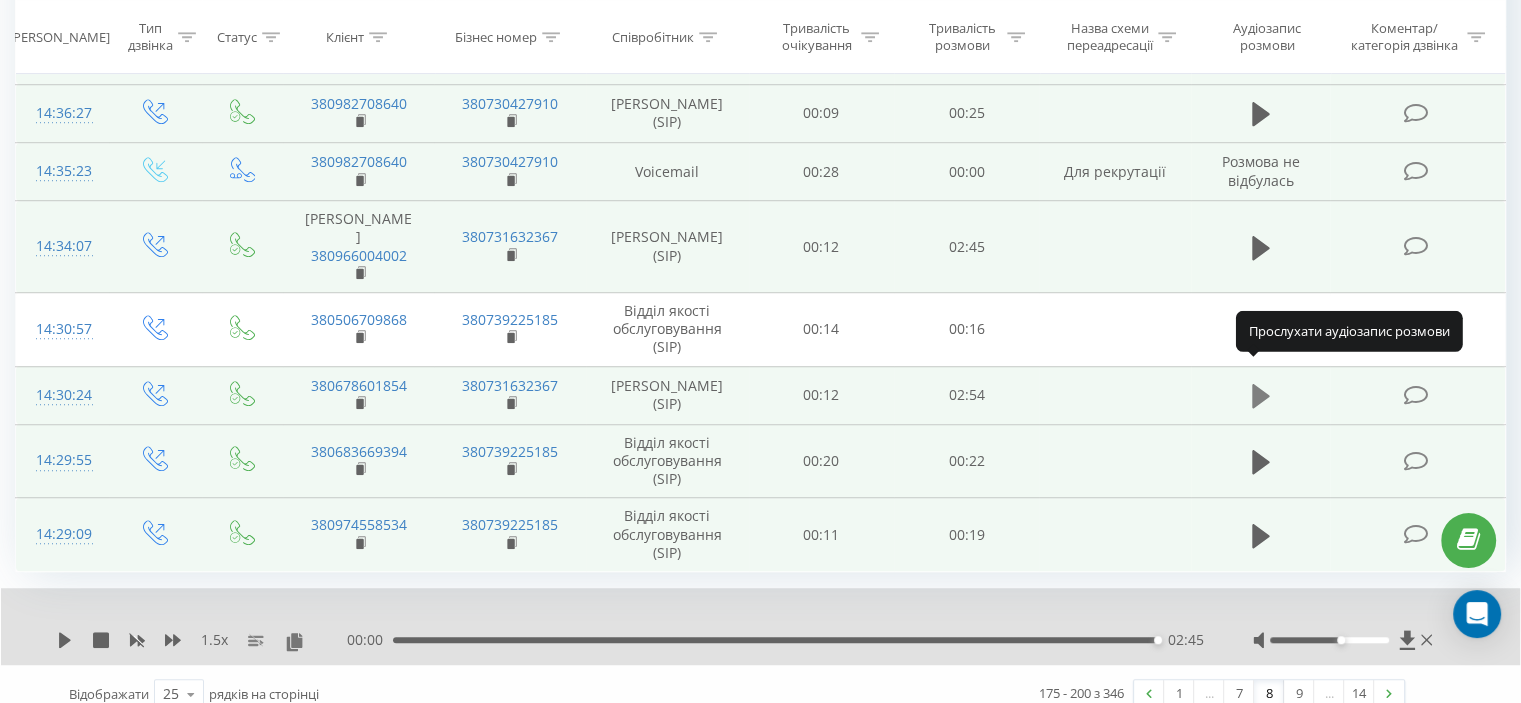 click 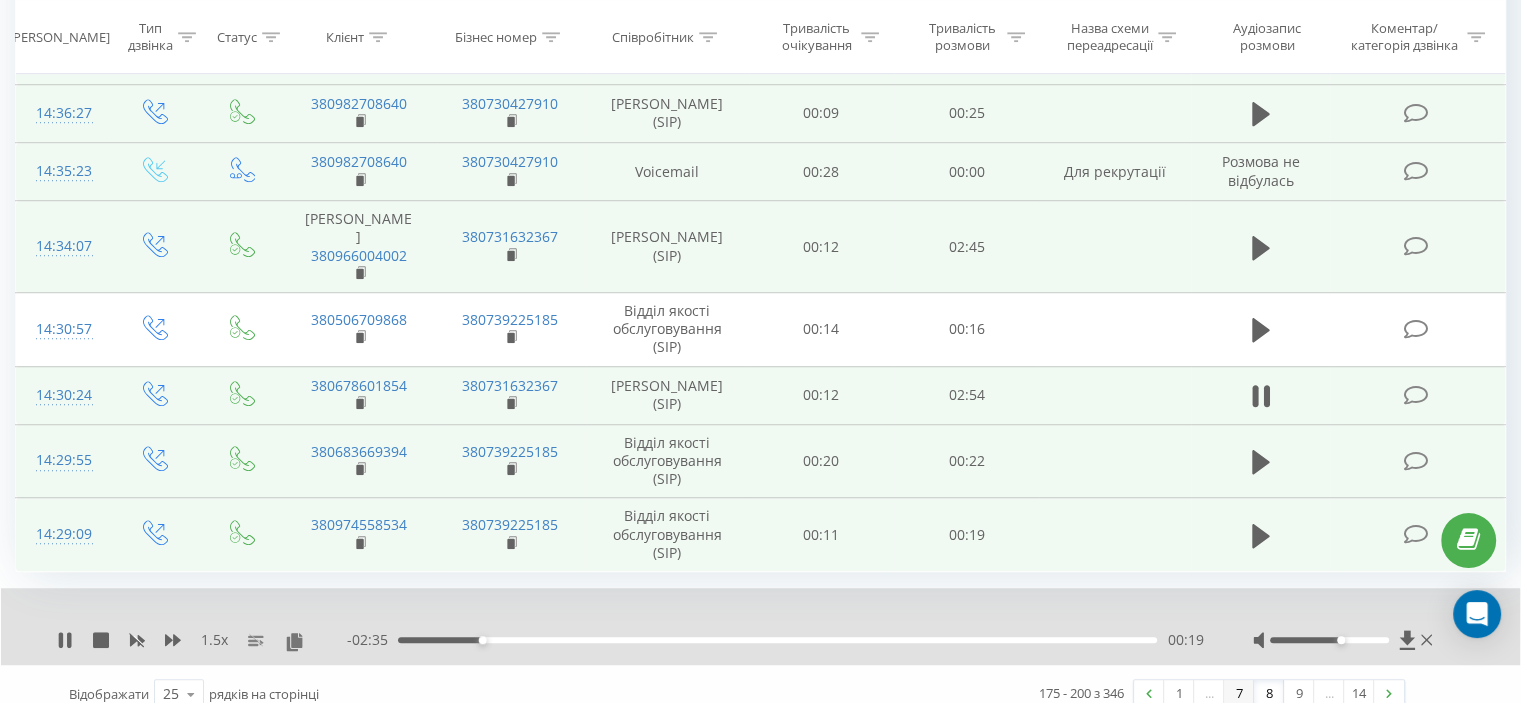 click on "7" at bounding box center [1239, 694] 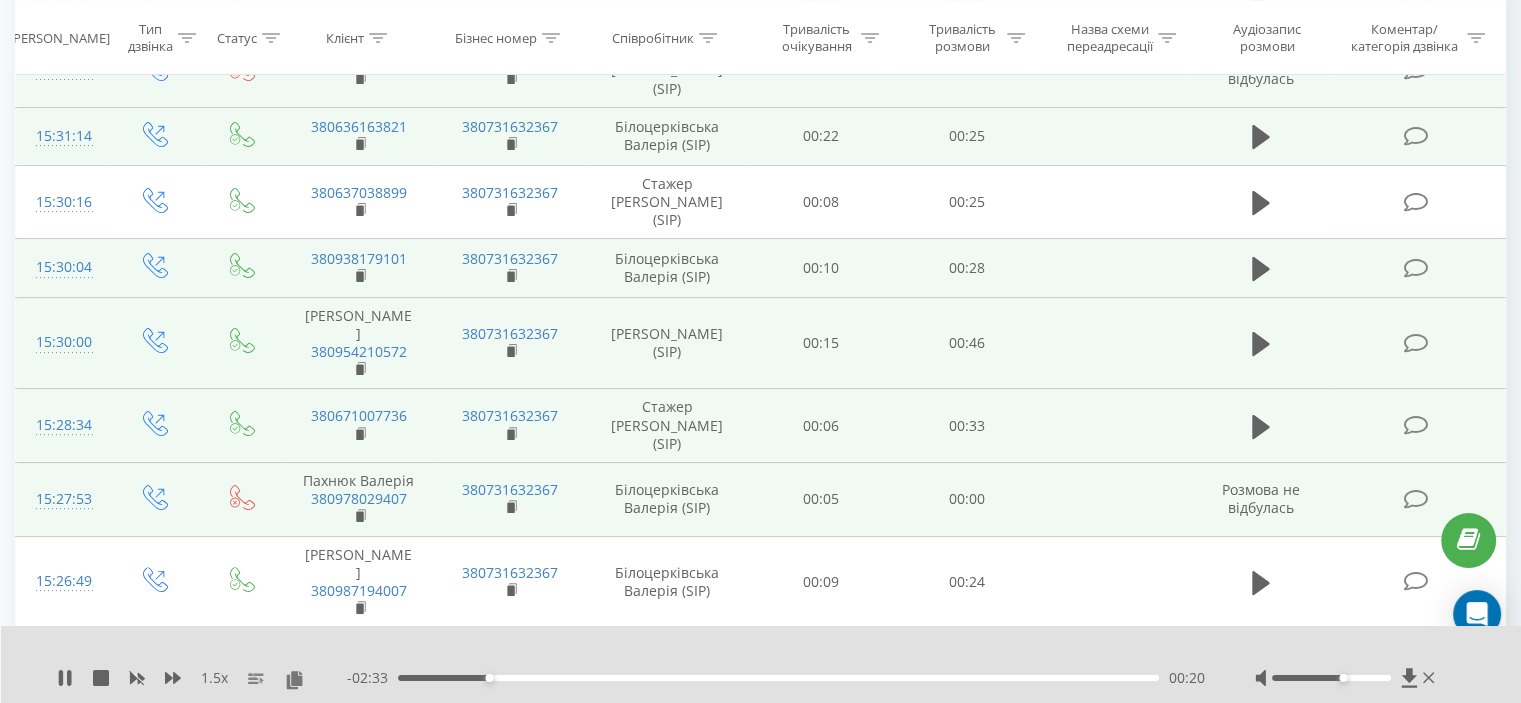 scroll, scrollTop: 132, scrollLeft: 0, axis: vertical 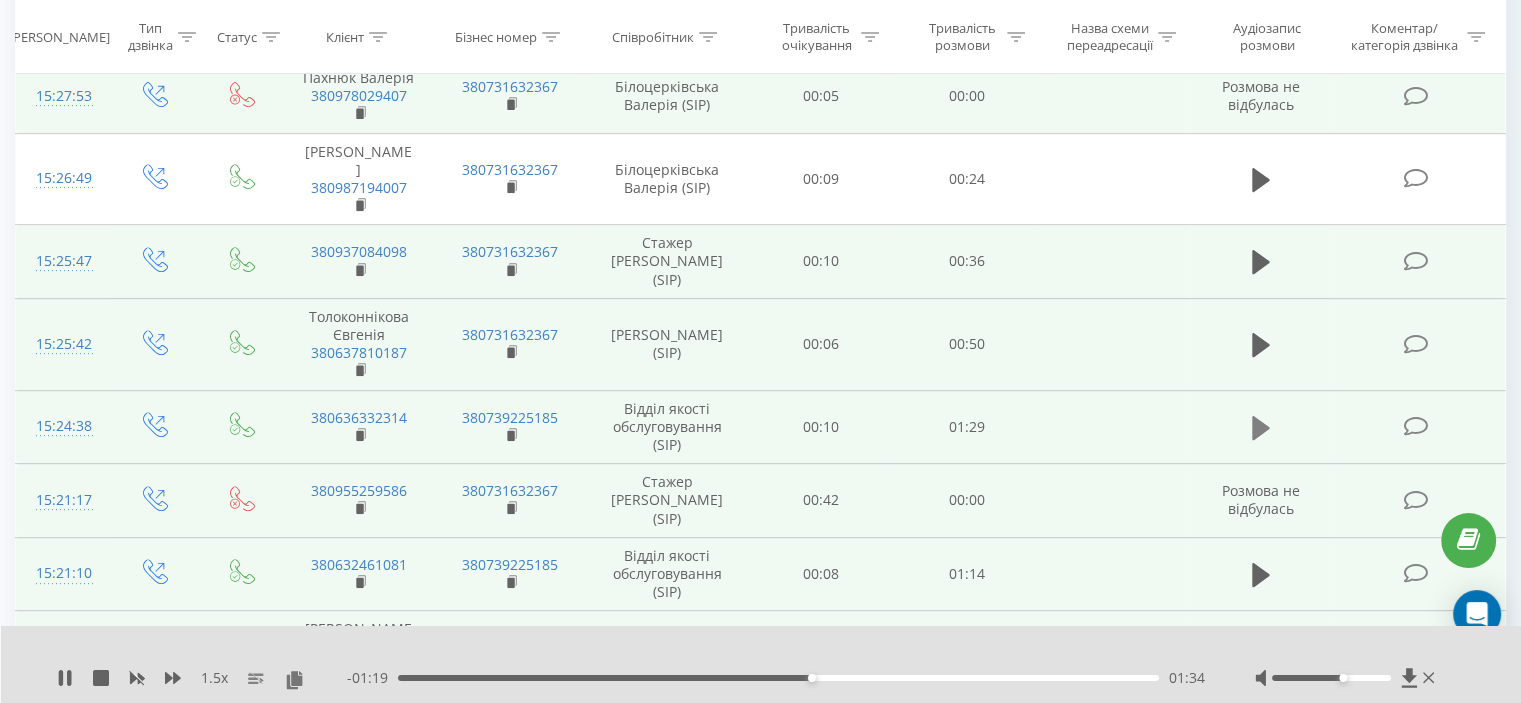 click at bounding box center (1261, 428) 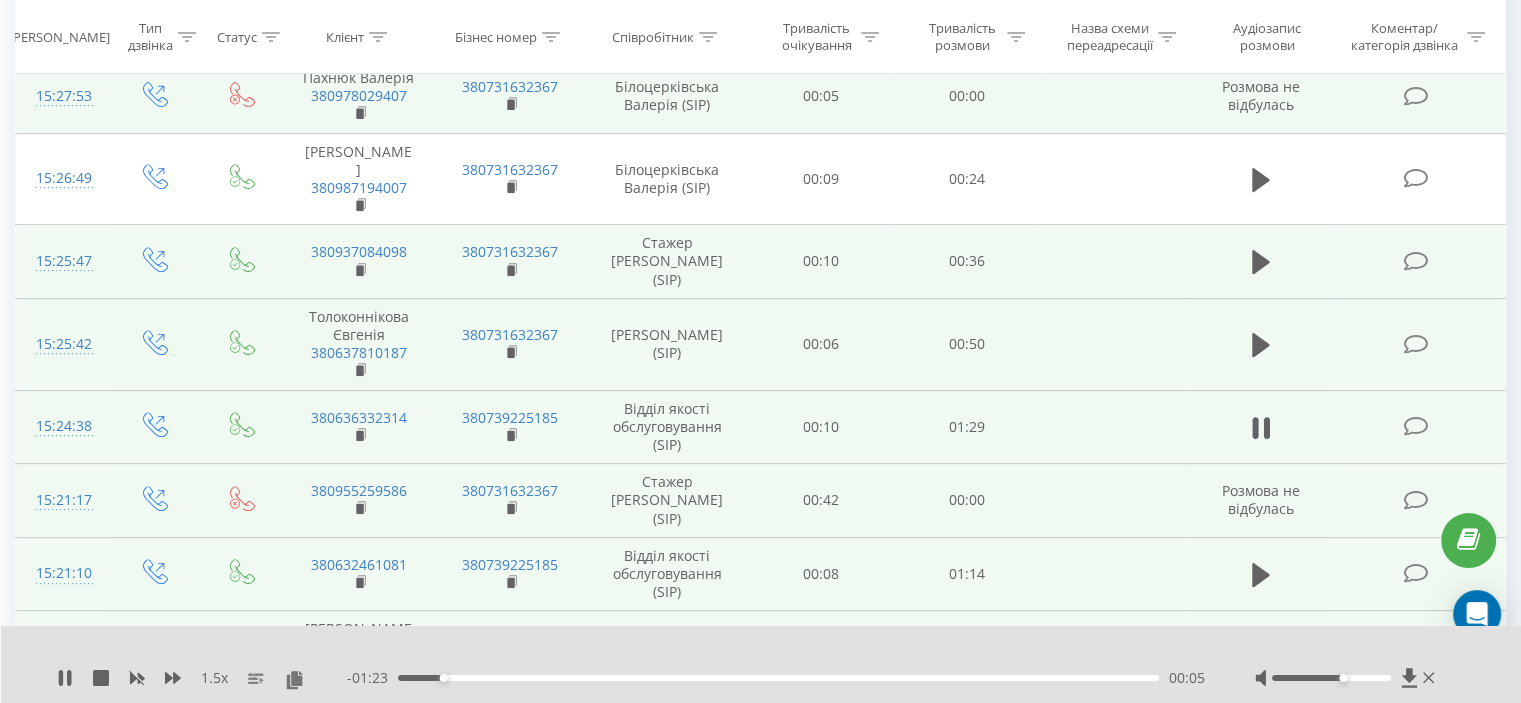 click at bounding box center [1347, 678] 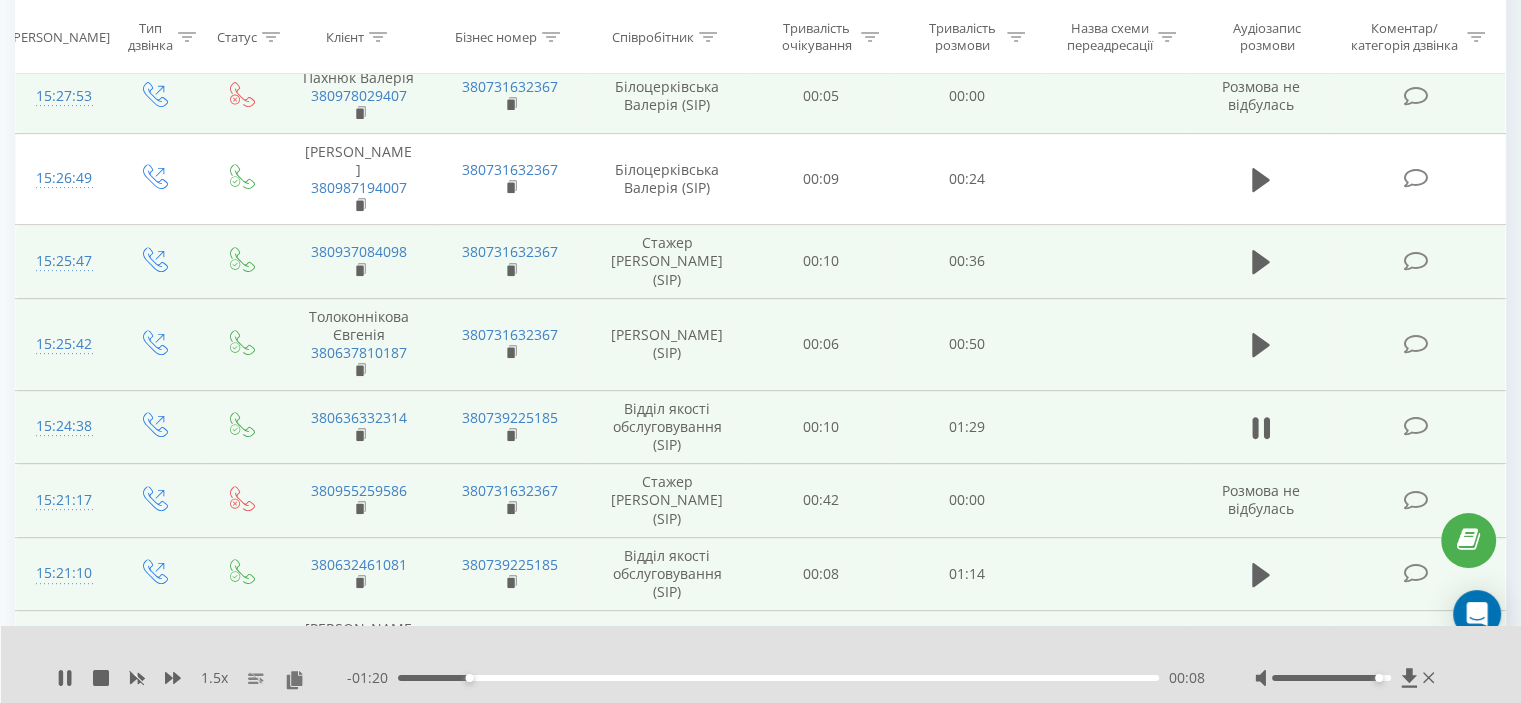 click at bounding box center (1331, 678) 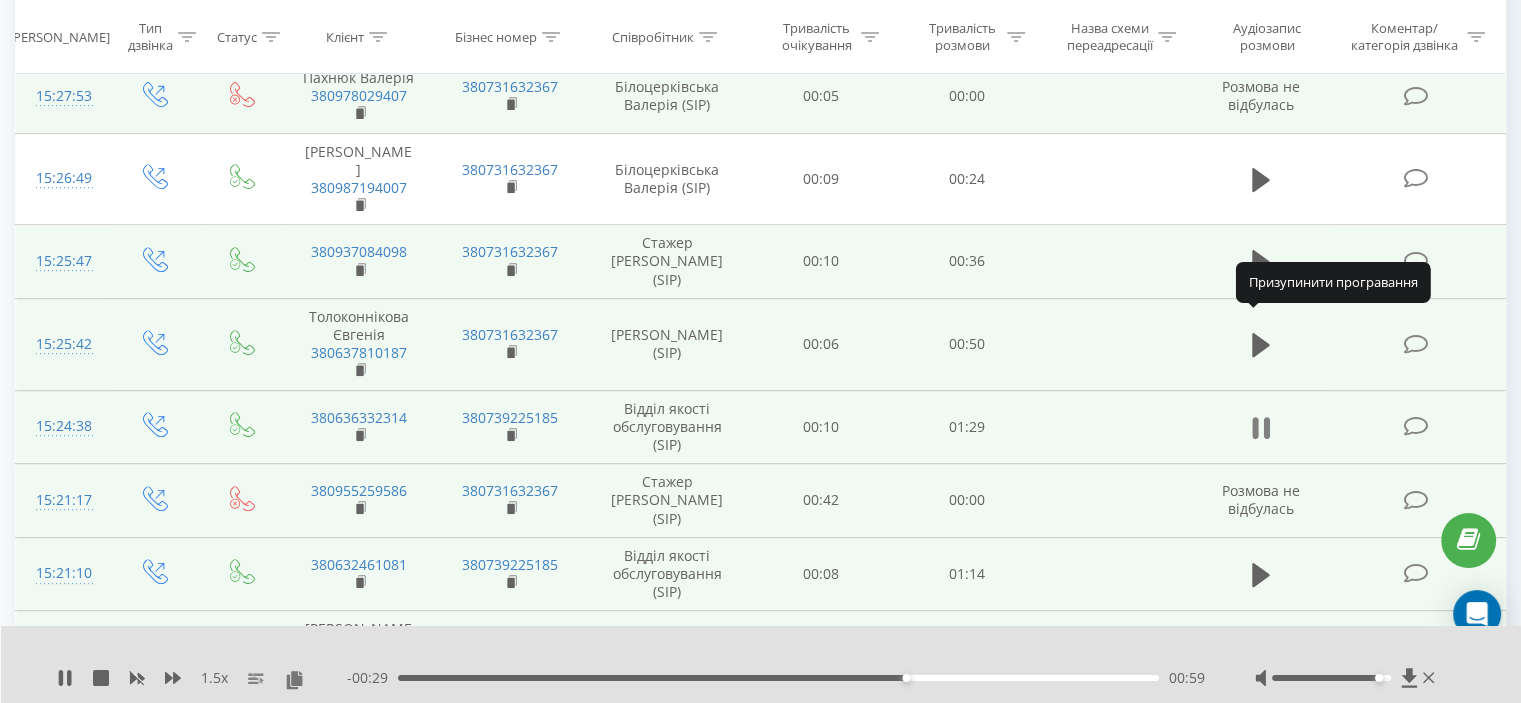 click 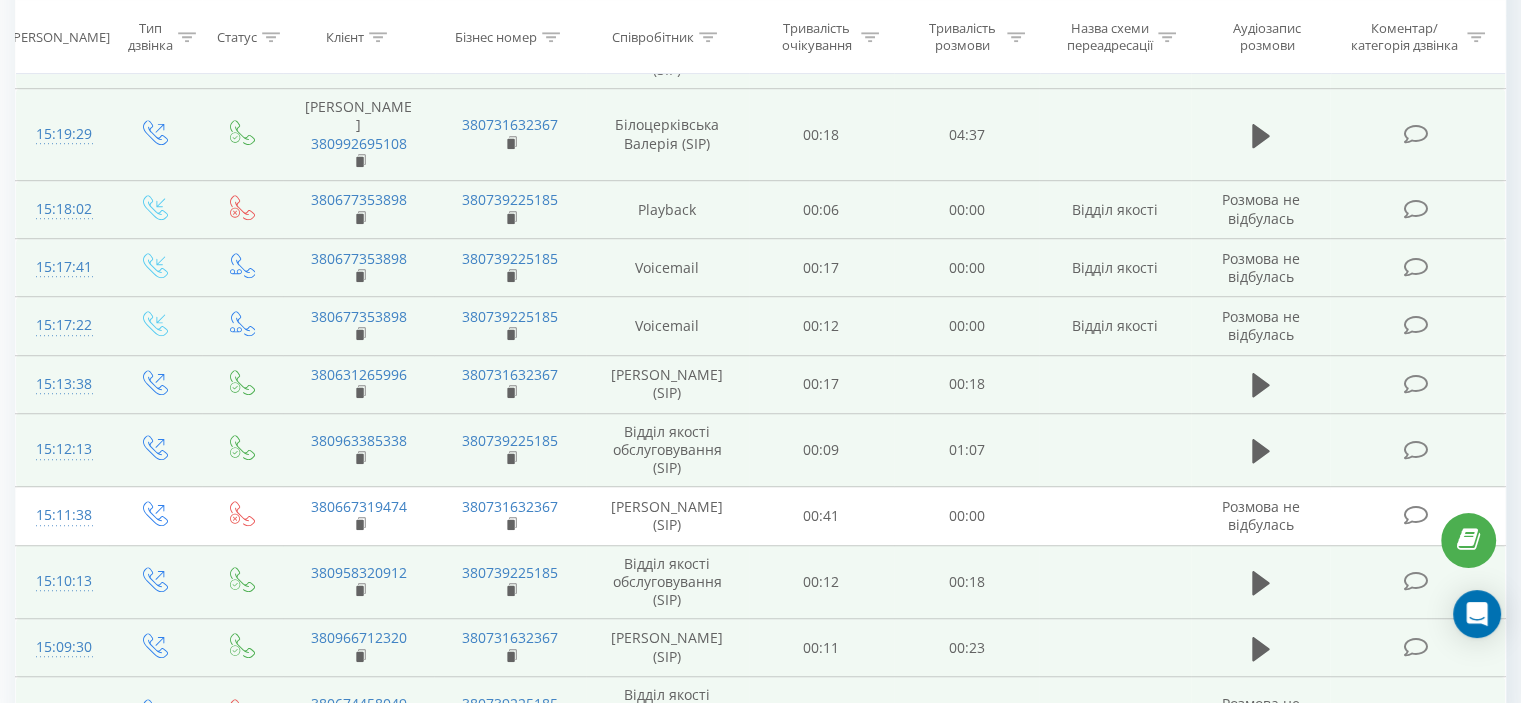 scroll, scrollTop: 1329, scrollLeft: 0, axis: vertical 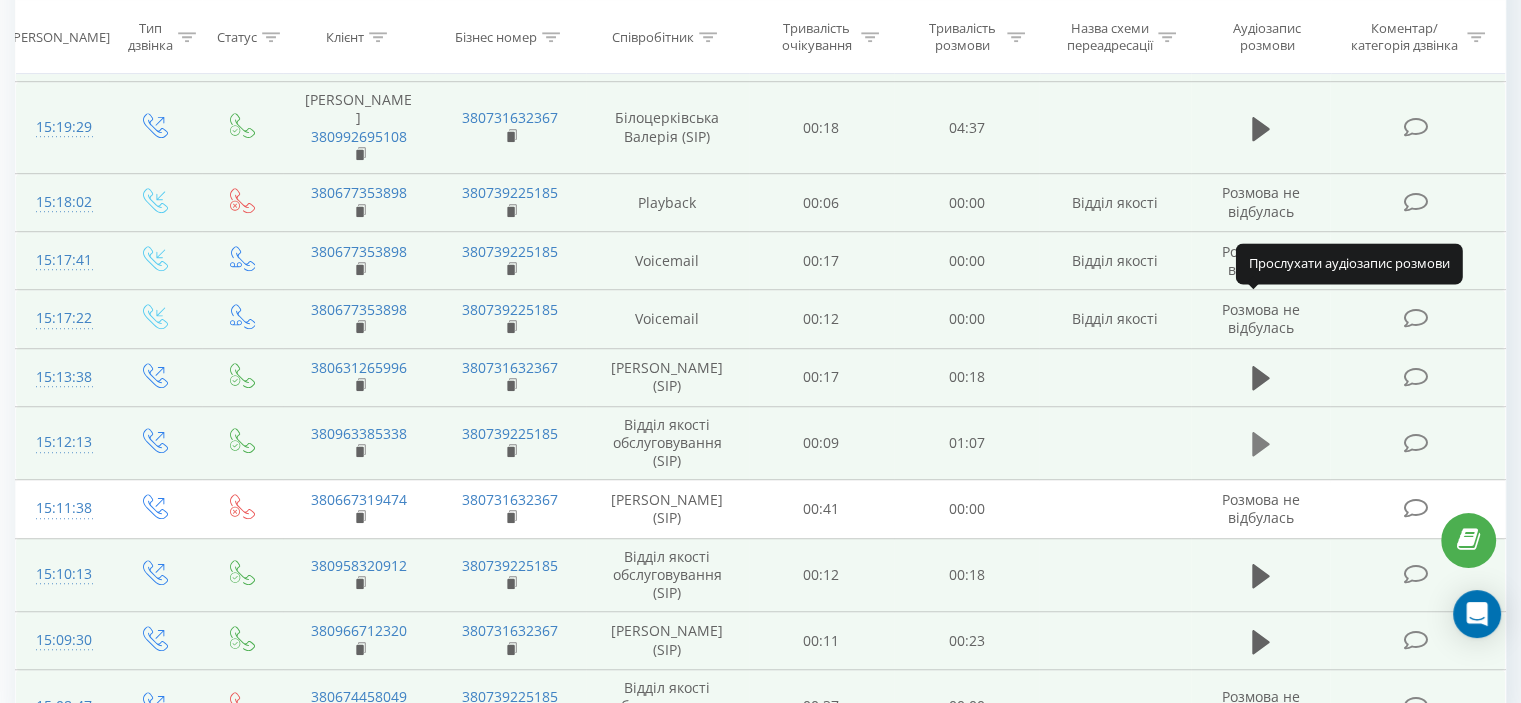 click at bounding box center (1261, 444) 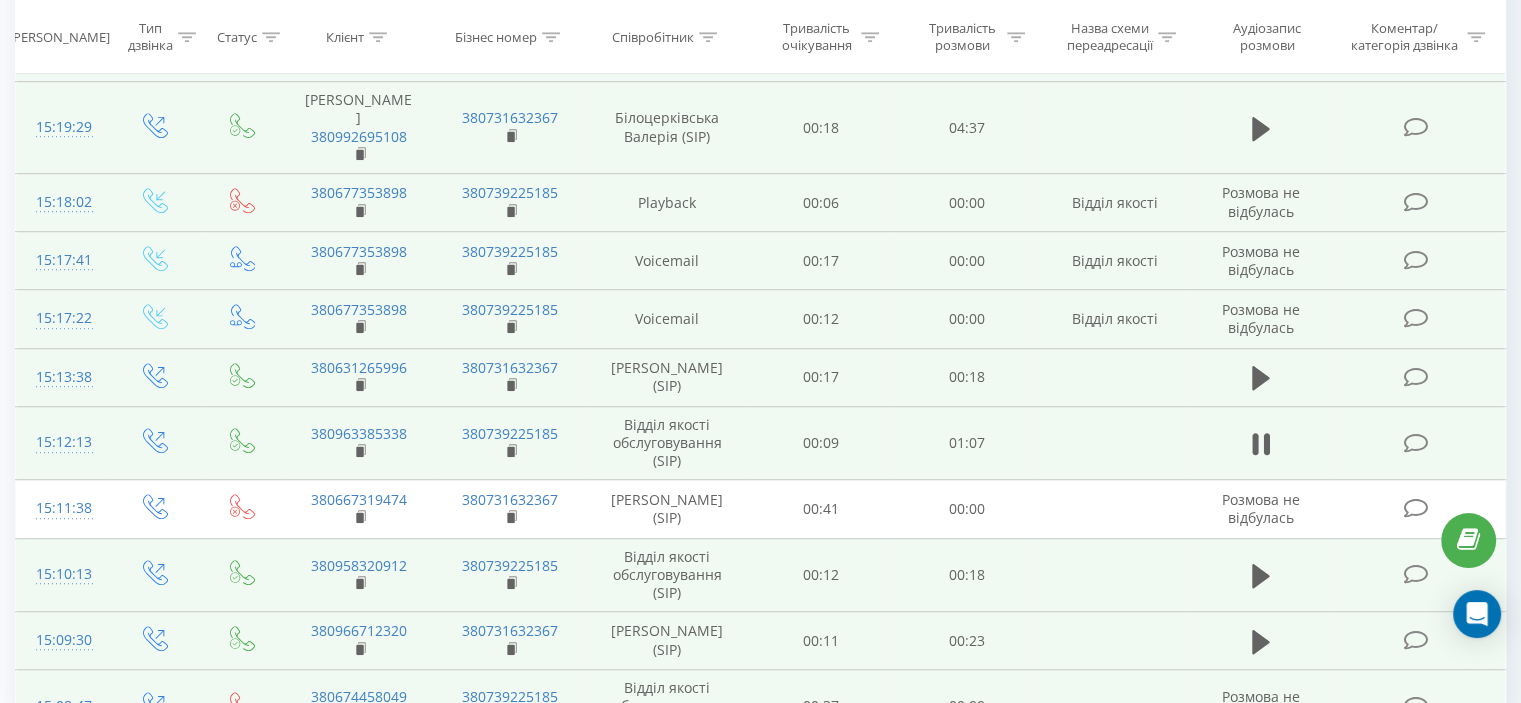 scroll, scrollTop: 1328, scrollLeft: 0, axis: vertical 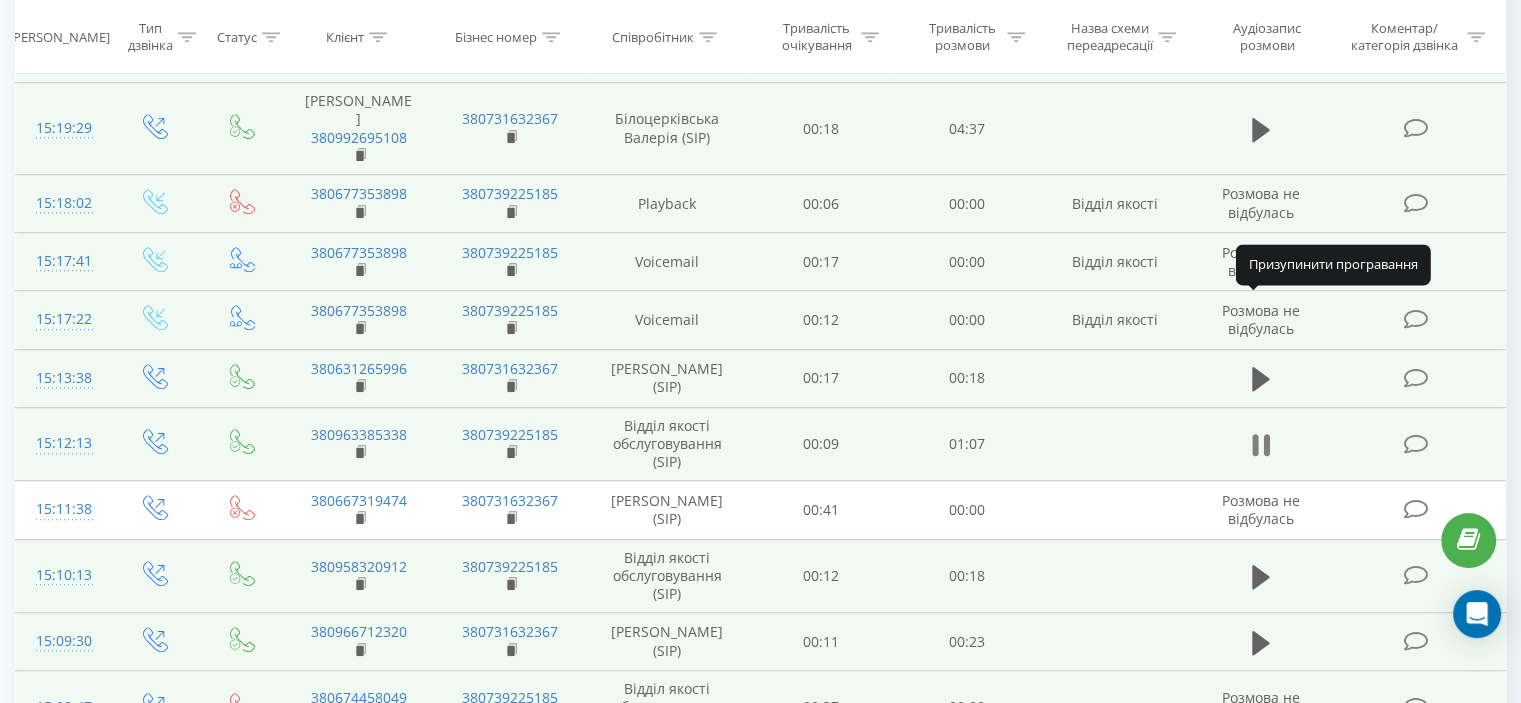 click at bounding box center [1261, 445] 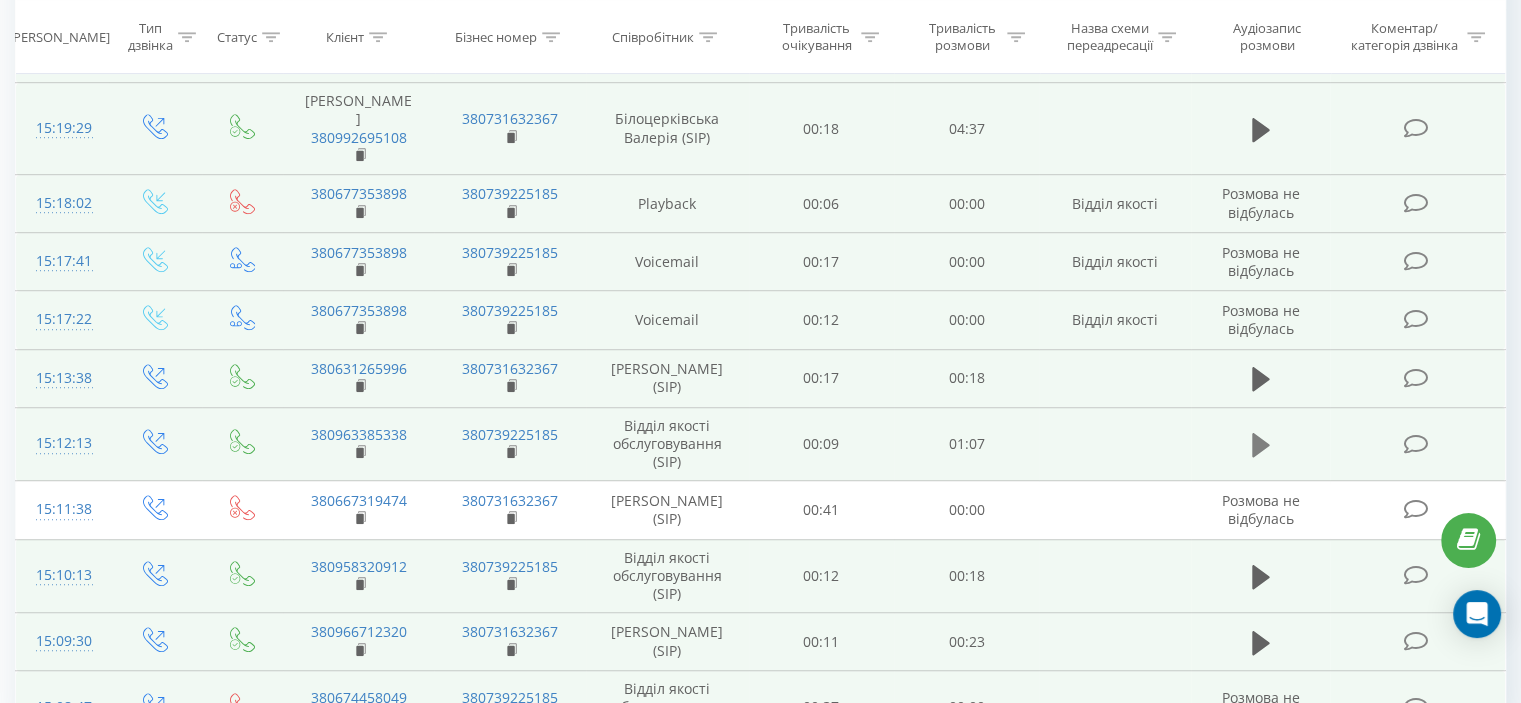 click 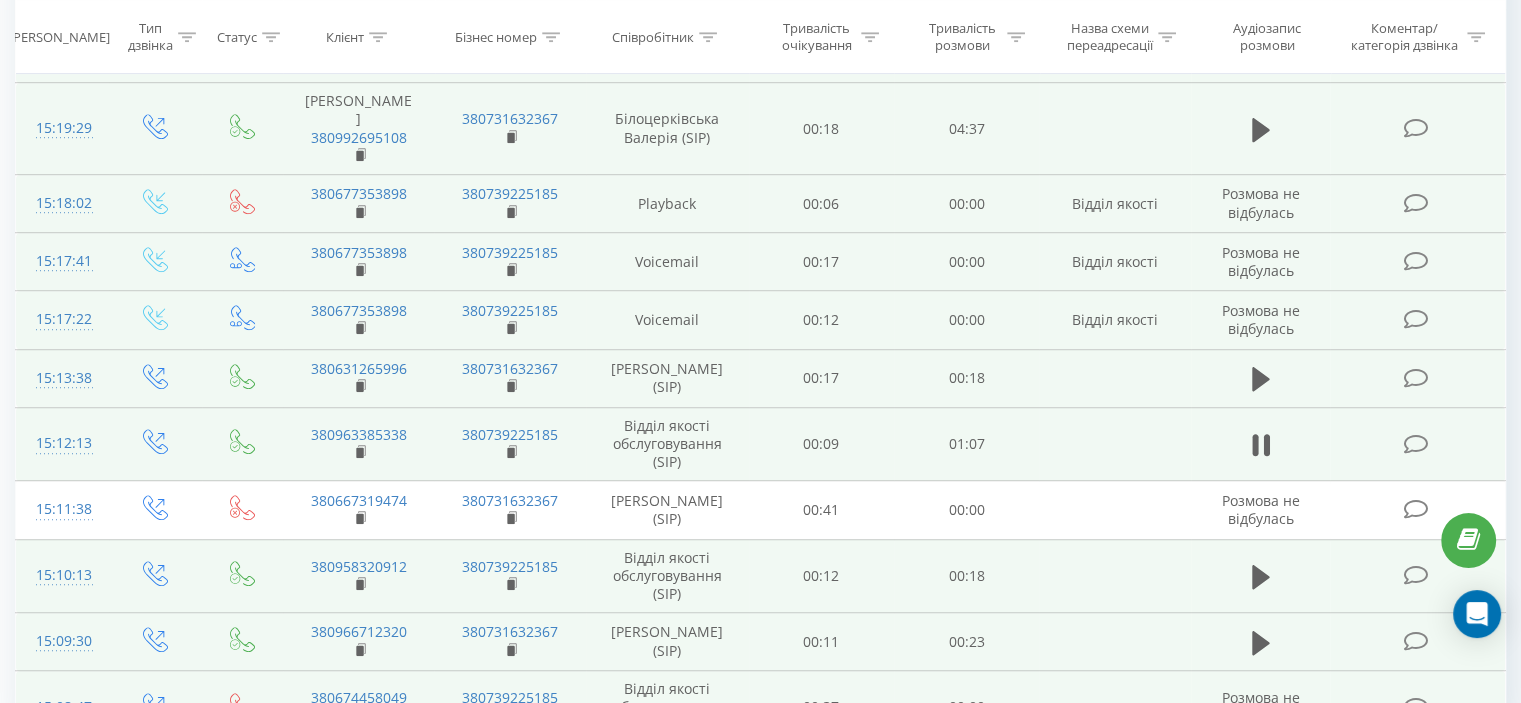 click 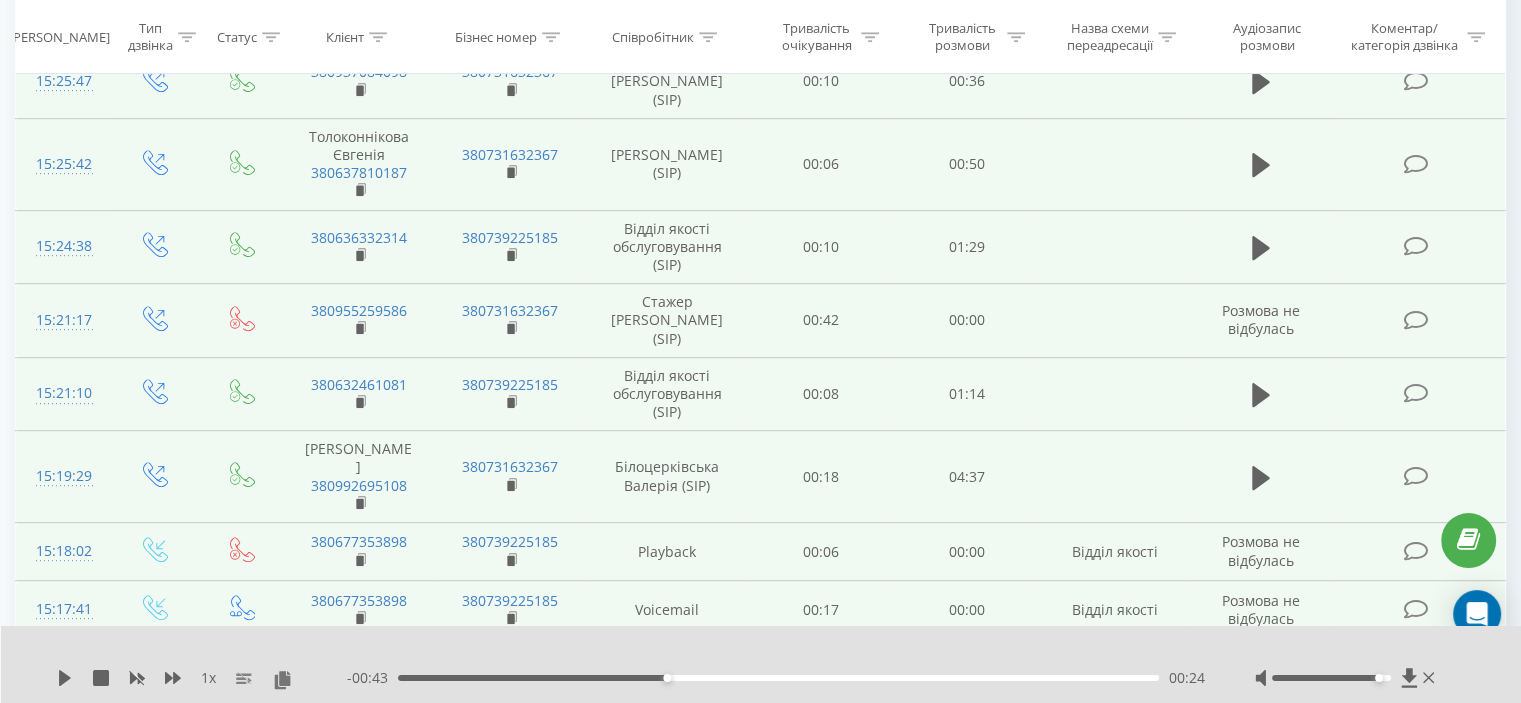 scroll, scrollTop: 963, scrollLeft: 0, axis: vertical 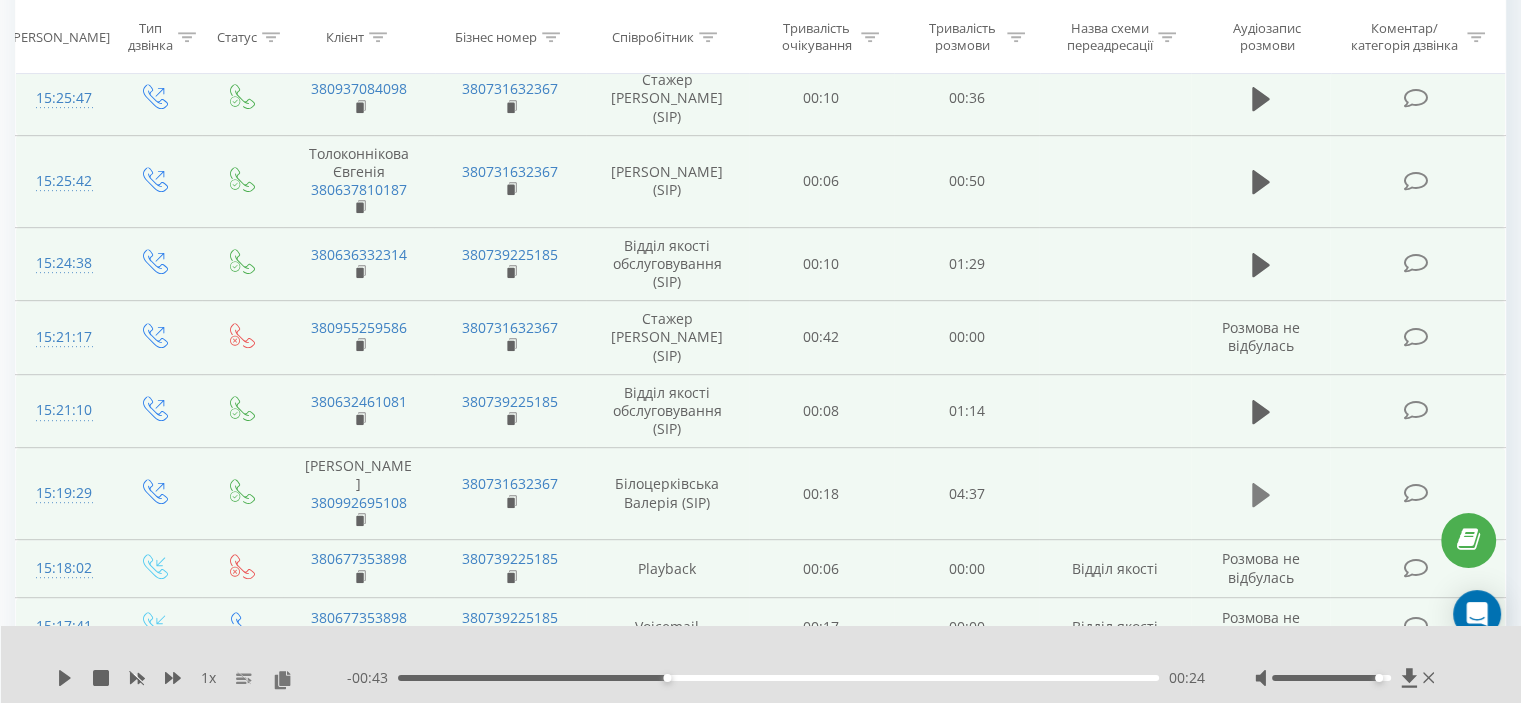 click at bounding box center [1261, 495] 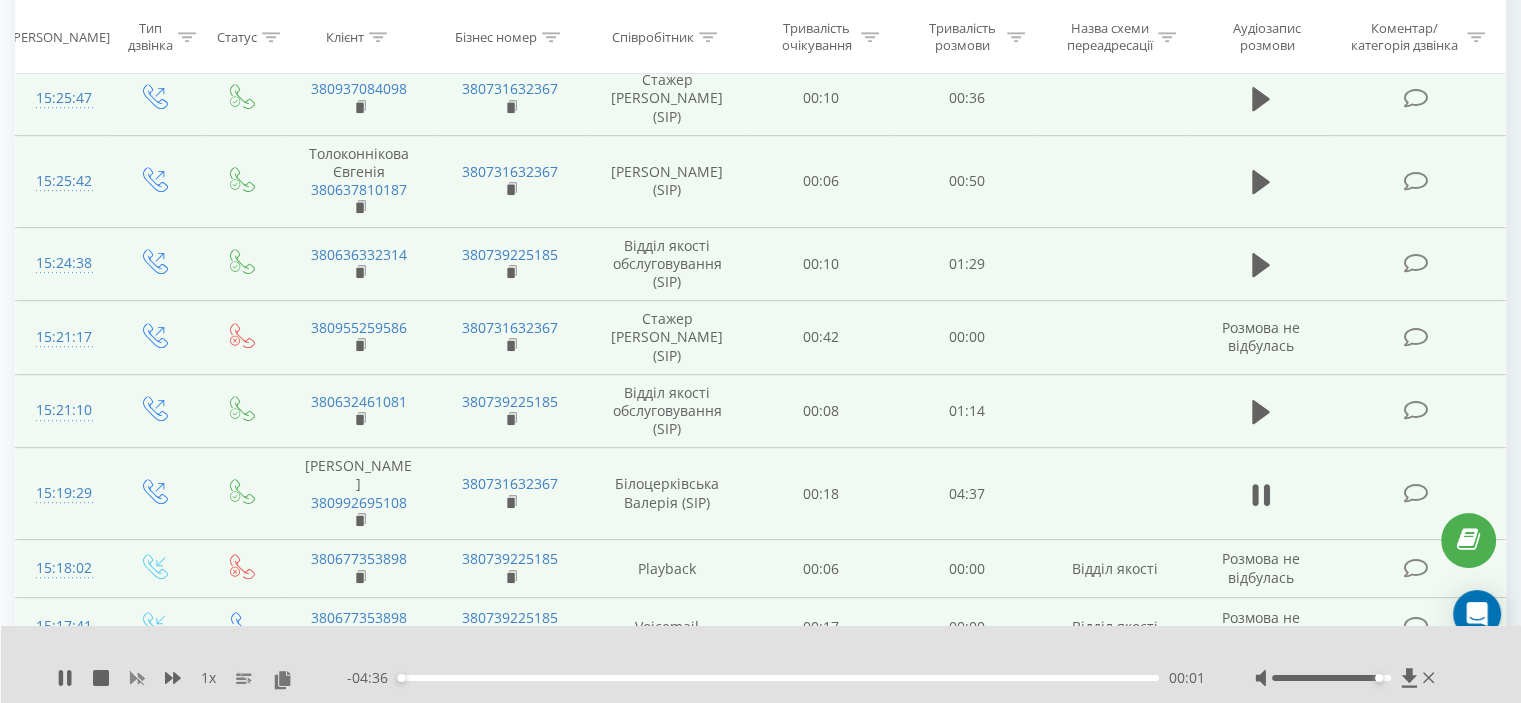 click 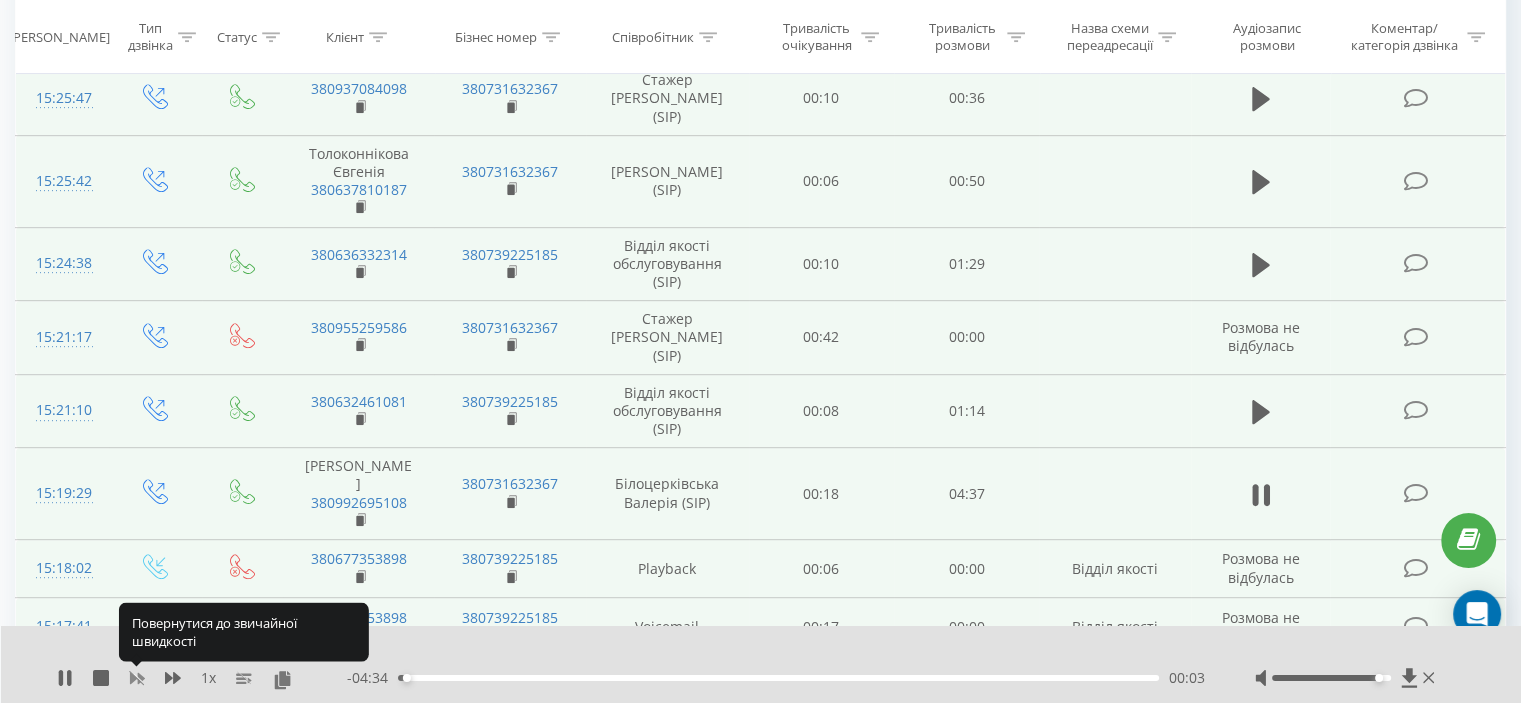 click 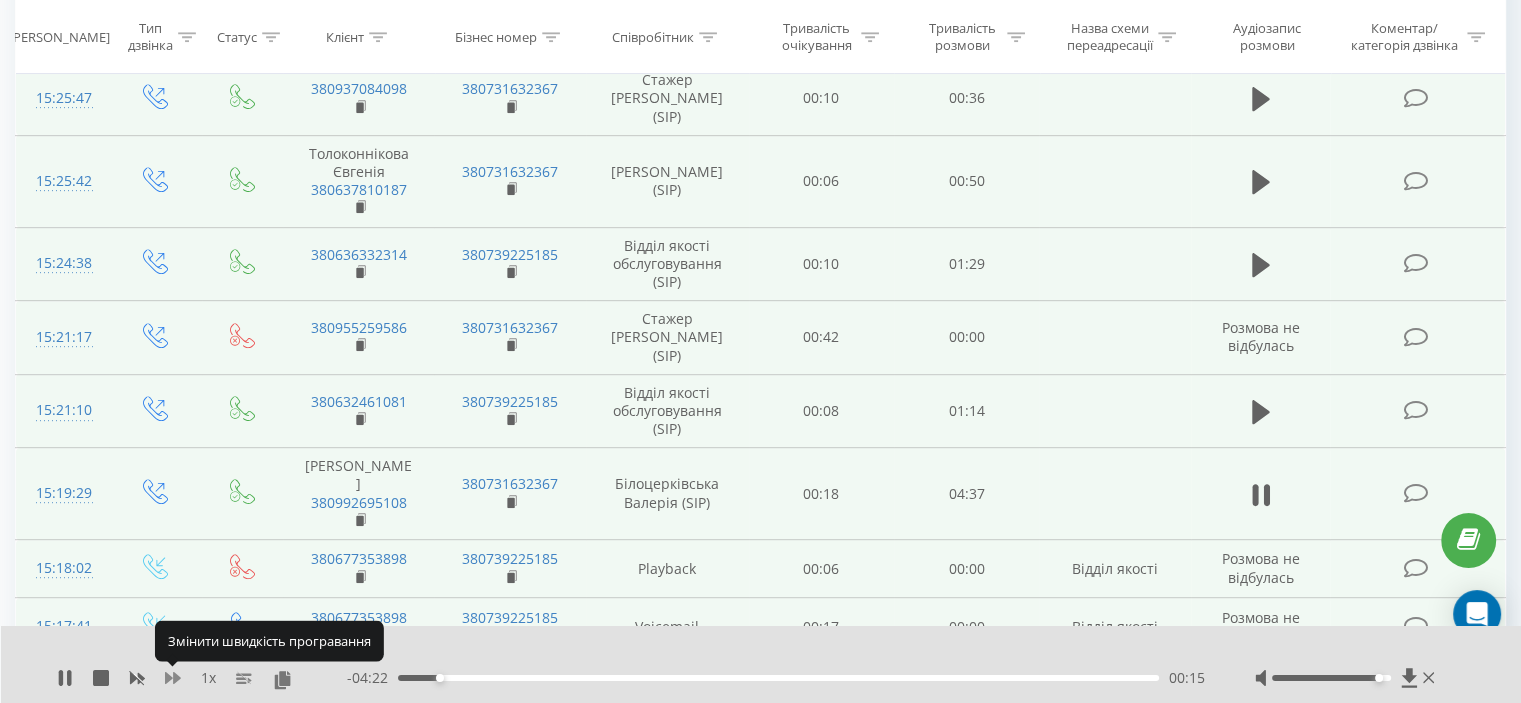 click 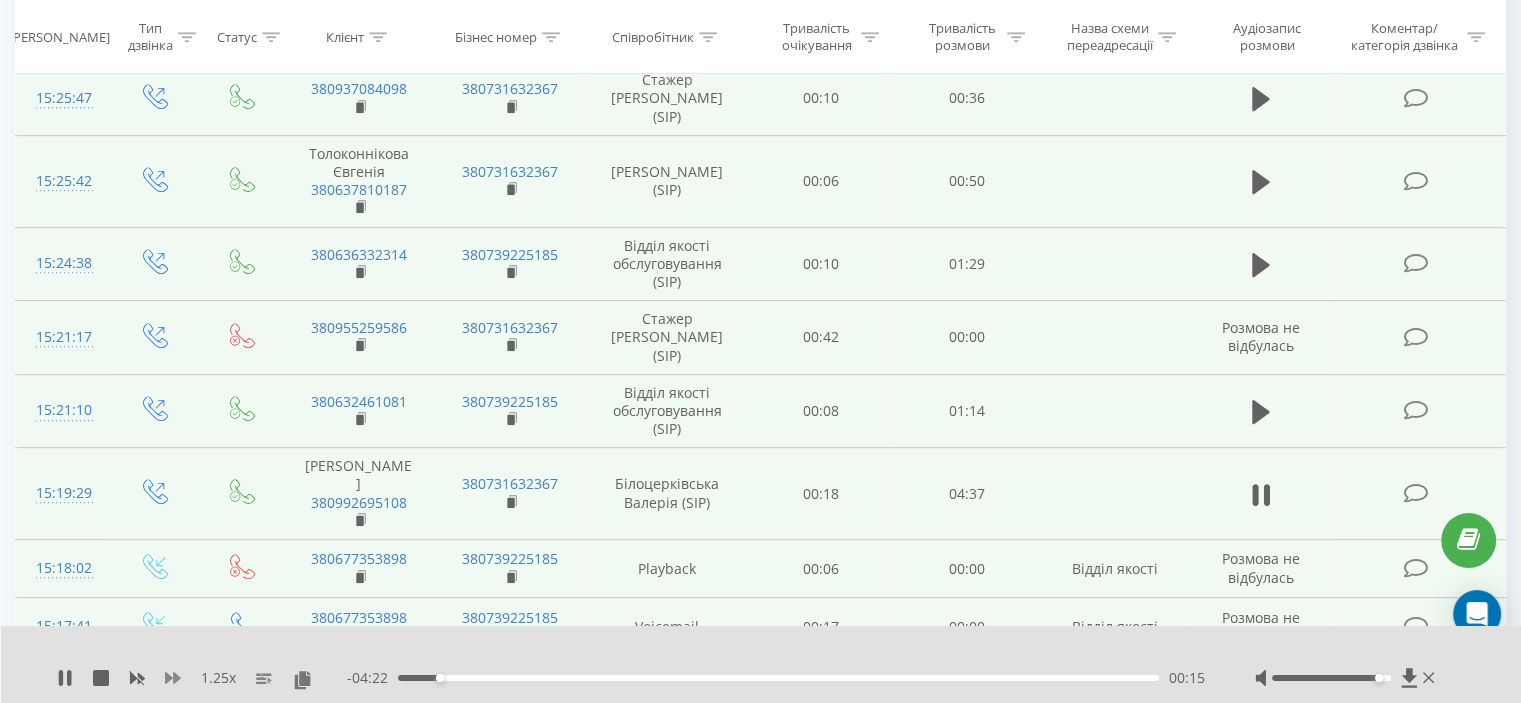 click 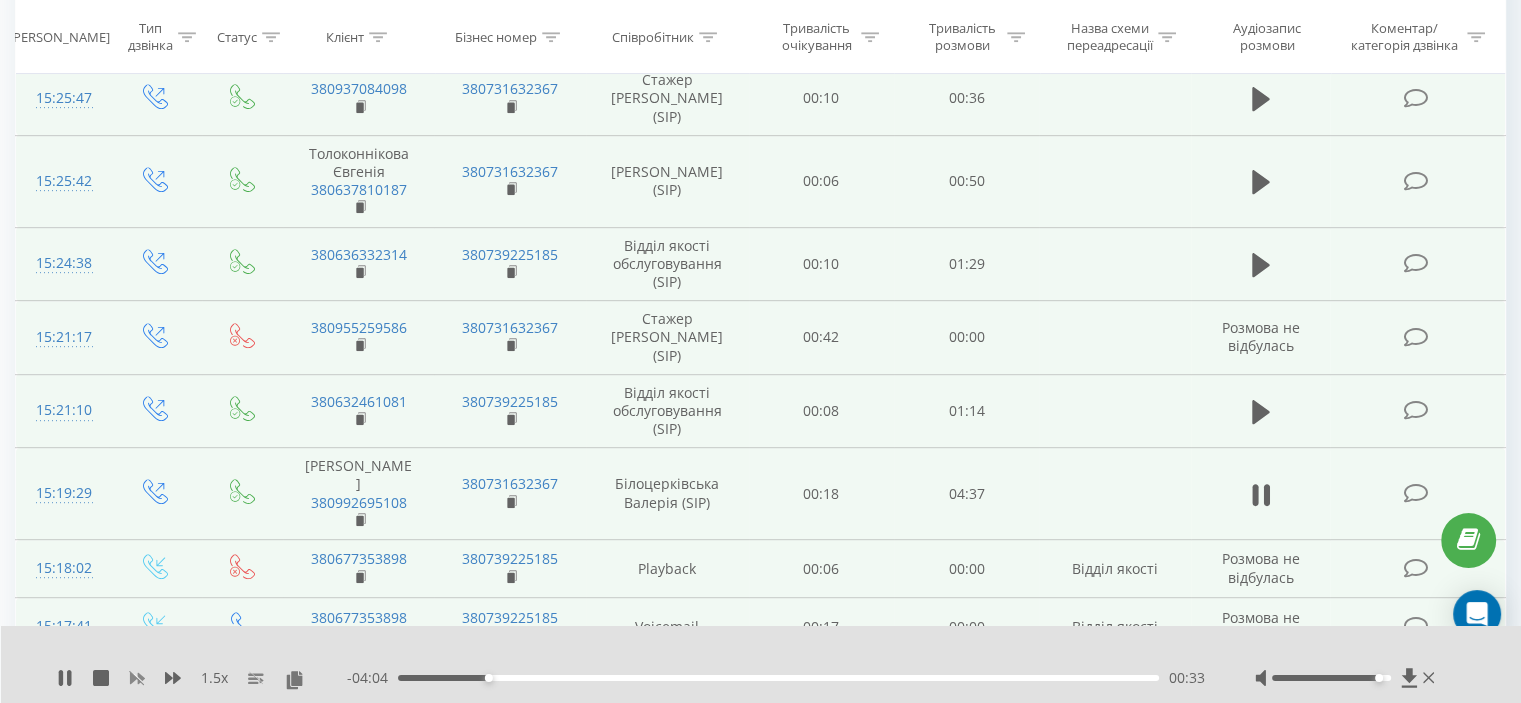 click 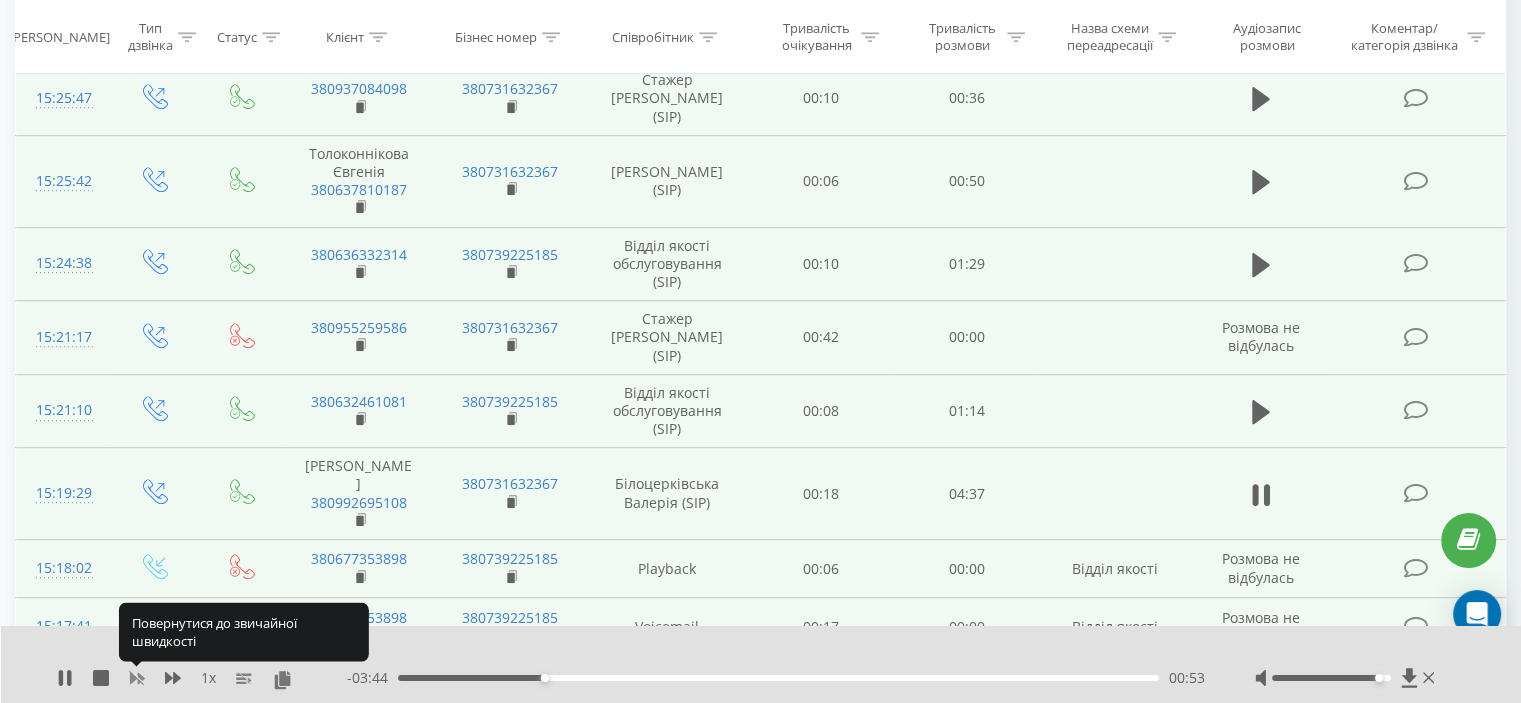 type 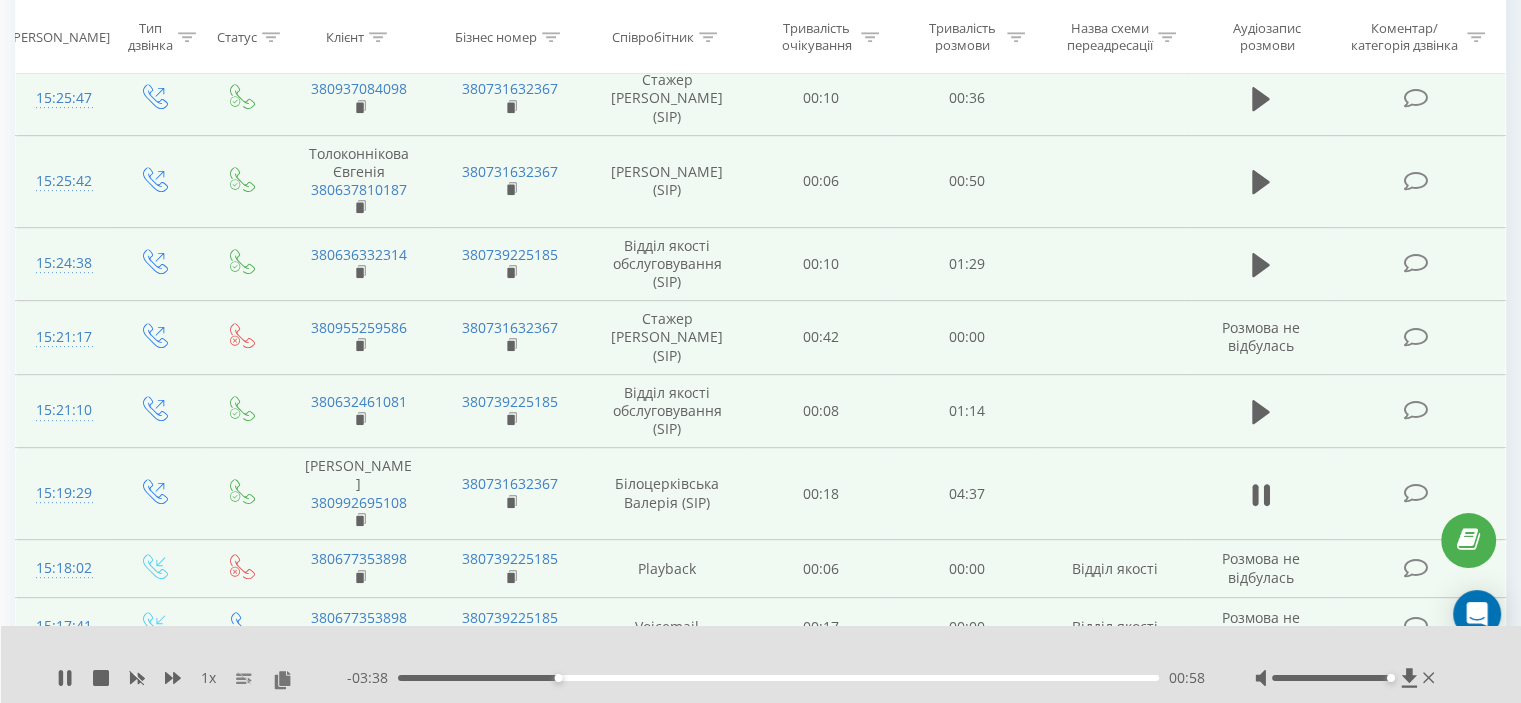 click at bounding box center [1331, 678] 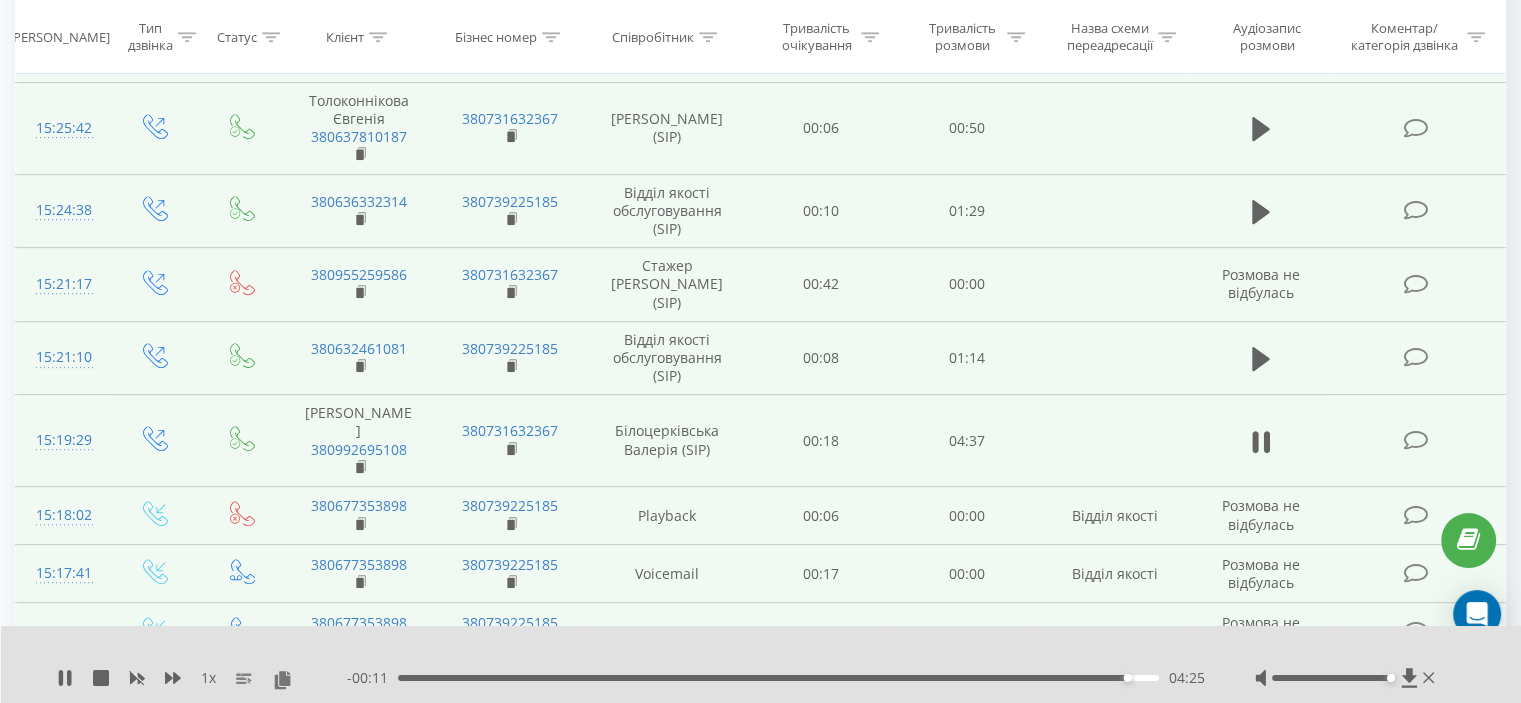 scroll, scrollTop: 1008, scrollLeft: 0, axis: vertical 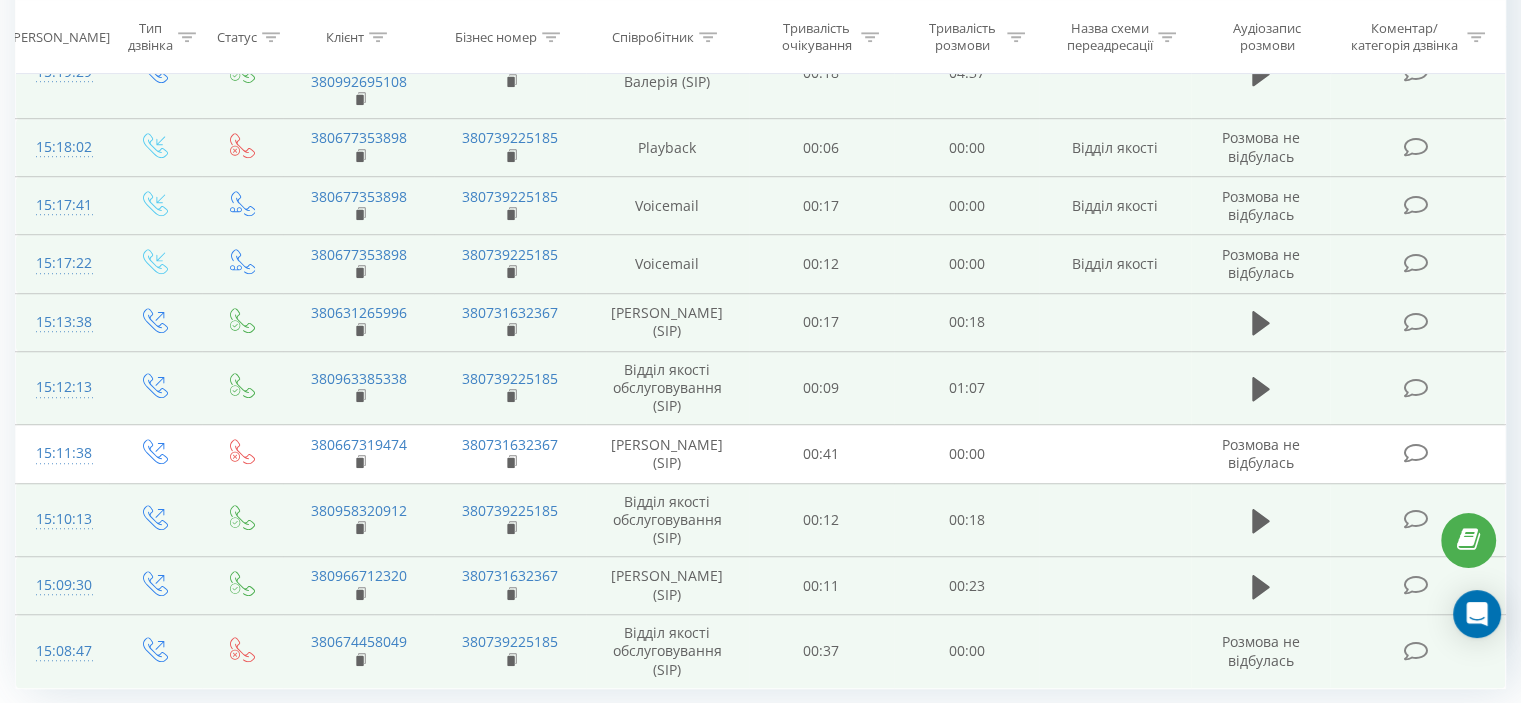 click on "6" at bounding box center [1239, 811] 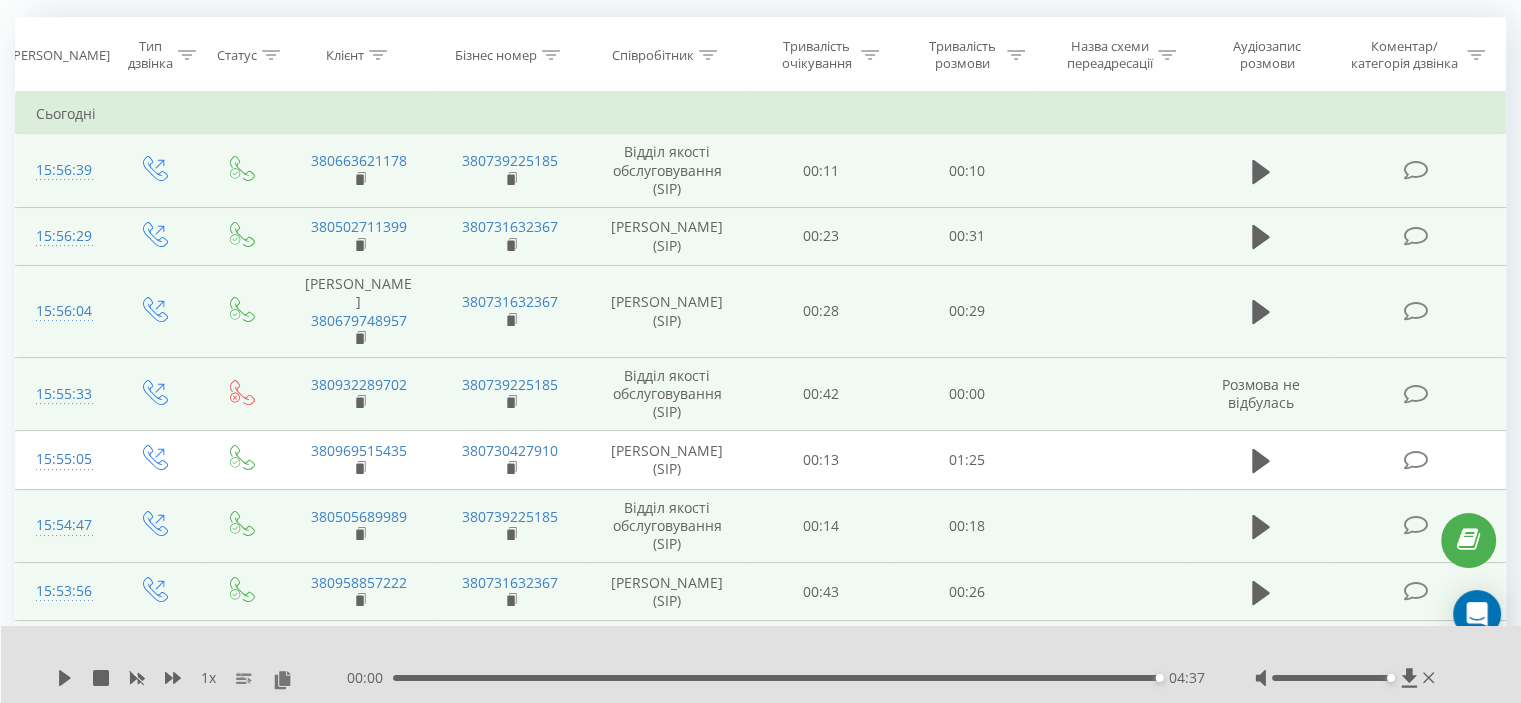 scroll, scrollTop: 132, scrollLeft: 0, axis: vertical 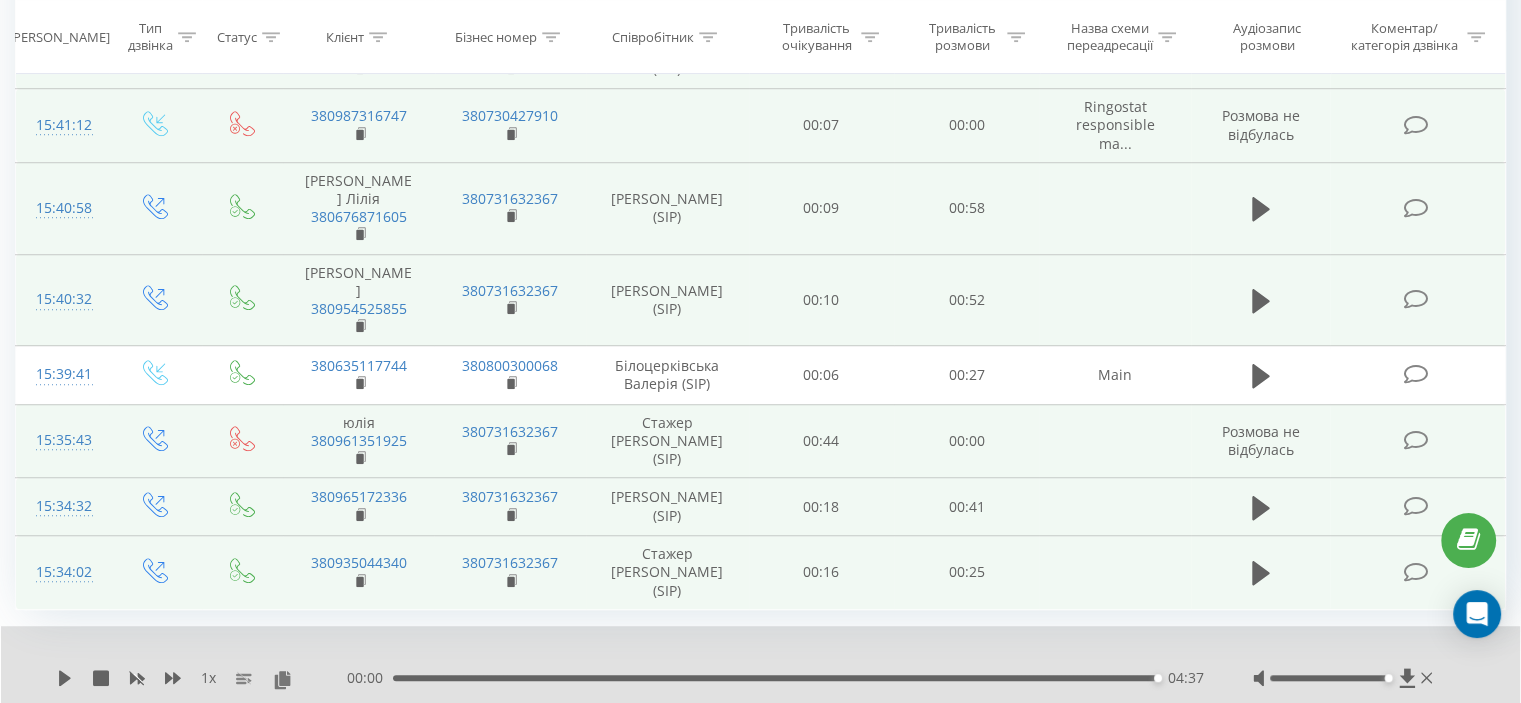 click on "5" at bounding box center (1239, 732) 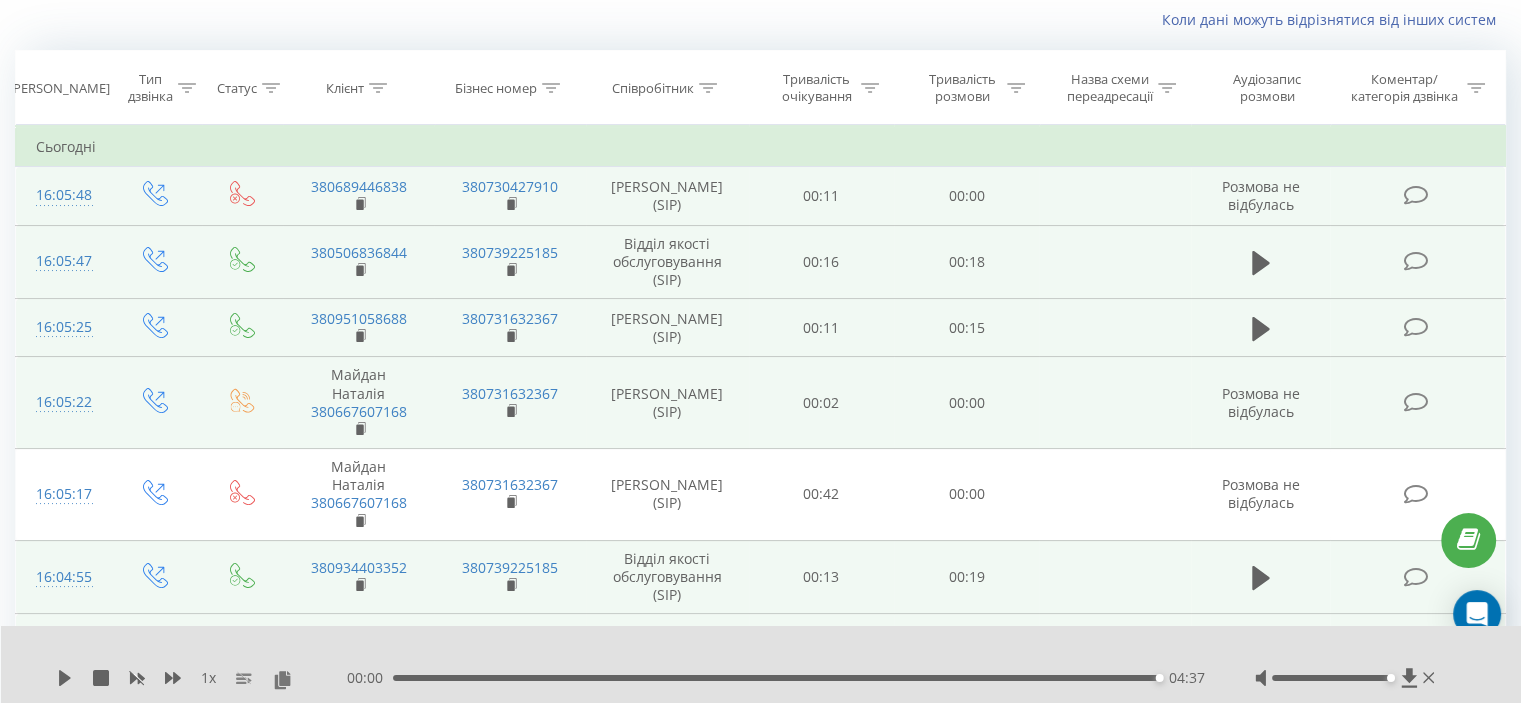 scroll, scrollTop: 132, scrollLeft: 0, axis: vertical 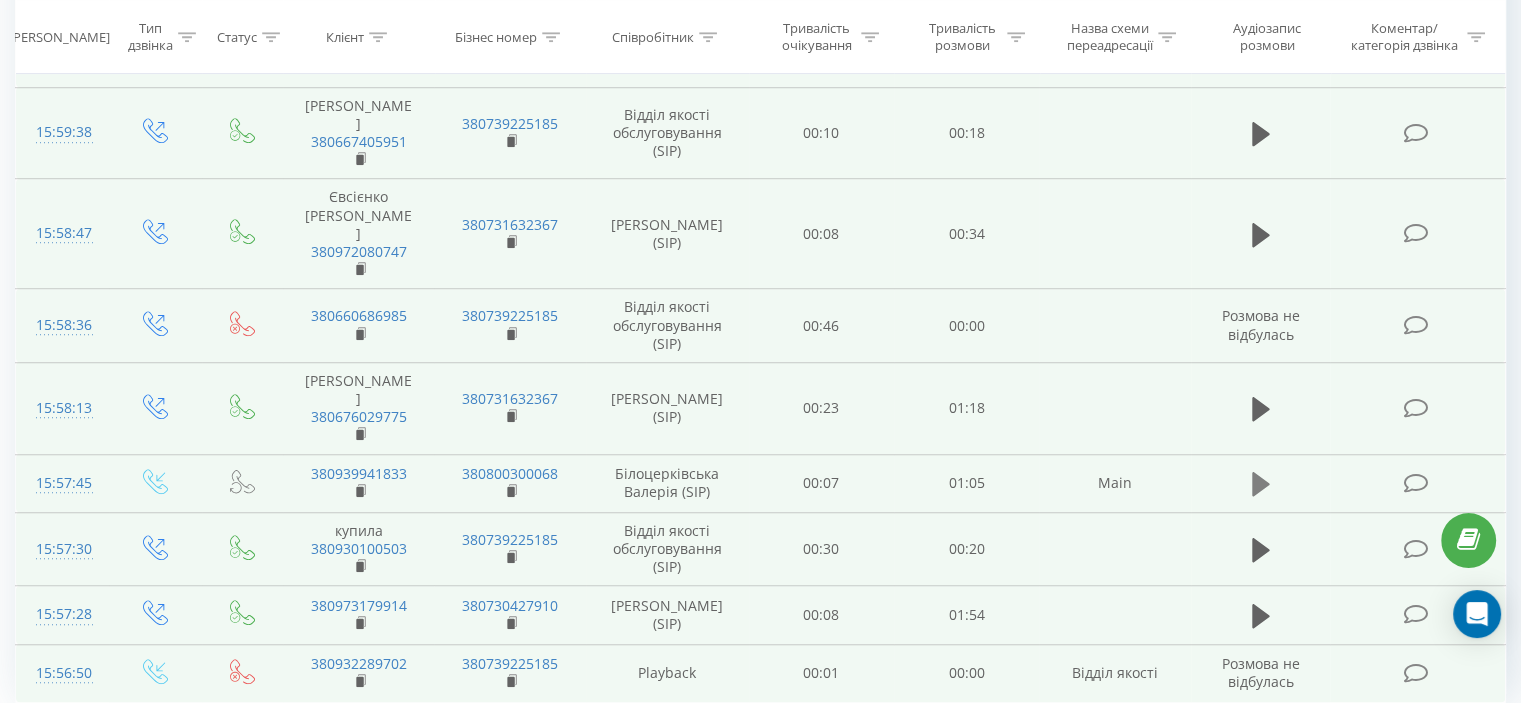 click 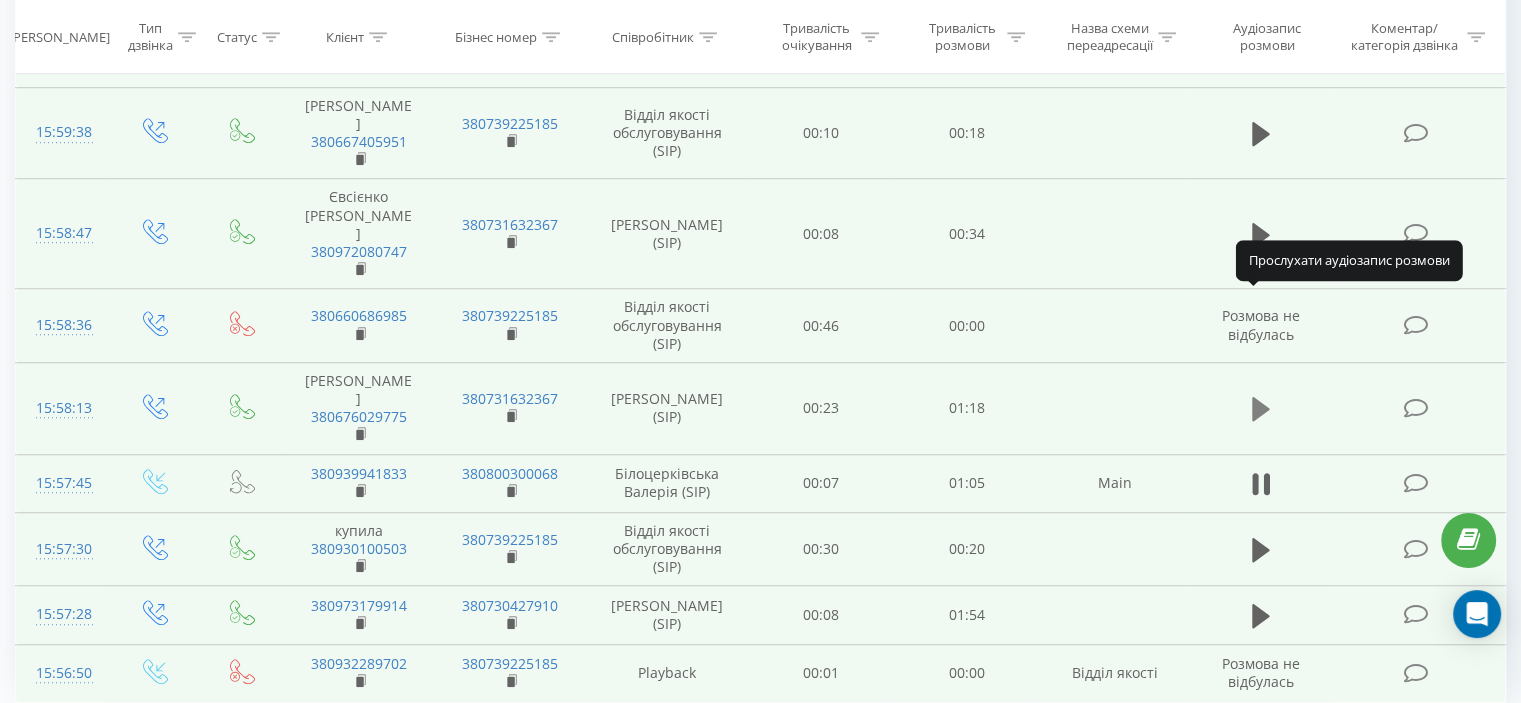 click 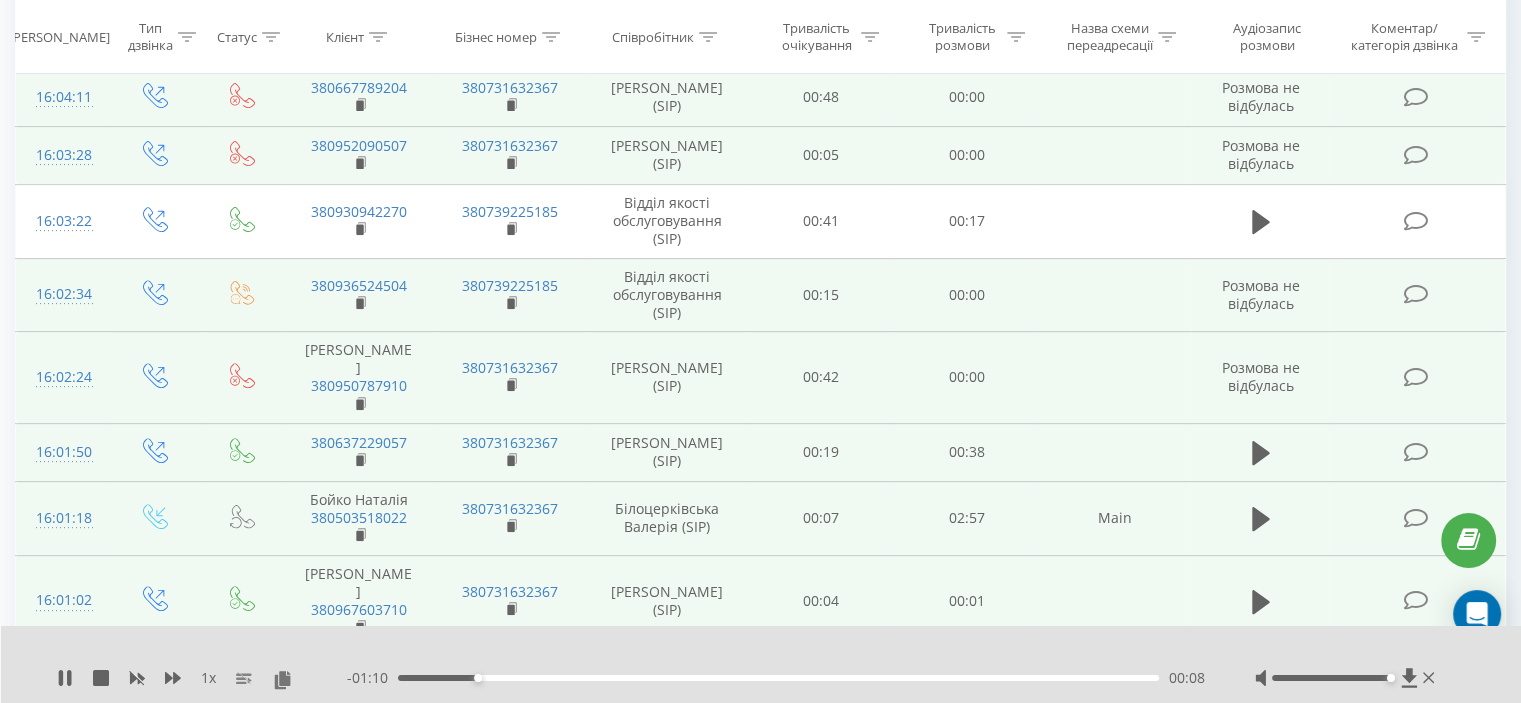 scroll, scrollTop: 733, scrollLeft: 0, axis: vertical 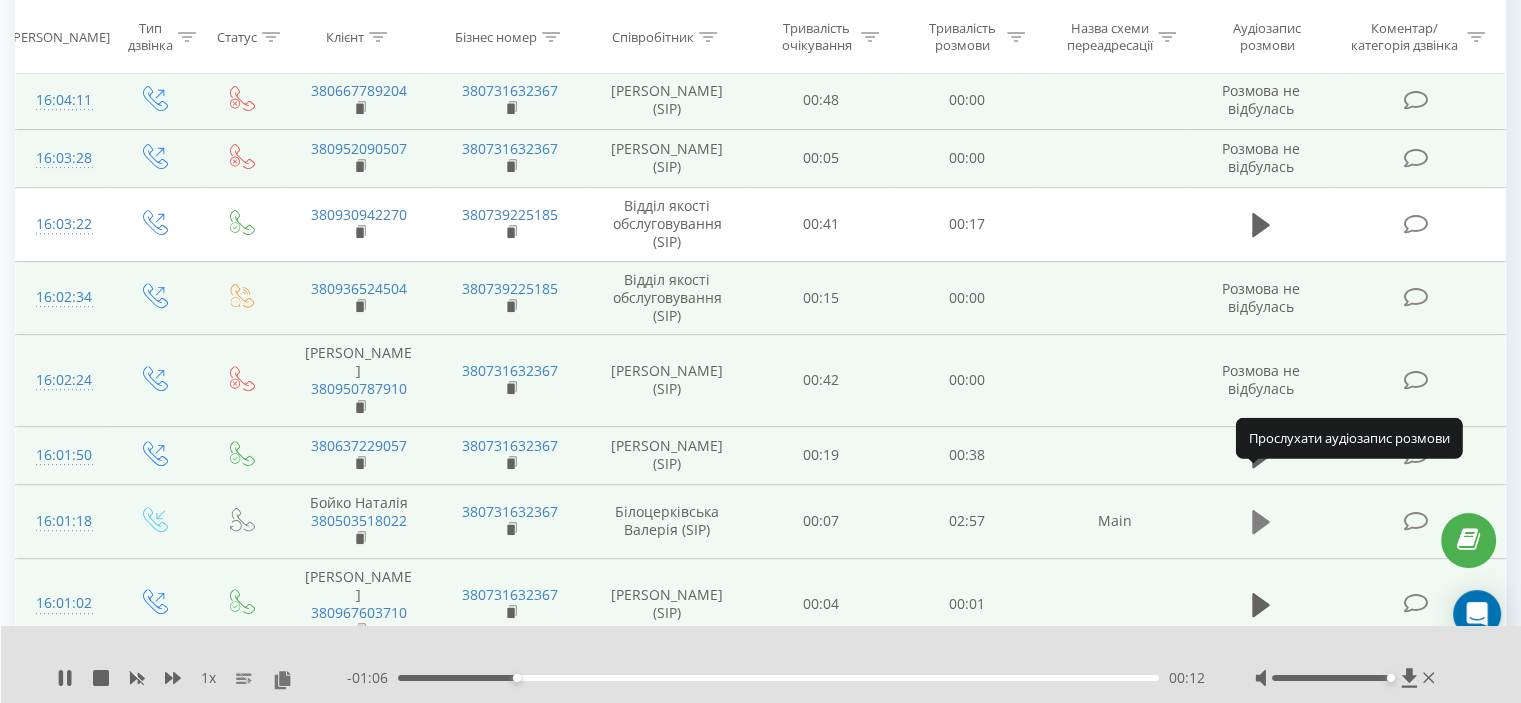 click 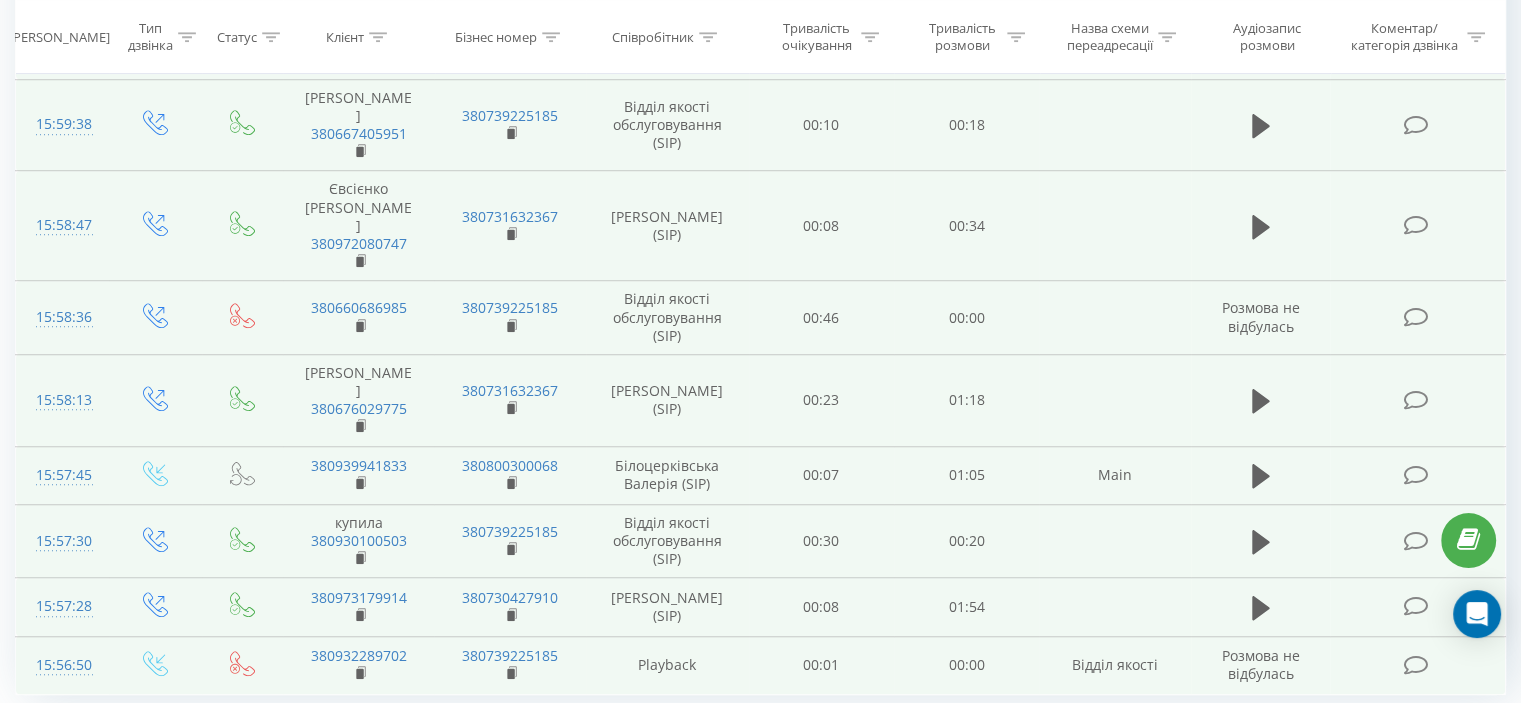 scroll, scrollTop: 1497, scrollLeft: 0, axis: vertical 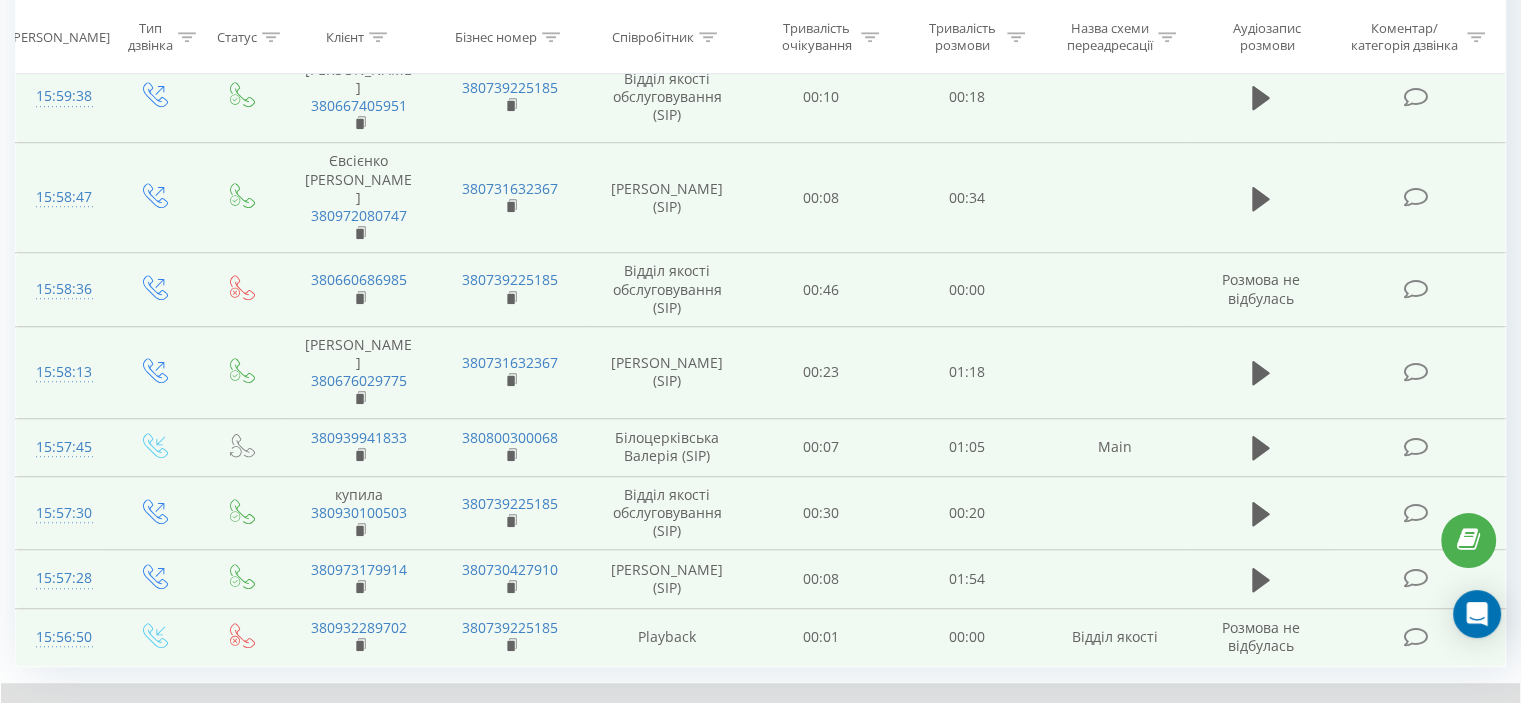 click on "1" at bounding box center [1179, 789] 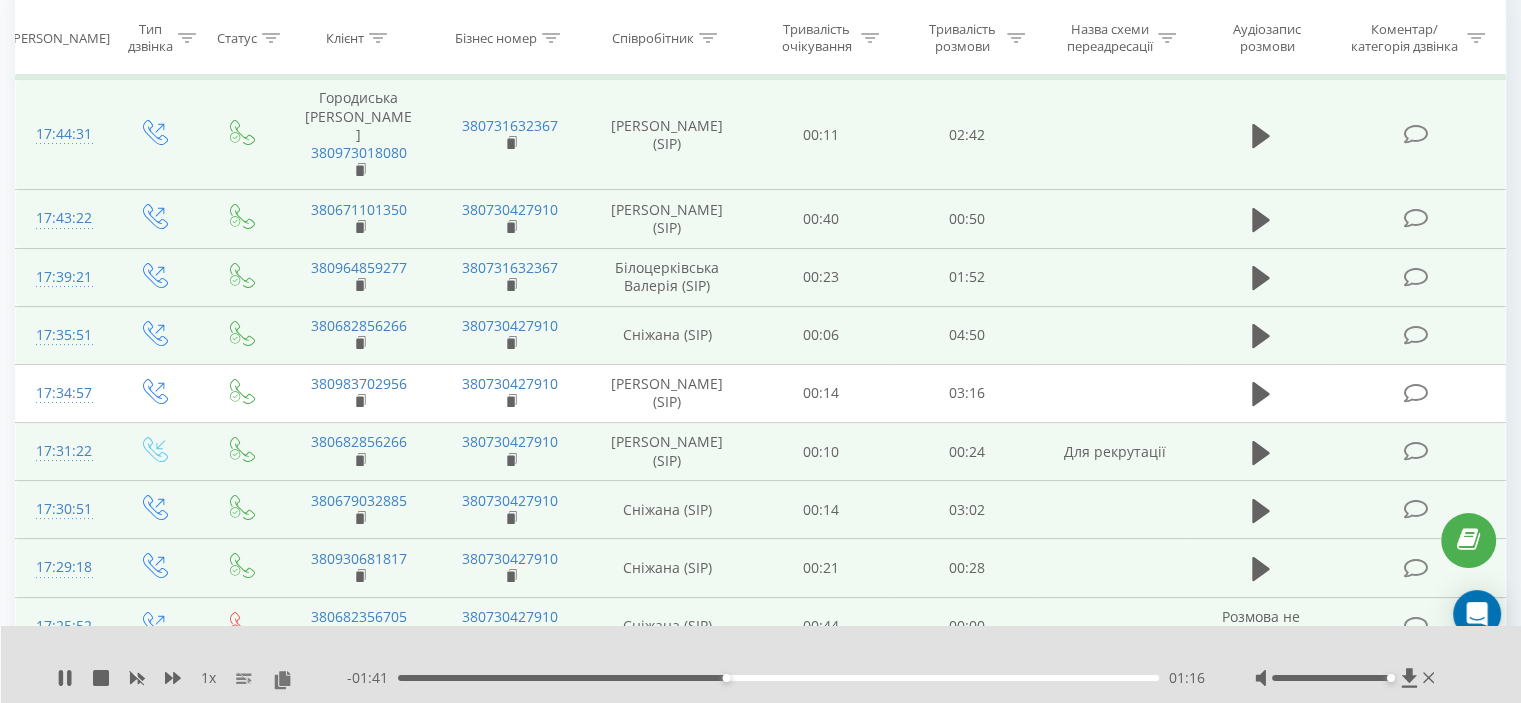 scroll, scrollTop: 132, scrollLeft: 0, axis: vertical 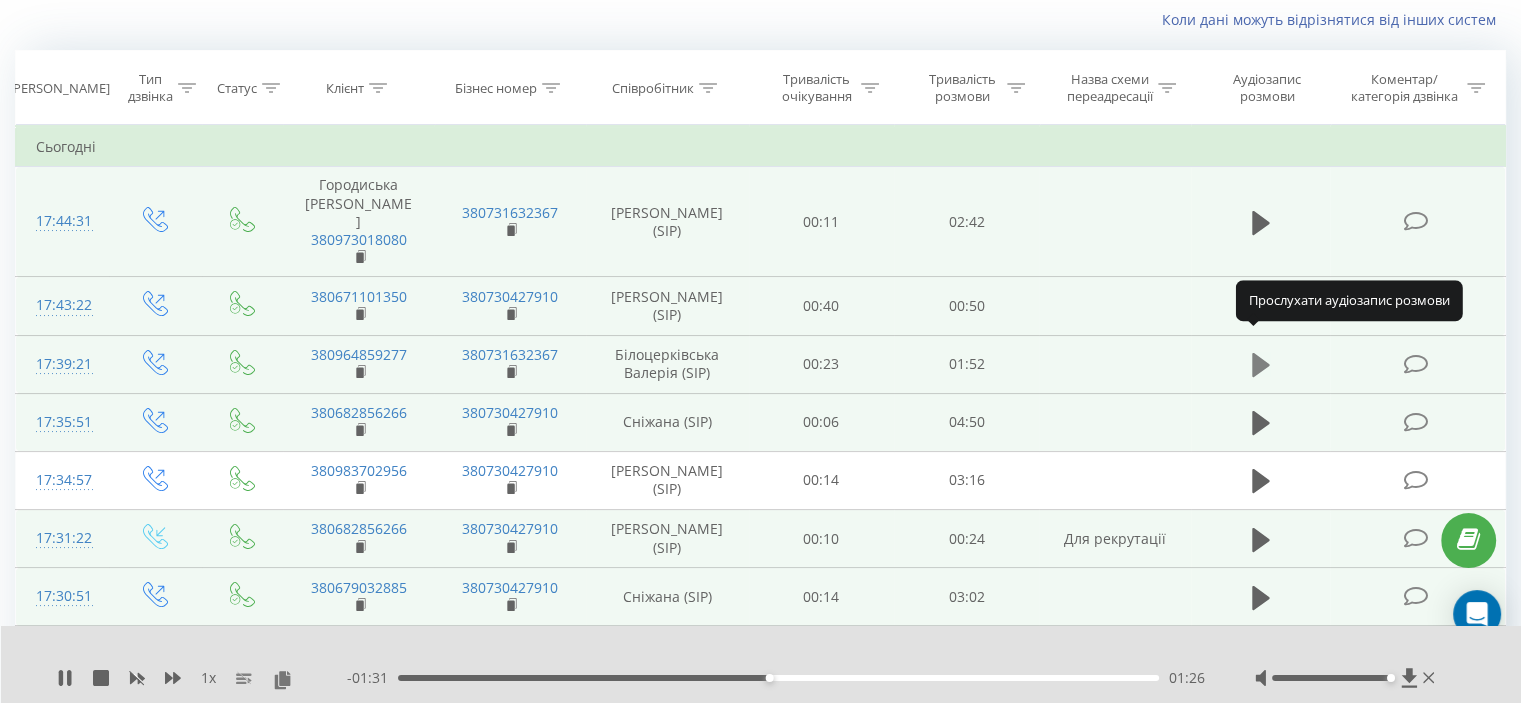 click 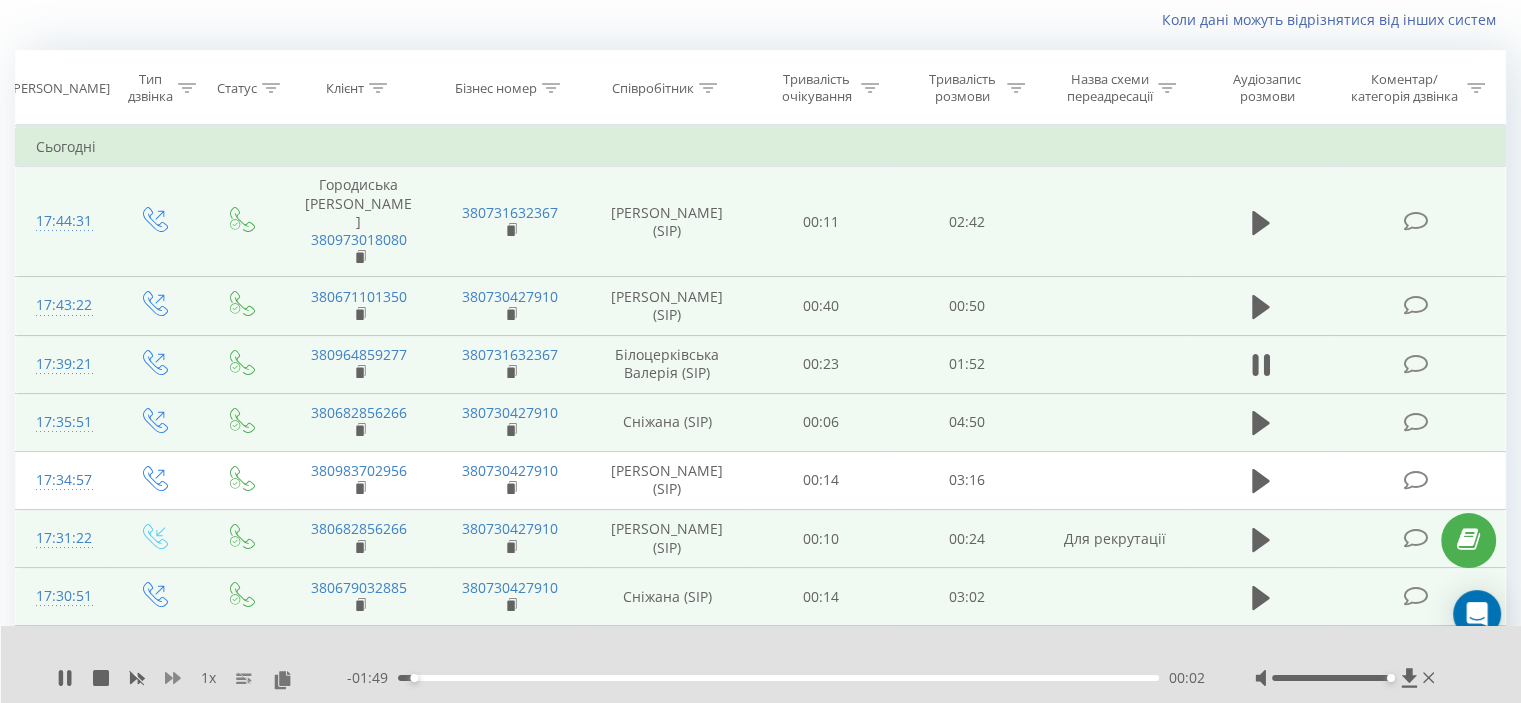 click 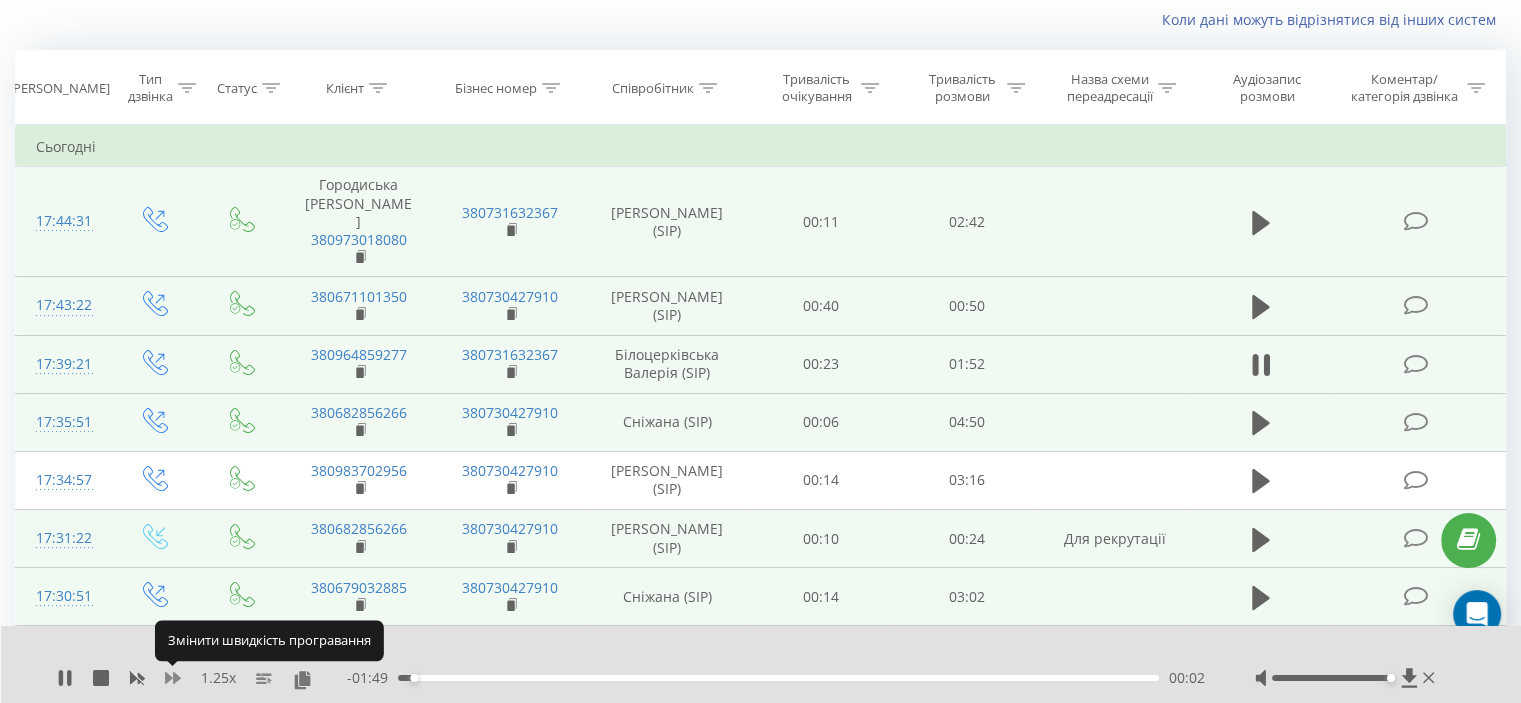 click 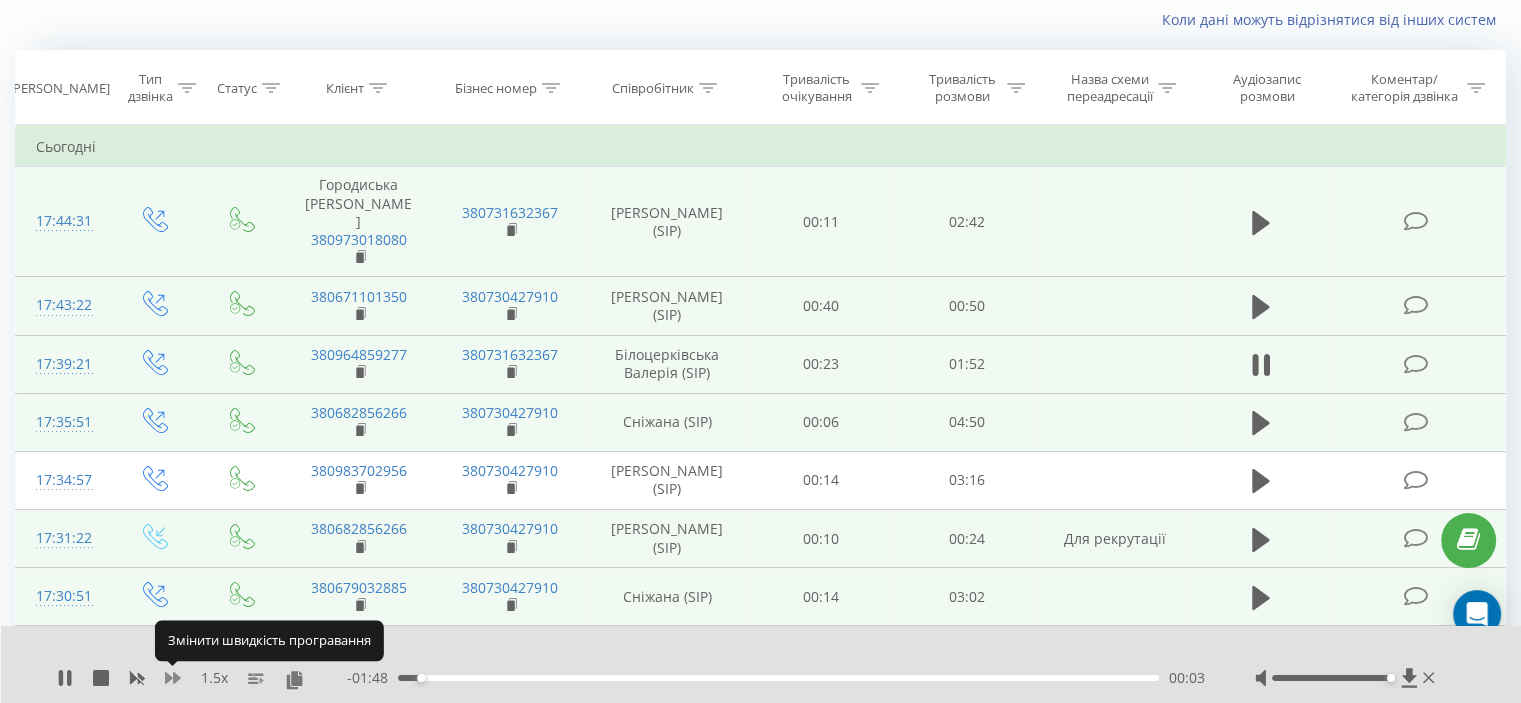 click 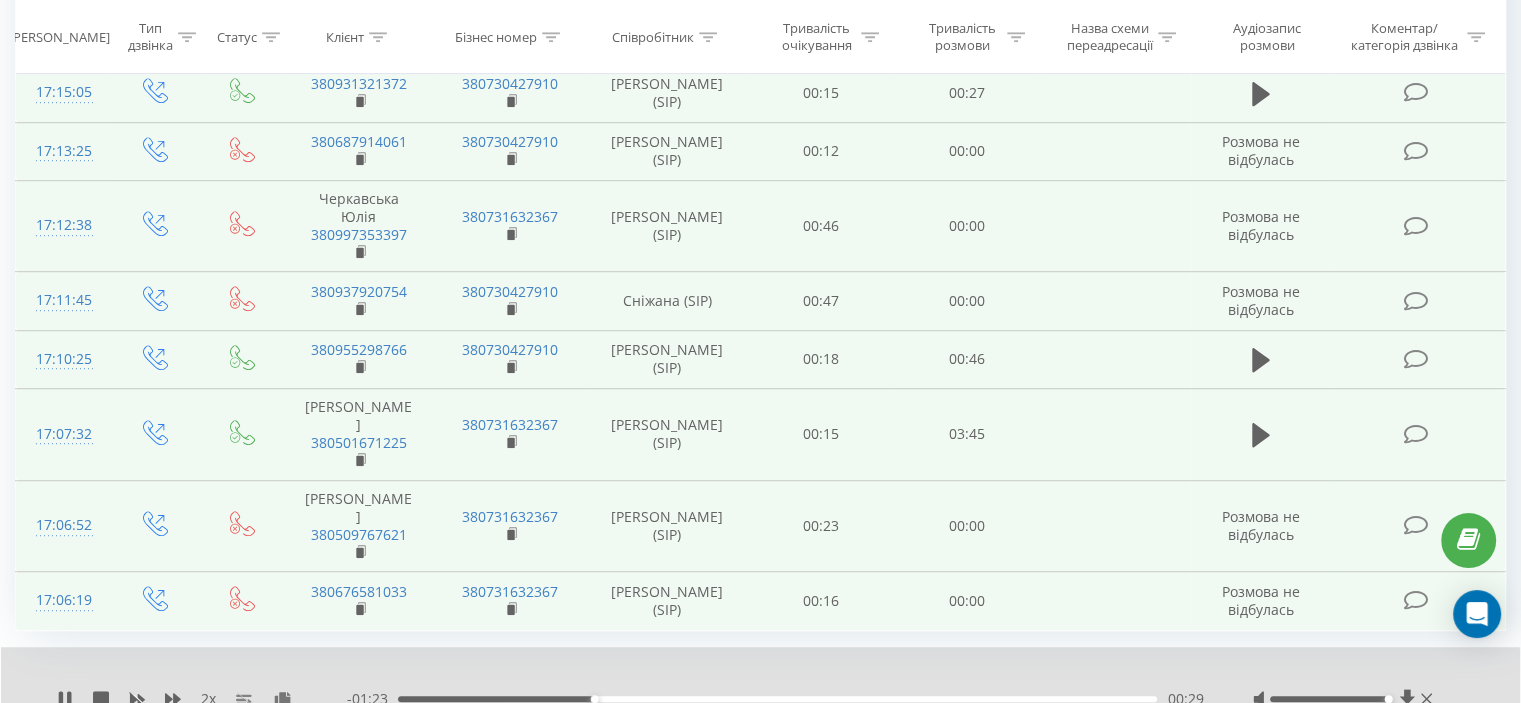 scroll, scrollTop: 1312, scrollLeft: 0, axis: vertical 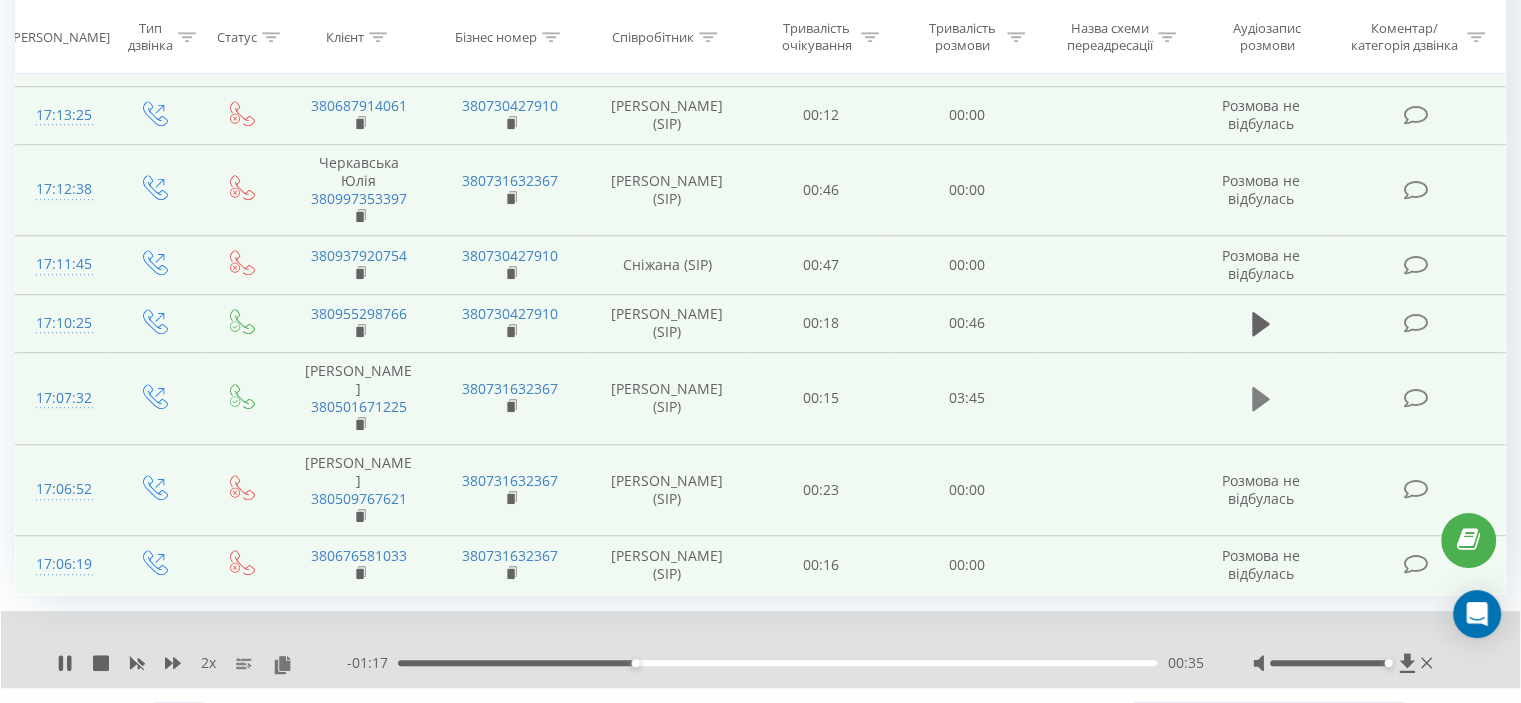 click 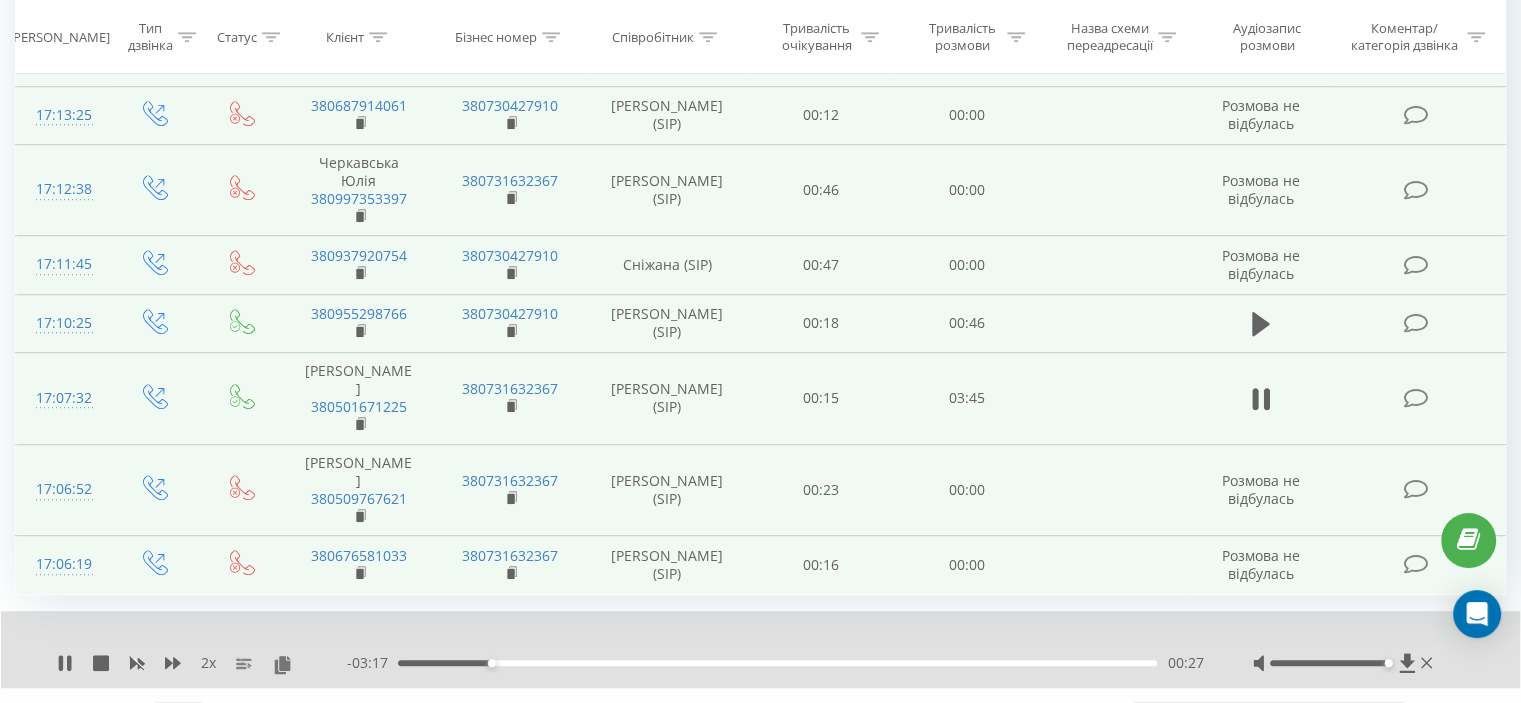 click on "2" at bounding box center (1209, 717) 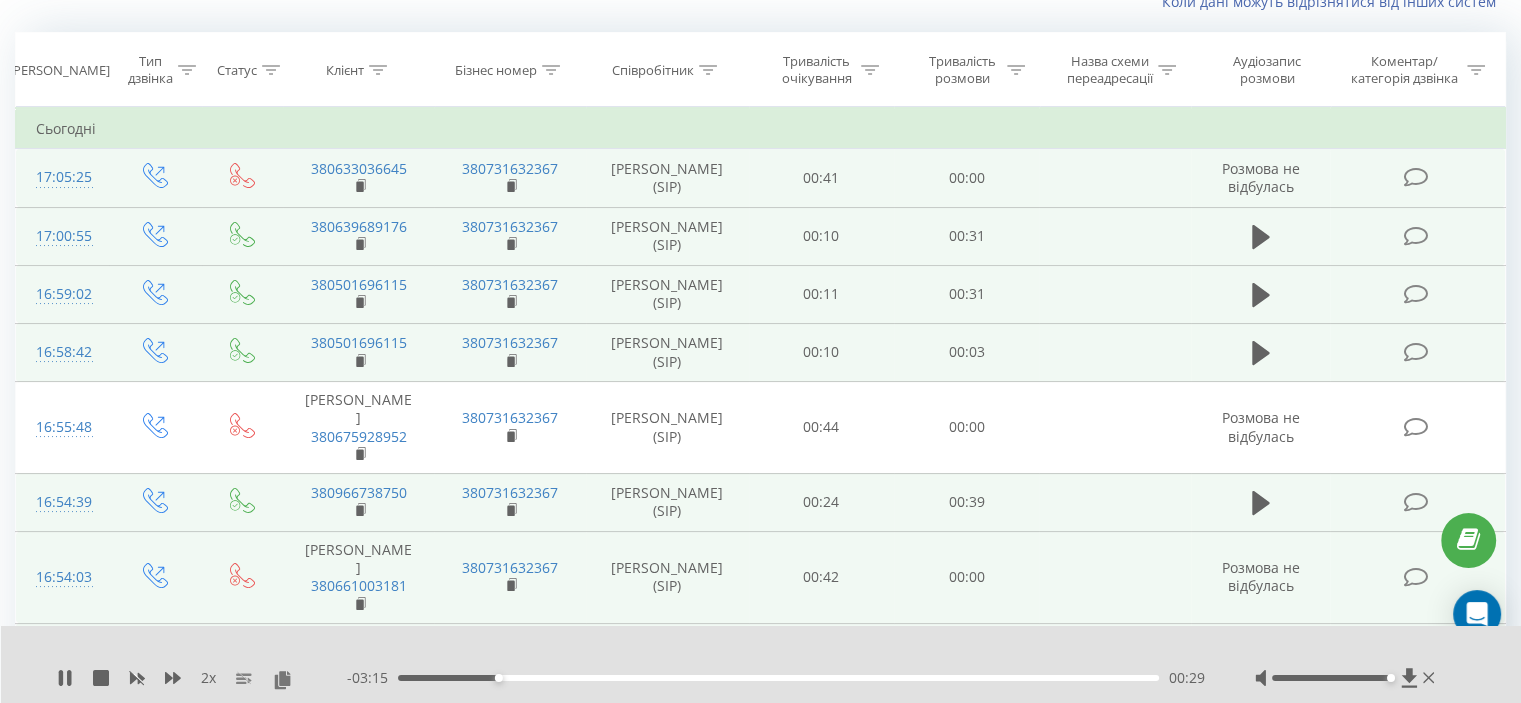 scroll, scrollTop: 132, scrollLeft: 0, axis: vertical 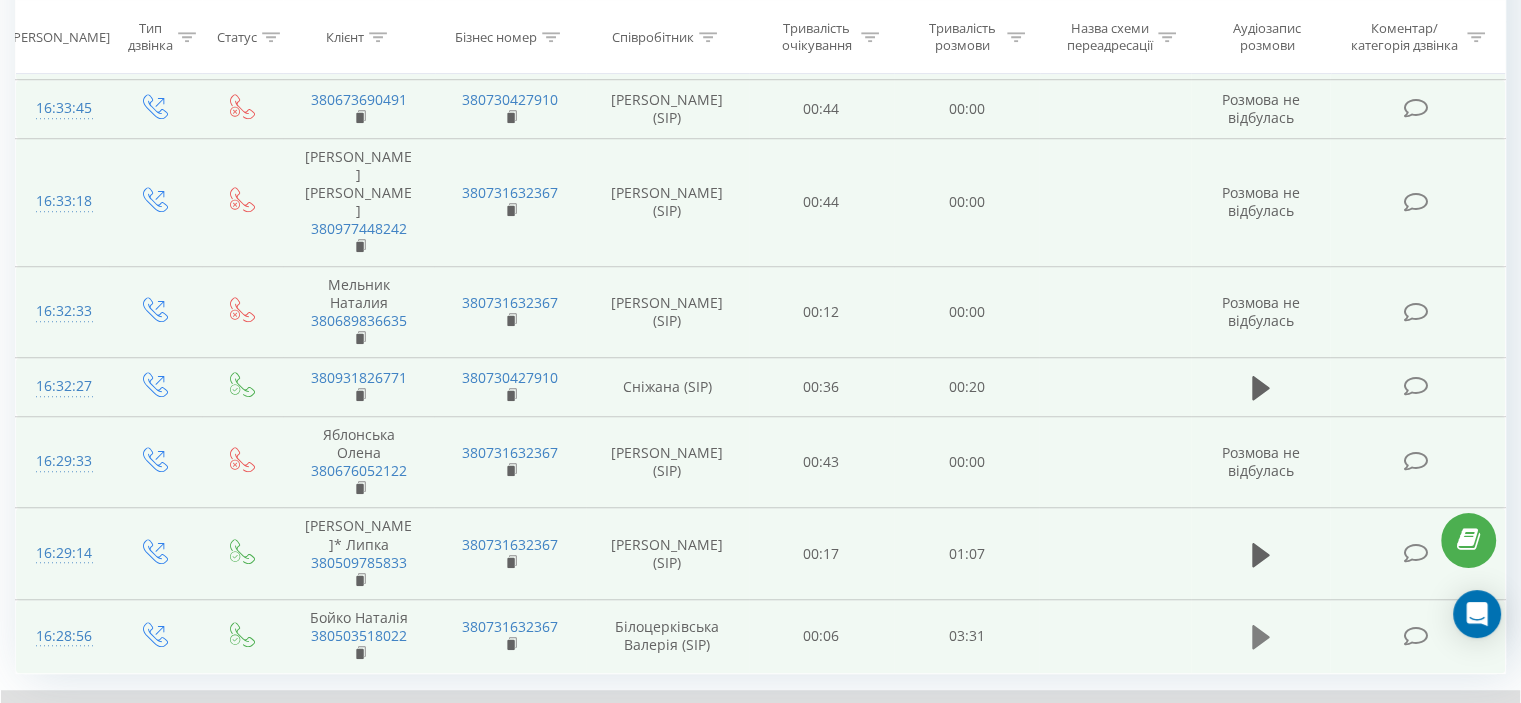 click at bounding box center [1261, 637] 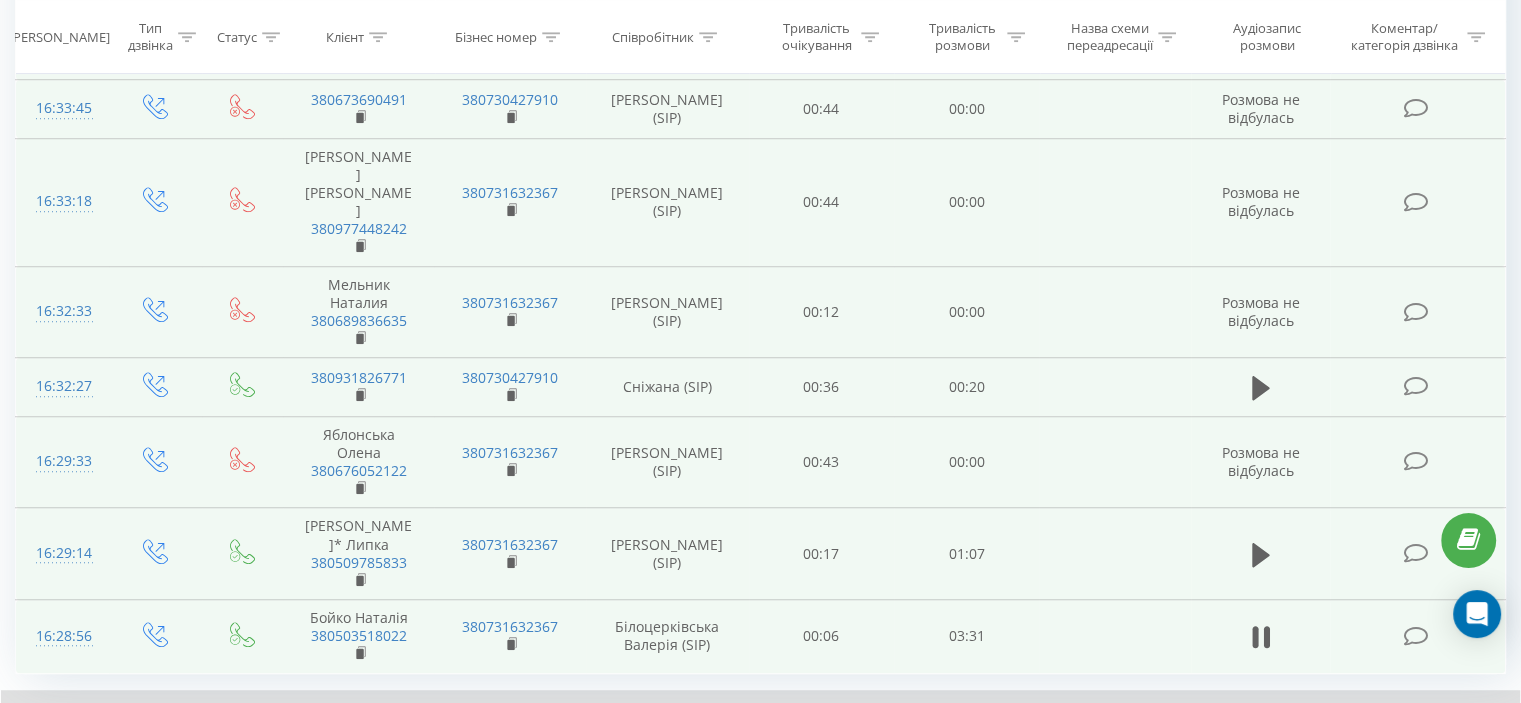 click on "3" at bounding box center [1239, 796] 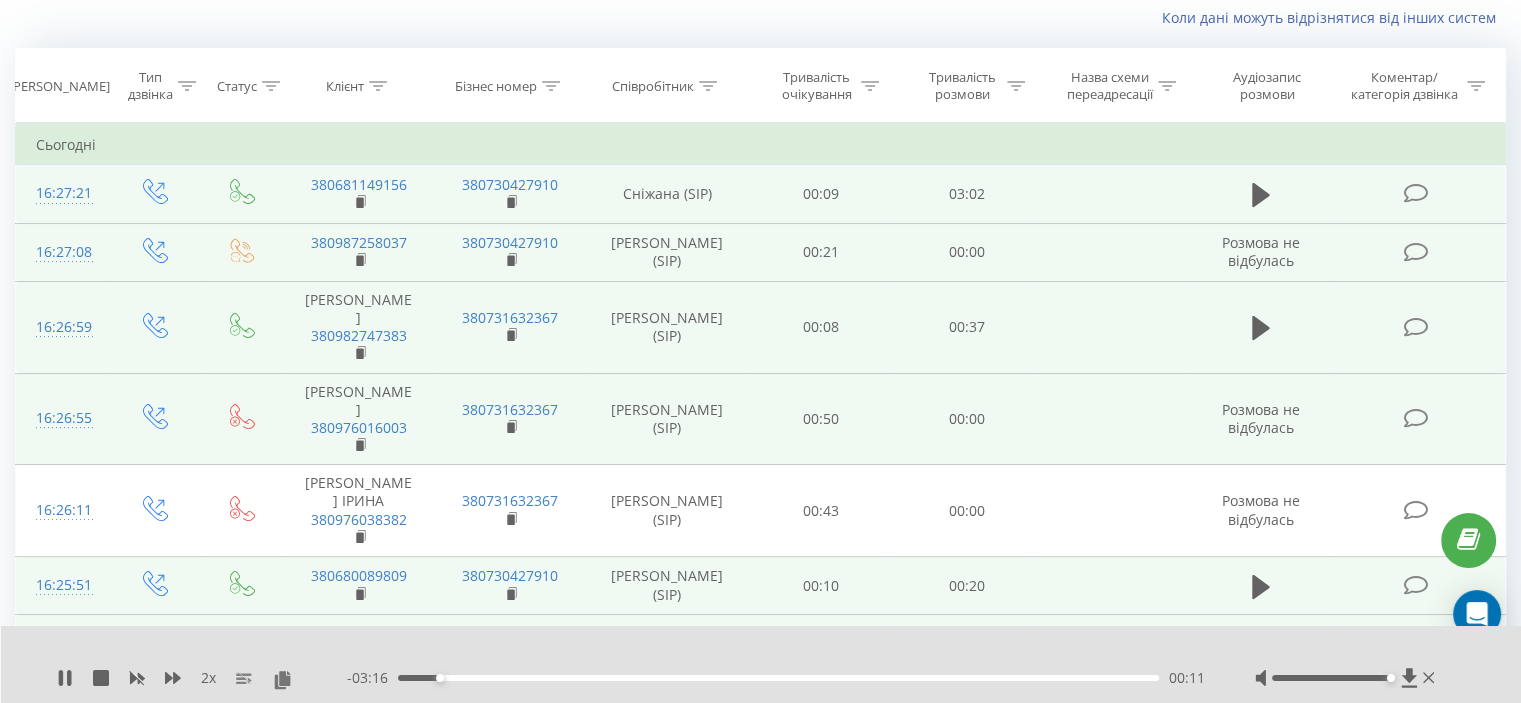 scroll, scrollTop: 132, scrollLeft: 0, axis: vertical 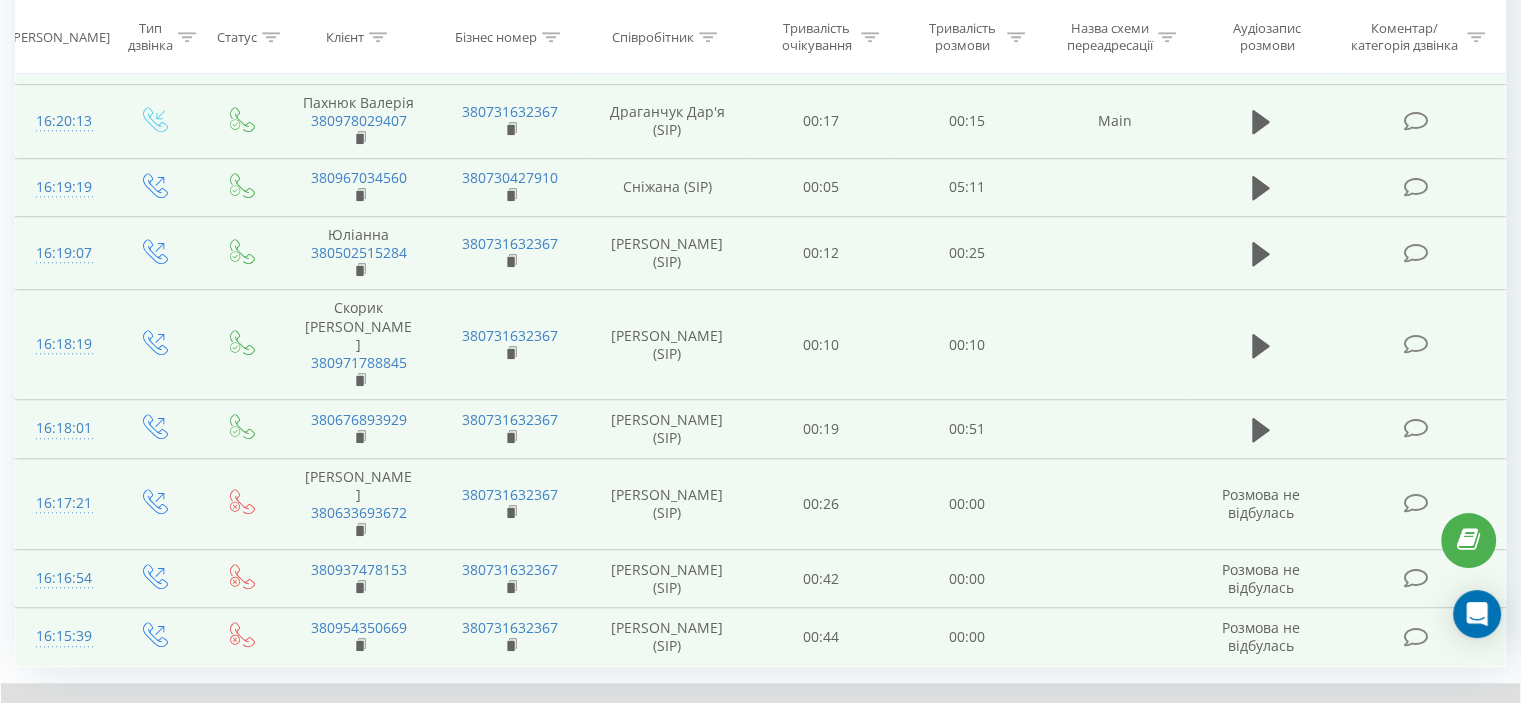click on "4" at bounding box center (1269, 789) 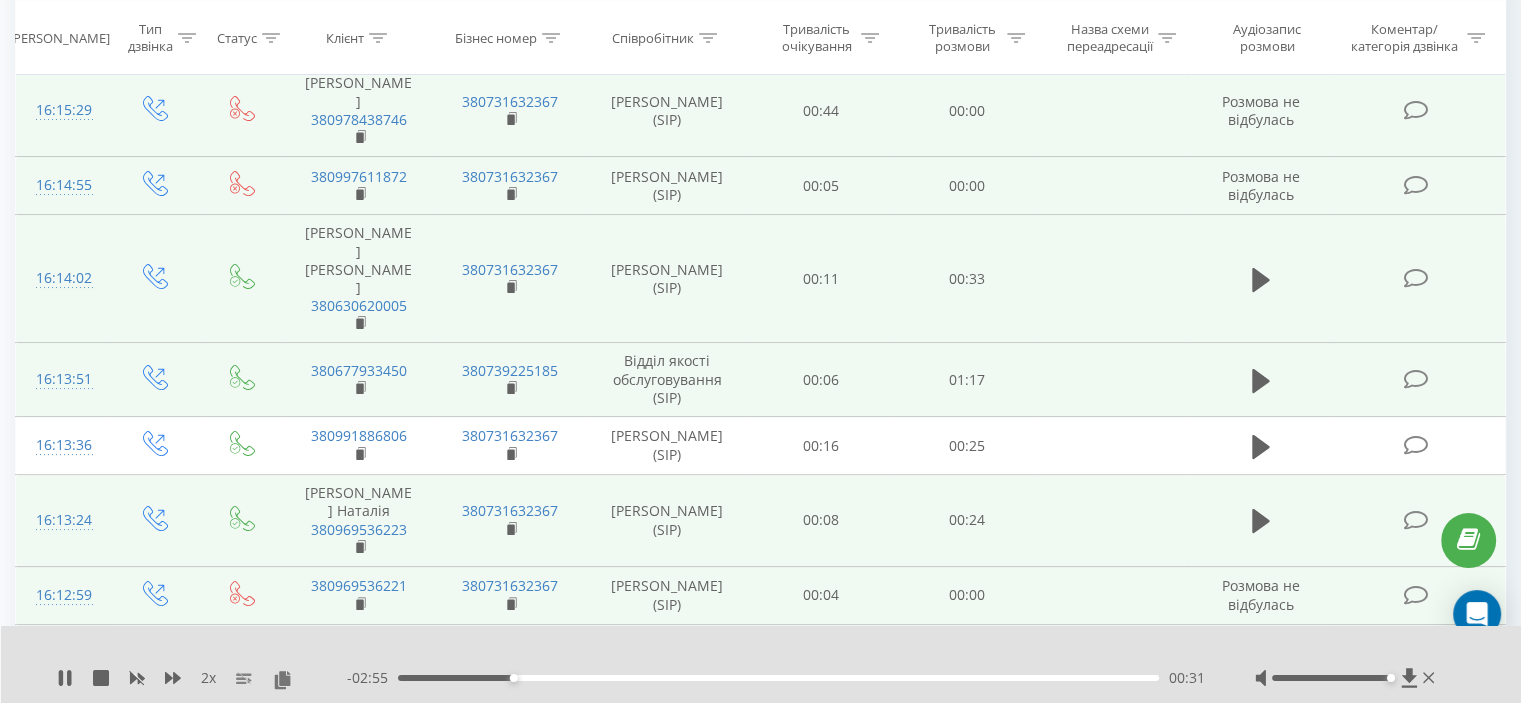 scroll, scrollTop: 132, scrollLeft: 0, axis: vertical 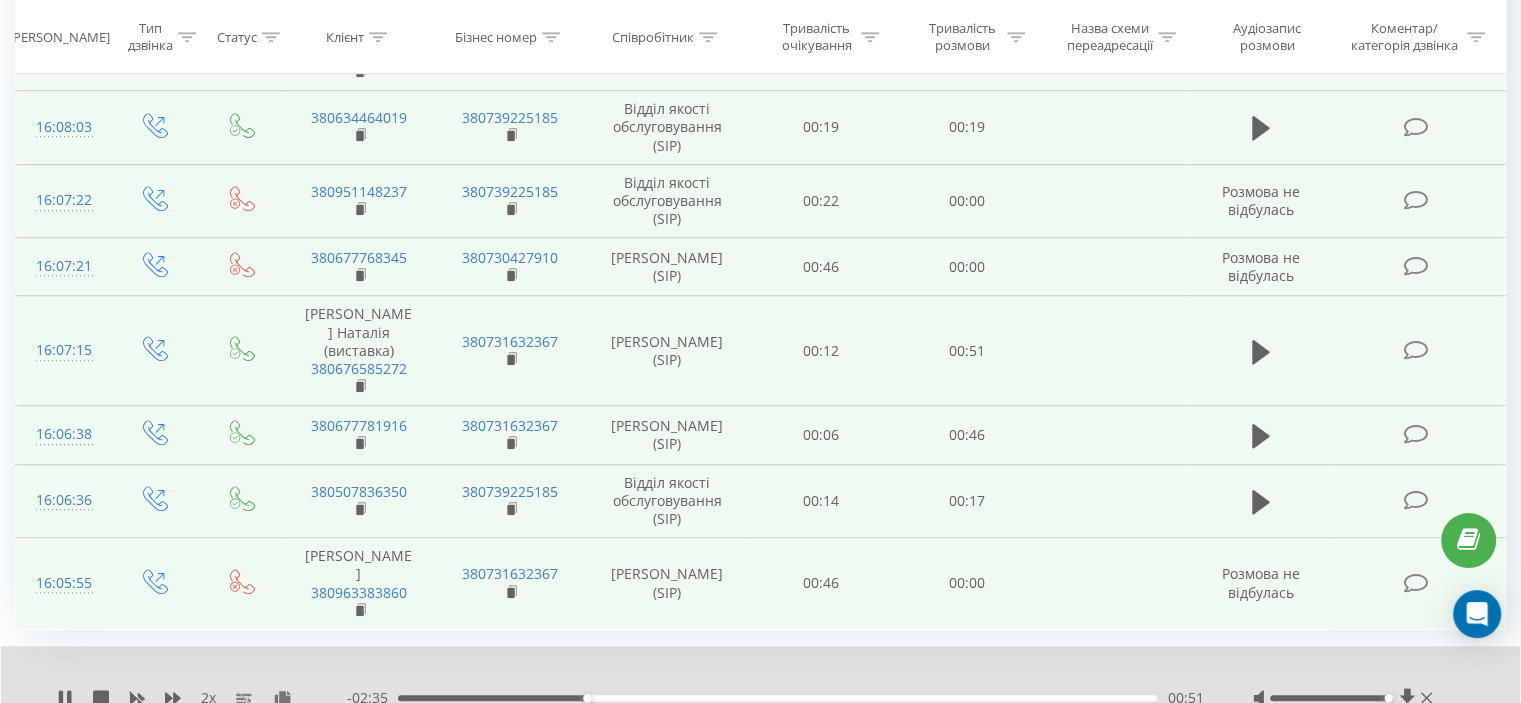 click on "5" at bounding box center (1299, 752) 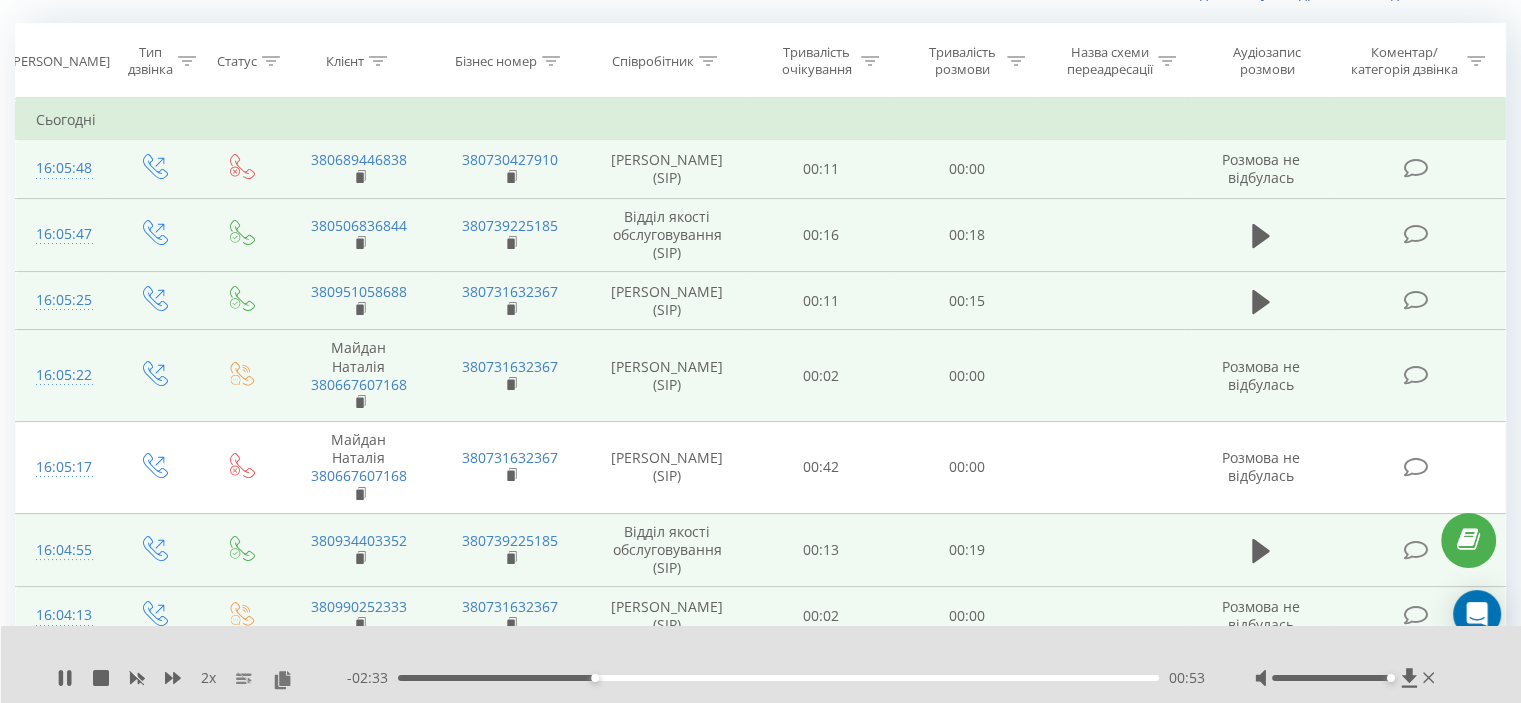 scroll, scrollTop: 132, scrollLeft: 0, axis: vertical 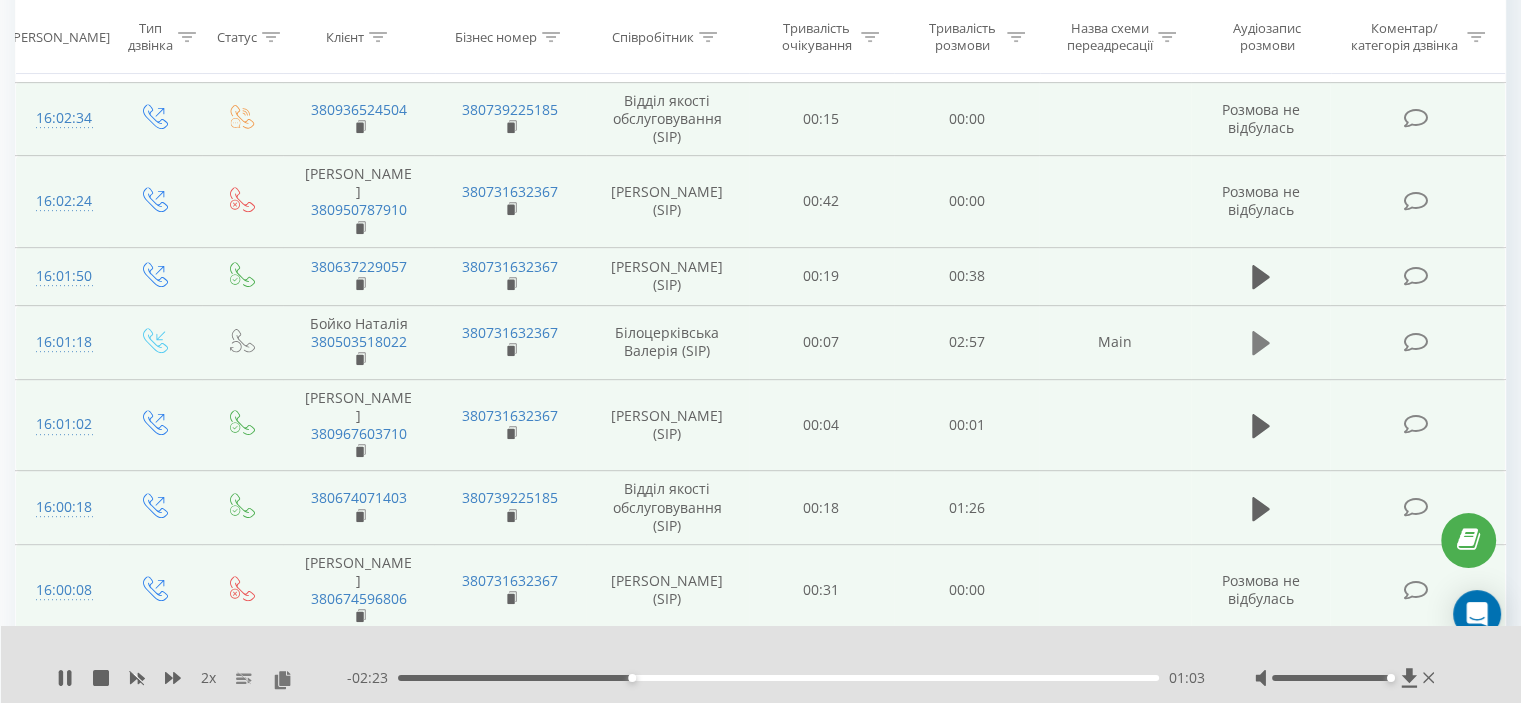 click 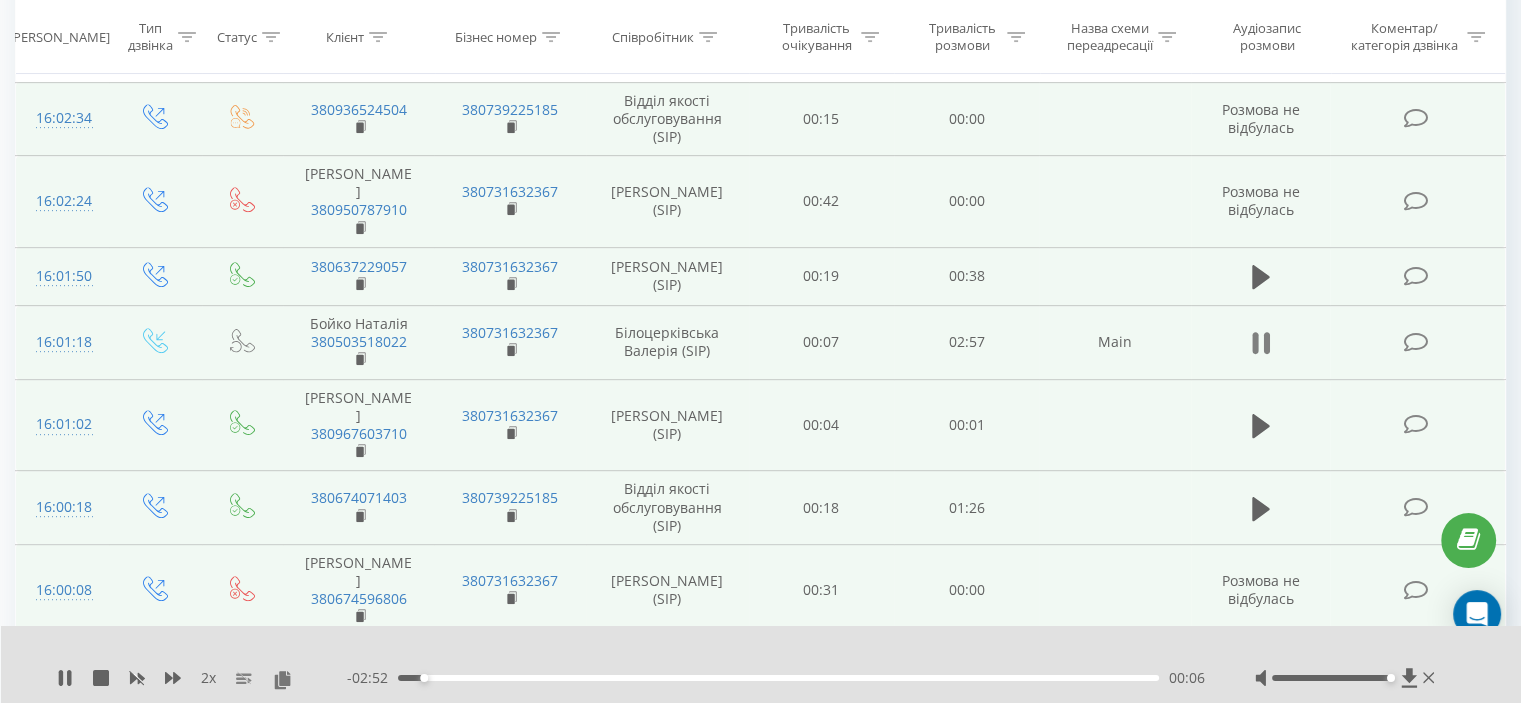 click 